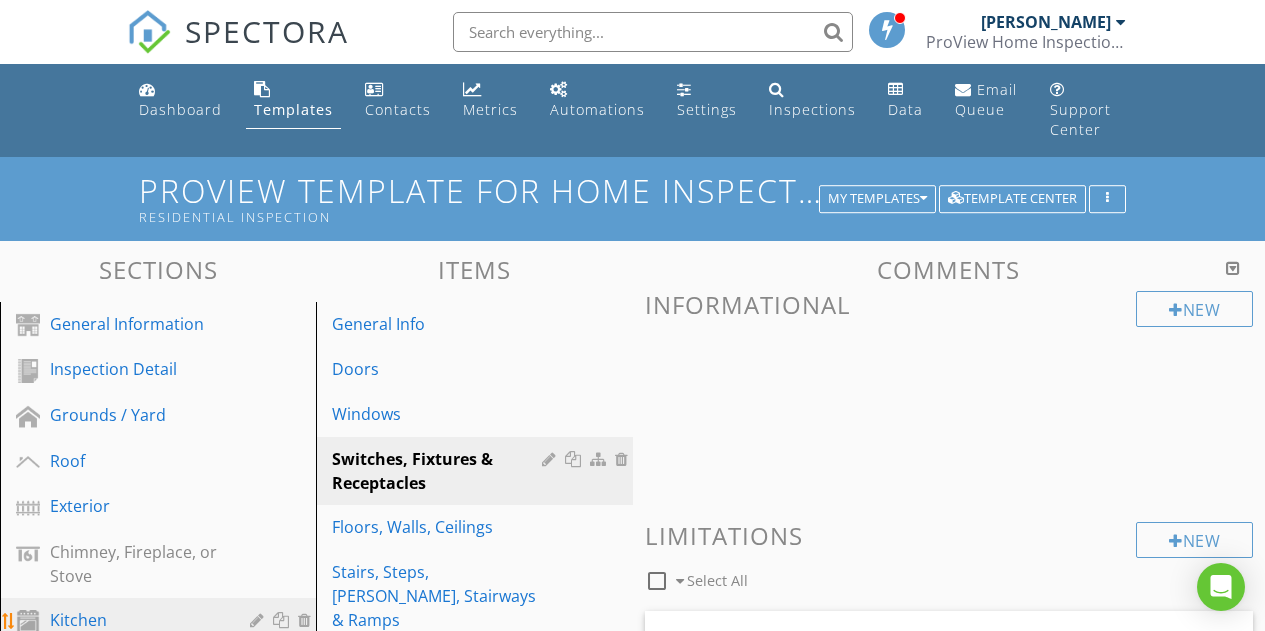 scroll, scrollTop: 0, scrollLeft: 0, axis: both 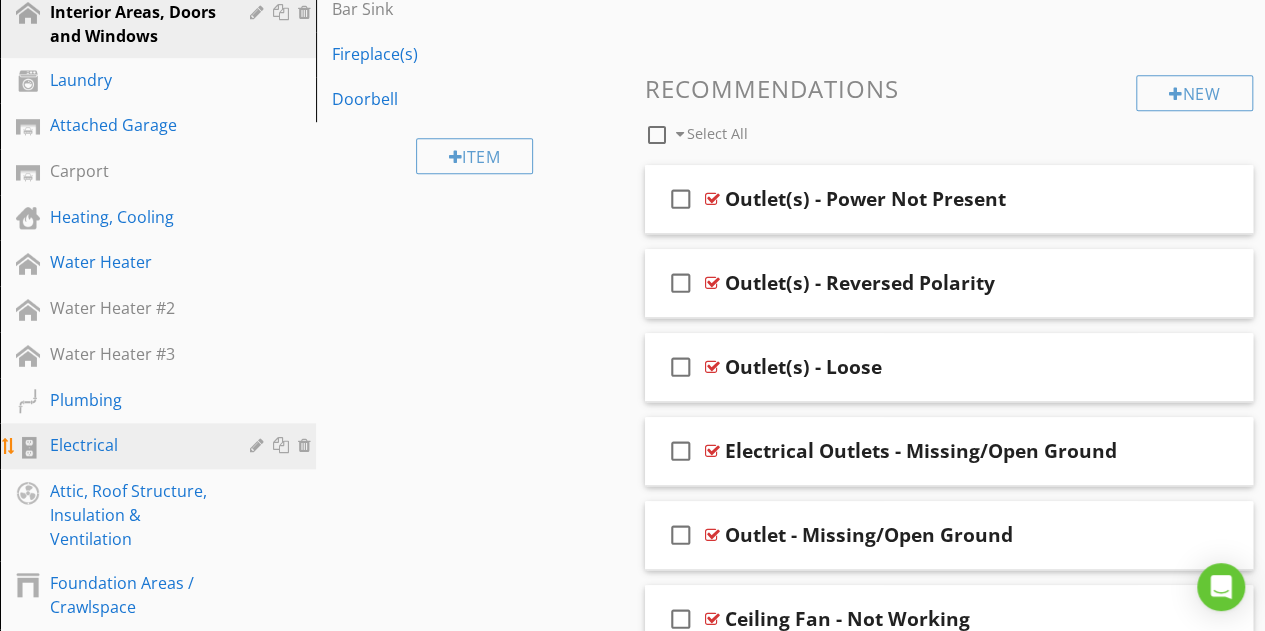 click on "Electrical" at bounding box center (135, 445) 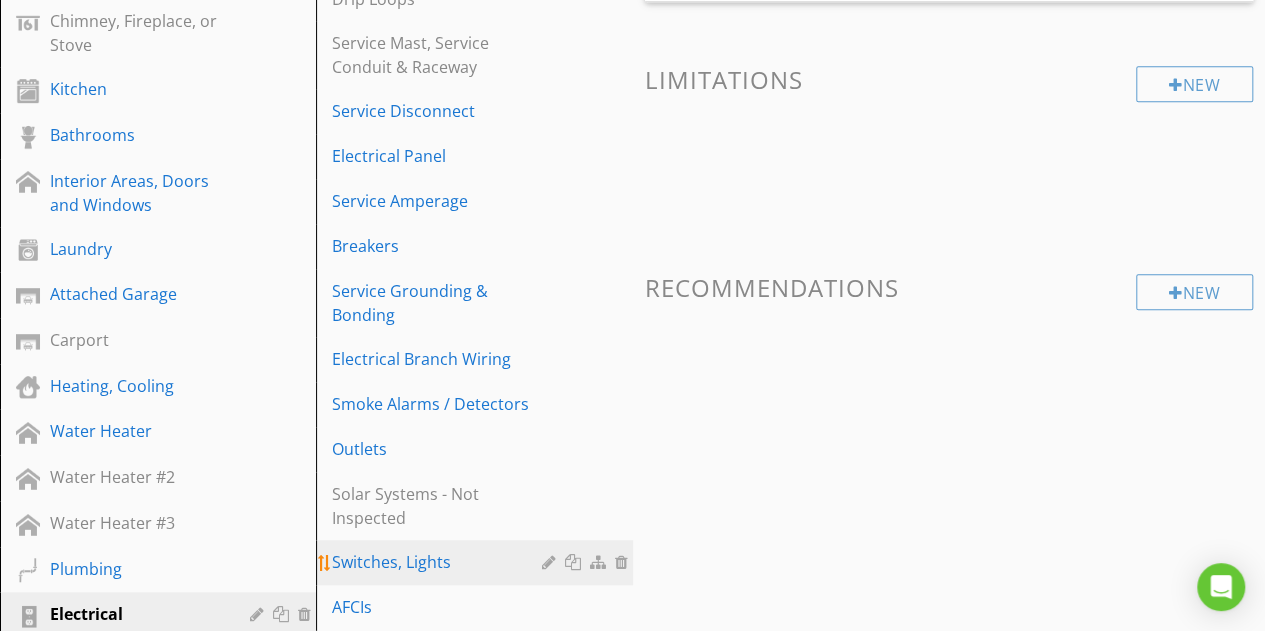 scroll, scrollTop: 500, scrollLeft: 0, axis: vertical 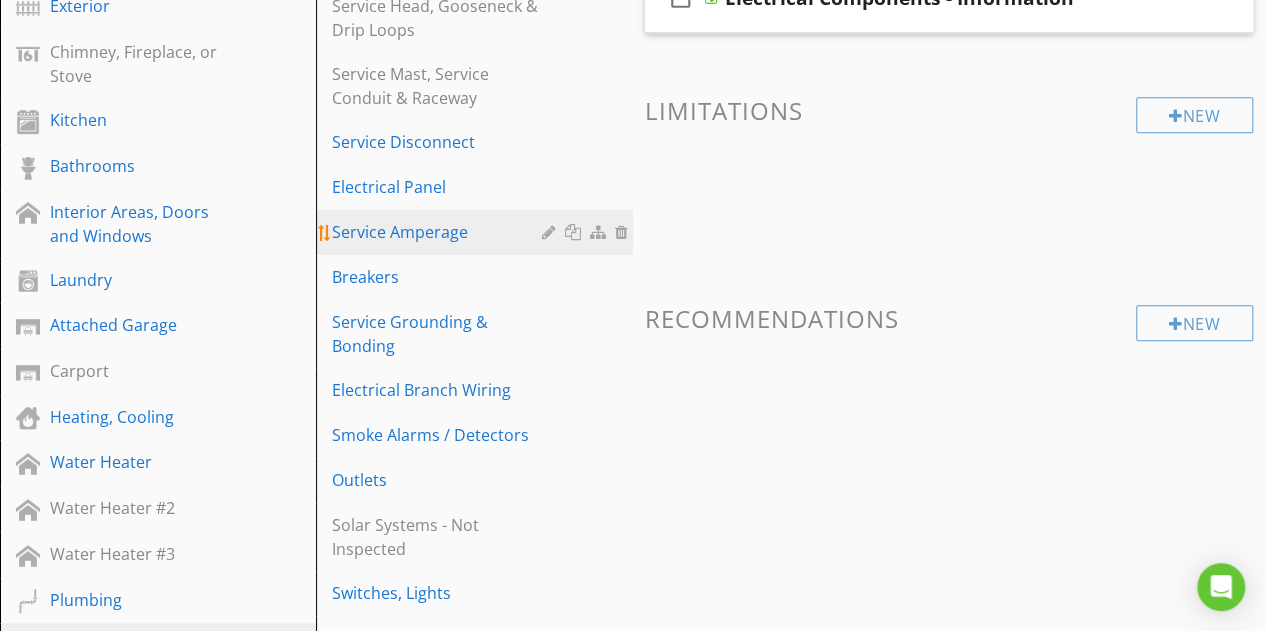 click on "Service Amperage" at bounding box center (439, 232) 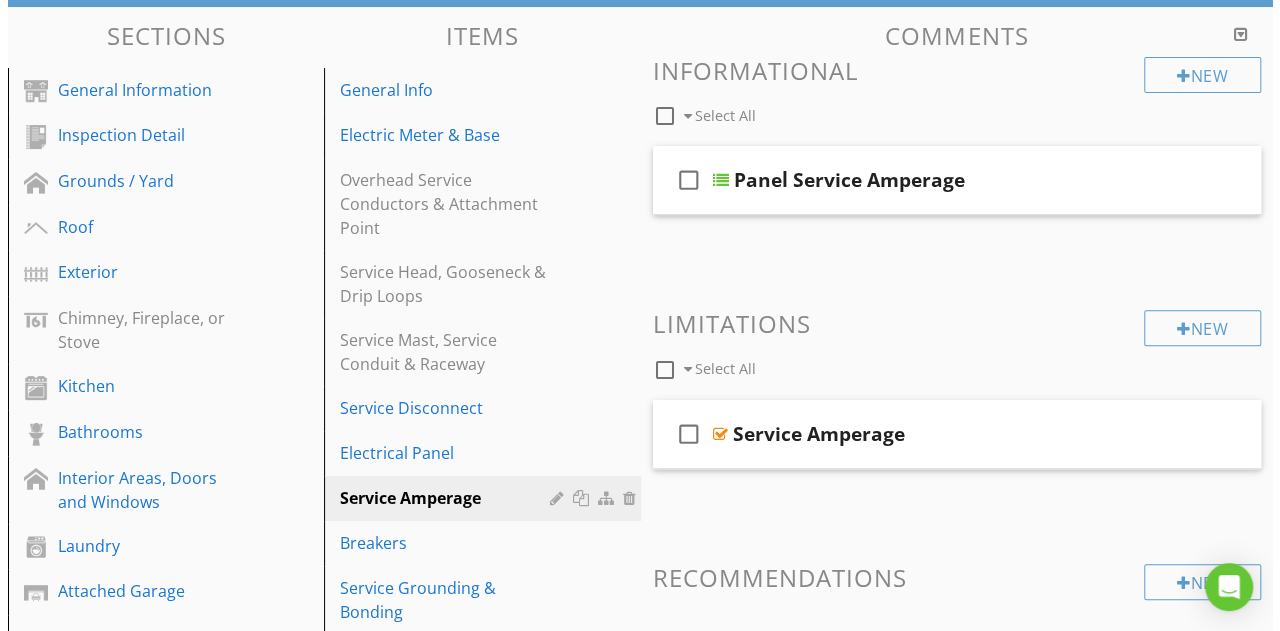 scroll, scrollTop: 400, scrollLeft: 0, axis: vertical 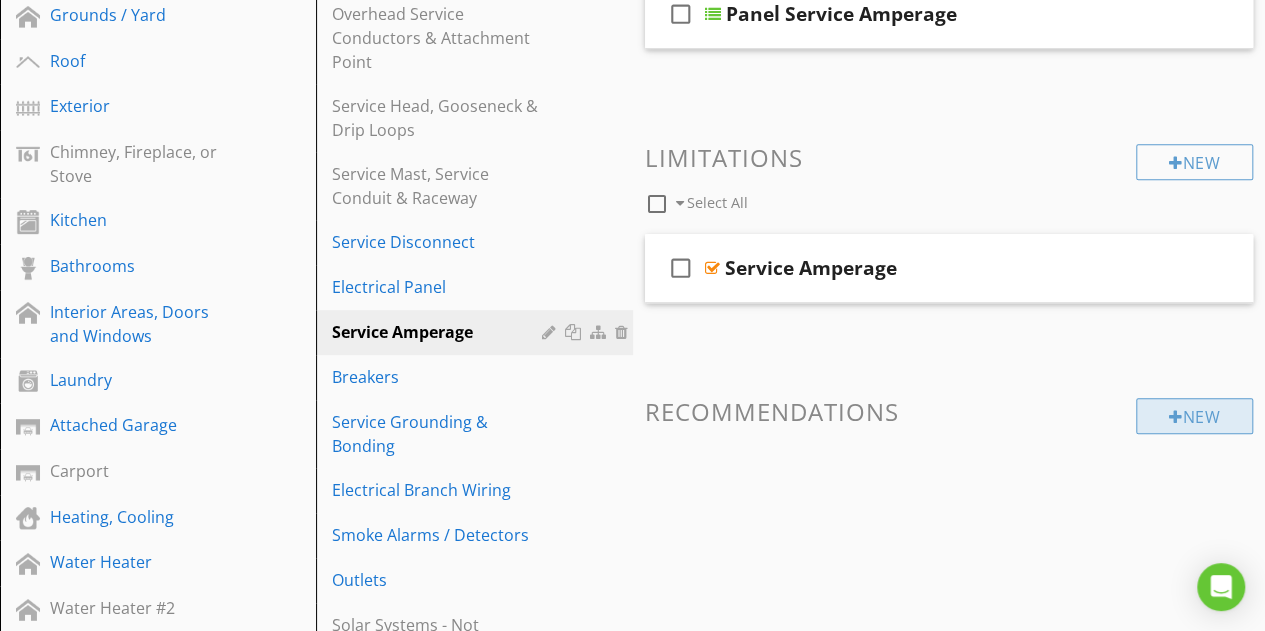 click on "New" at bounding box center (1194, 416) 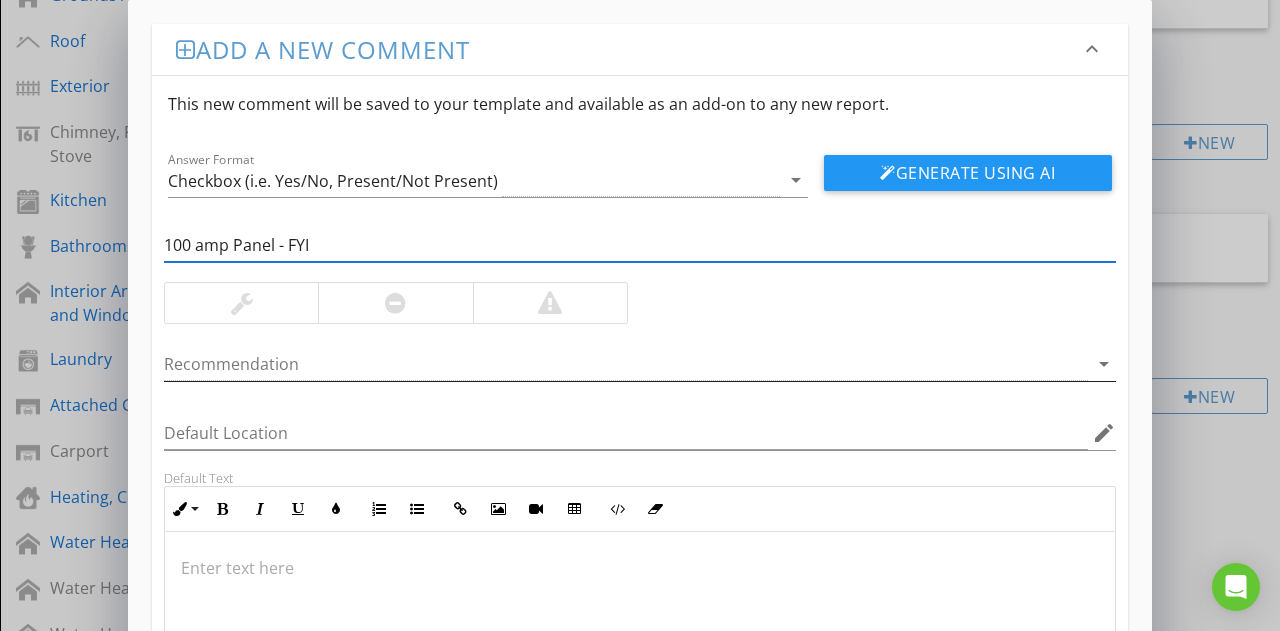 type on "100 amp Panel - FYI" 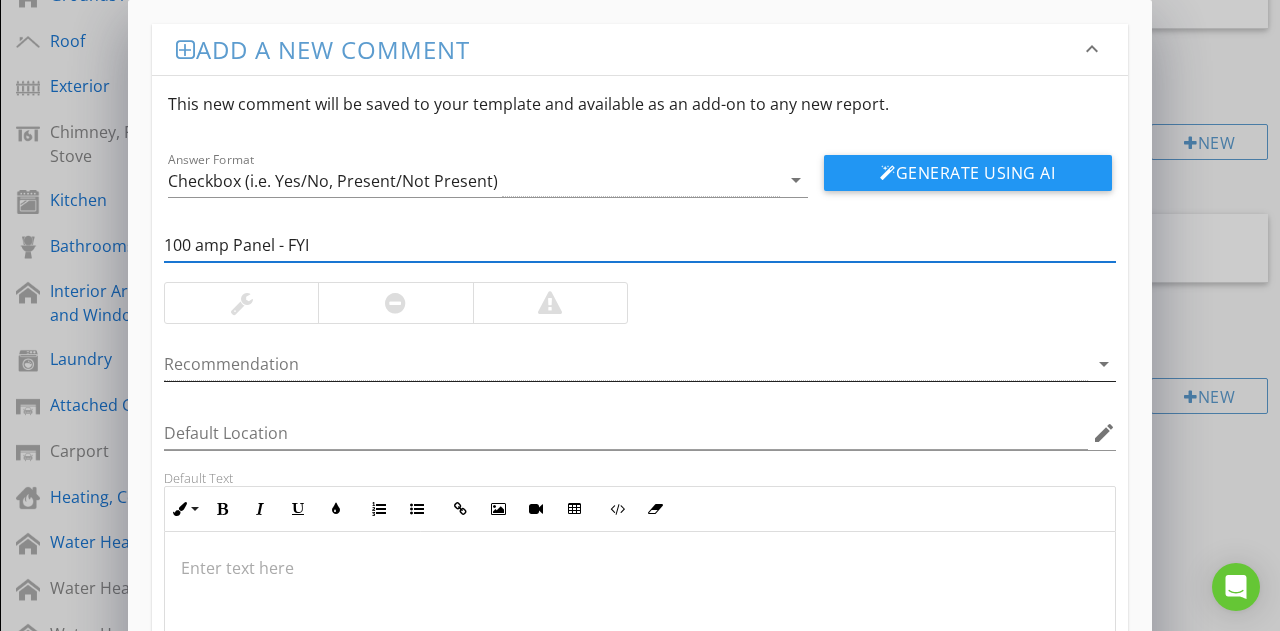 click at bounding box center [626, 364] 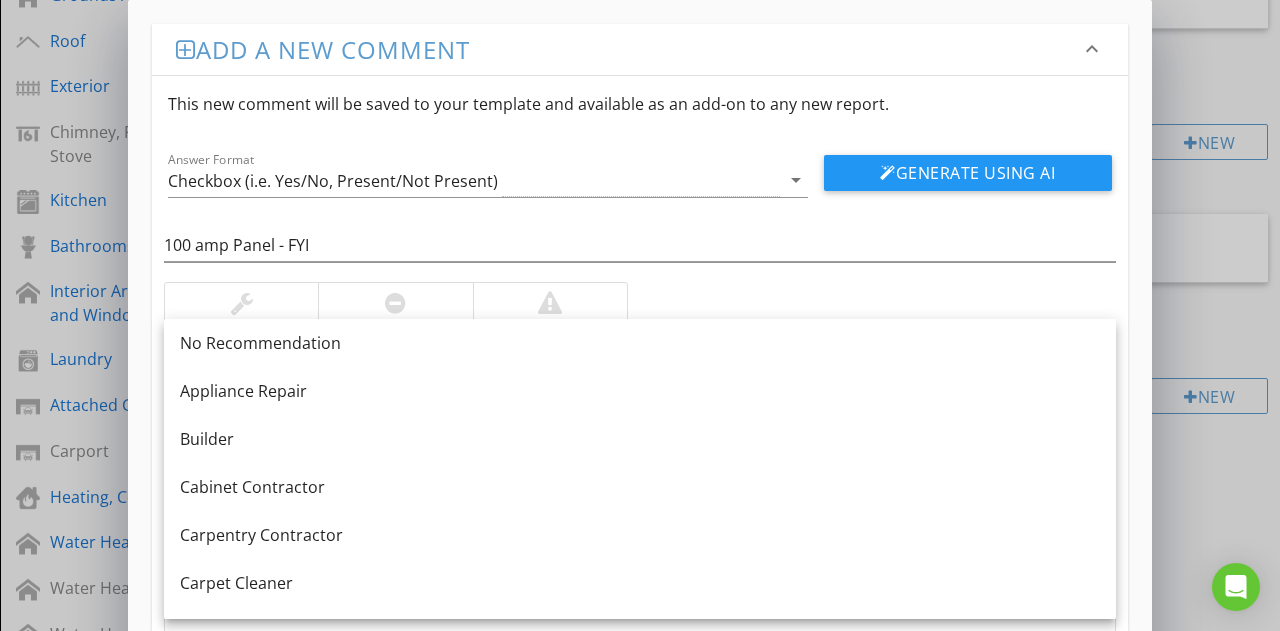 scroll, scrollTop: 660, scrollLeft: 0, axis: vertical 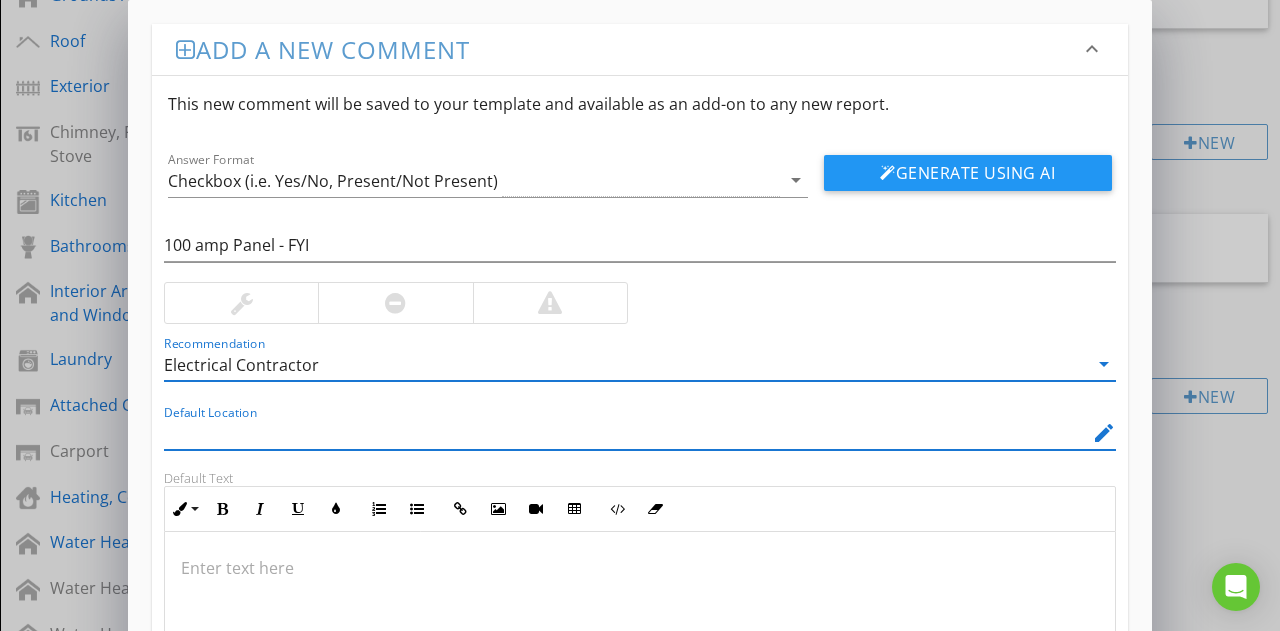 click at bounding box center [626, 433] 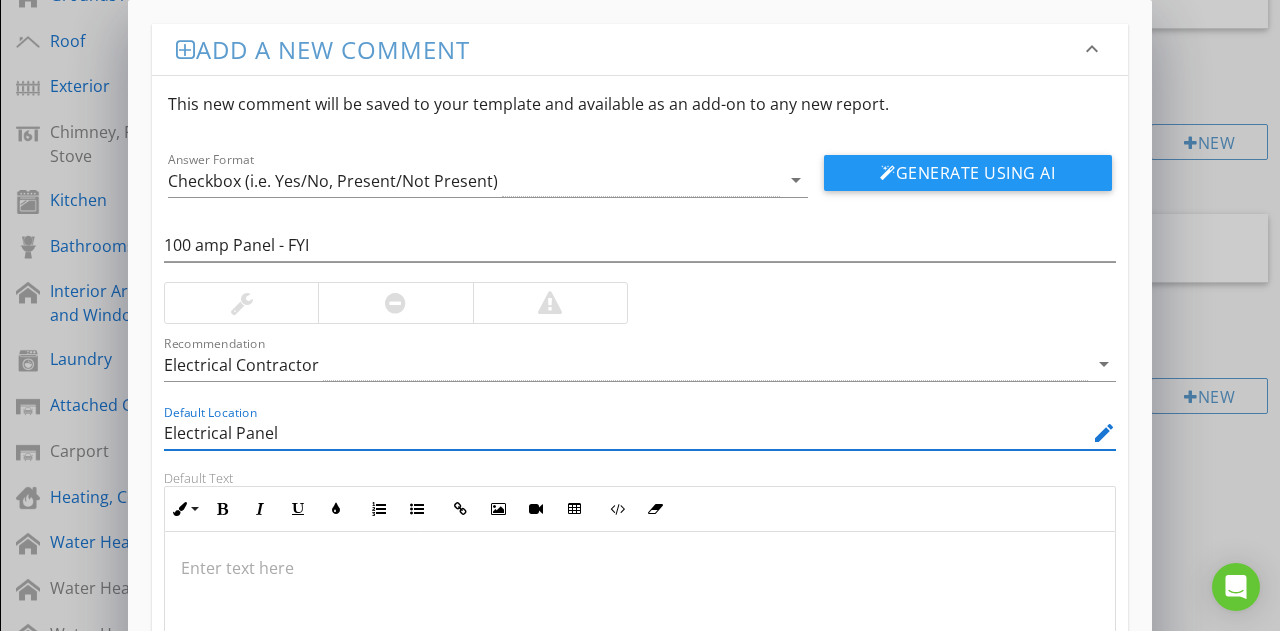 type on "Electrical Panel" 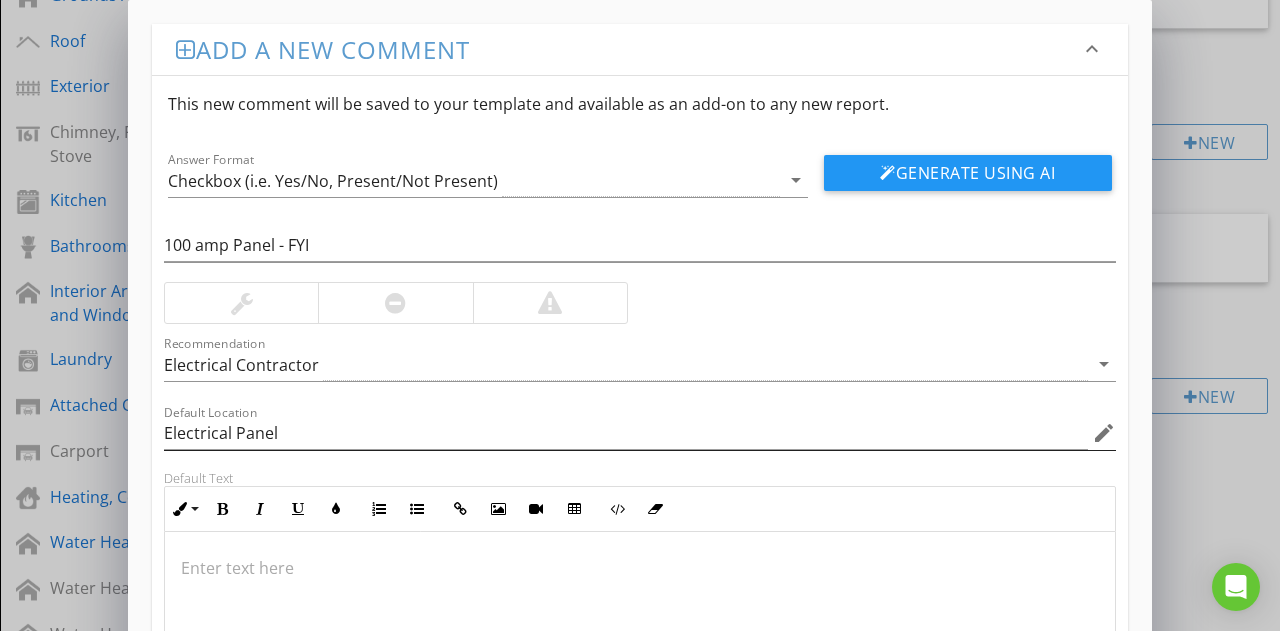 type 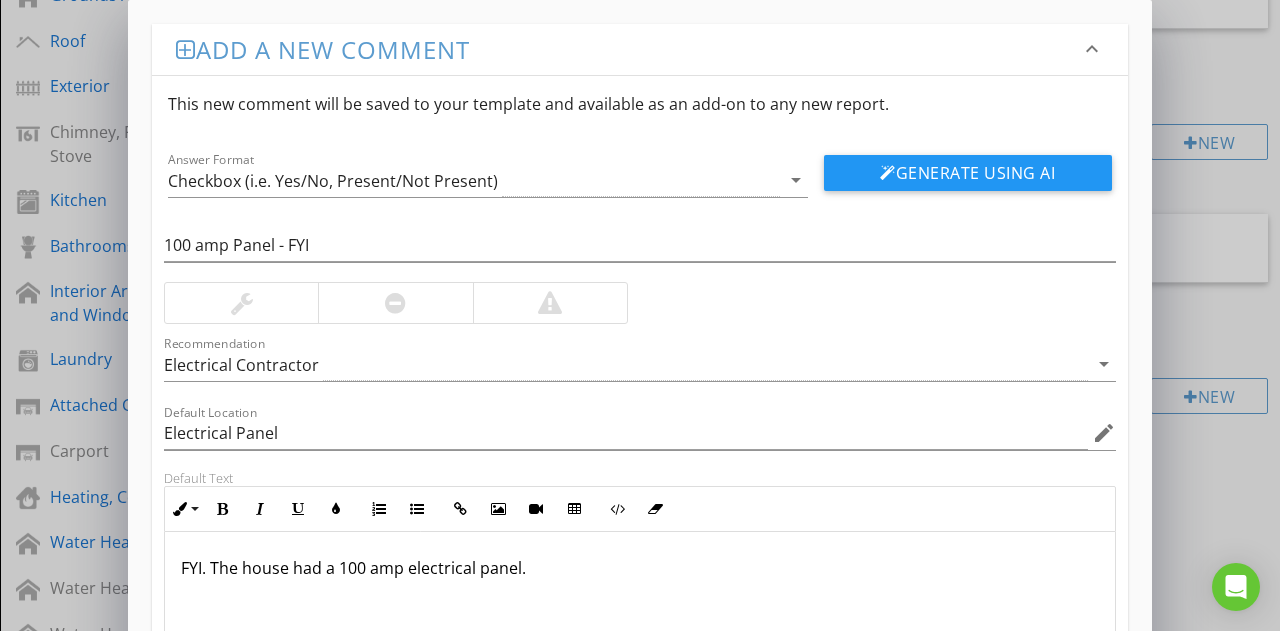 click on "FYI. The house had a 100 amp electrical panel." at bounding box center (640, 568) 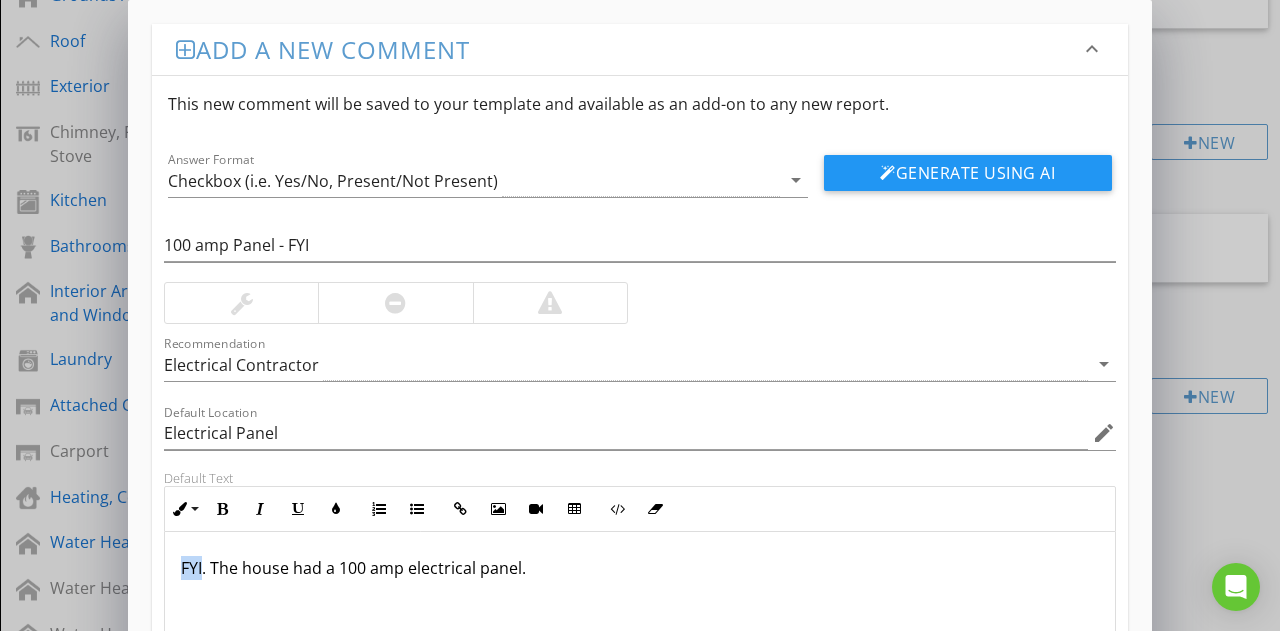 click on "FYI. The house had a 100 amp electrical panel." at bounding box center (640, 568) 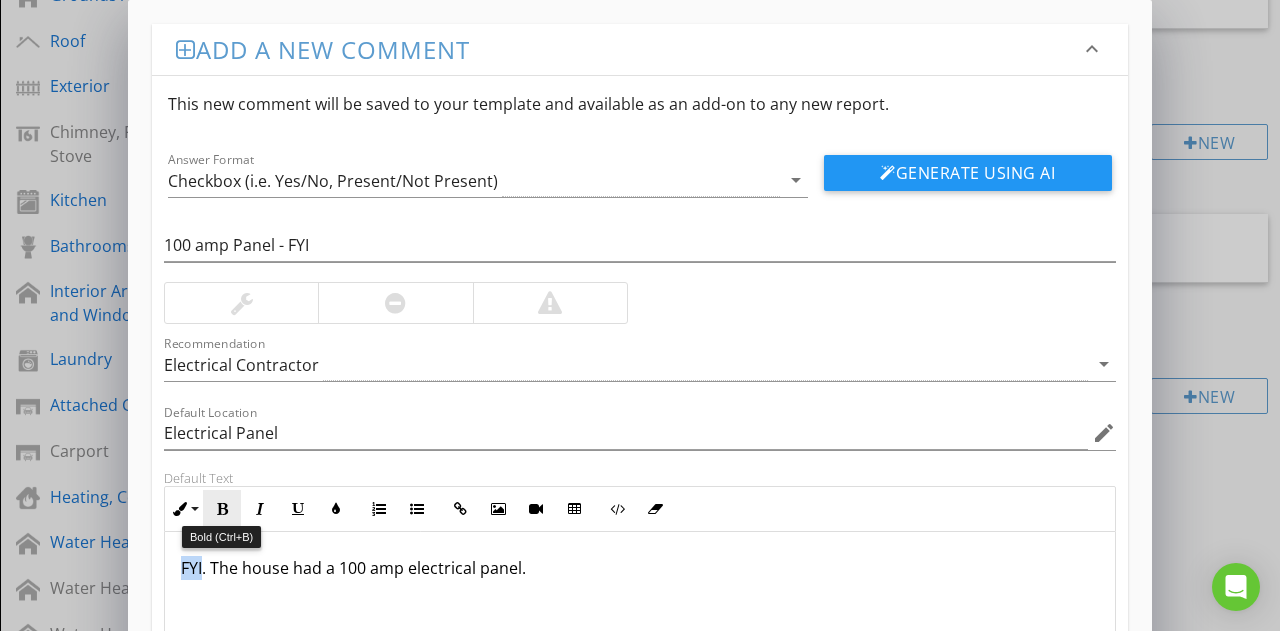 click at bounding box center [222, 509] 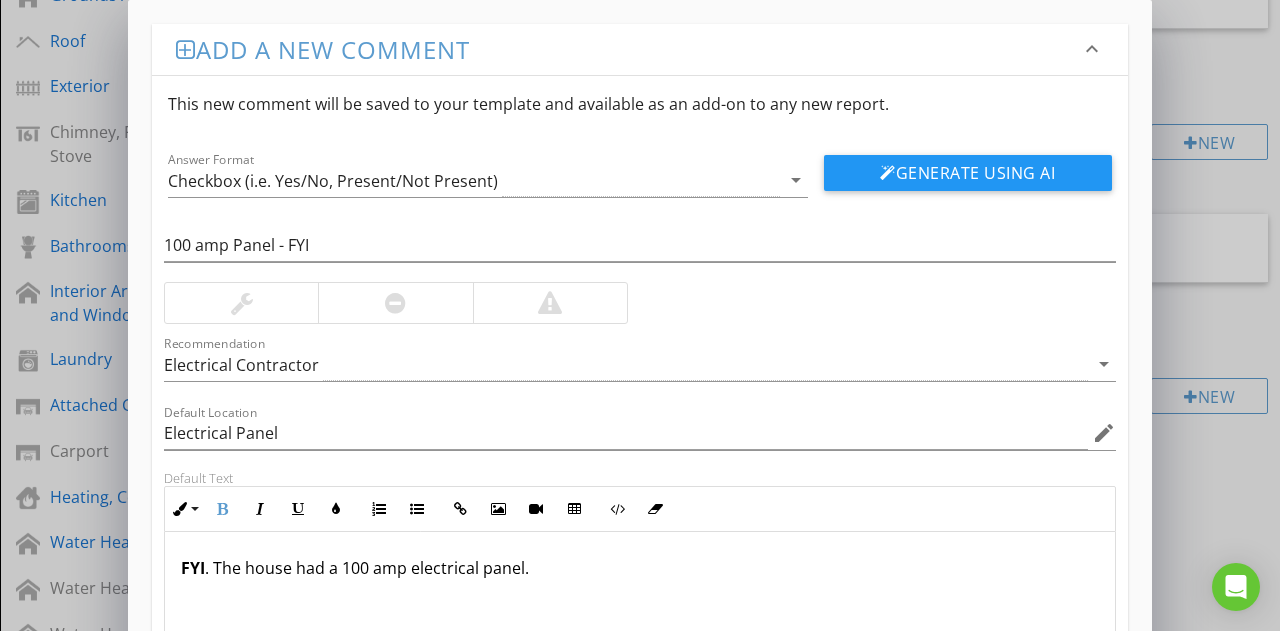 click on "FYI . The house had a 100 amp electrical panel." at bounding box center (640, 568) 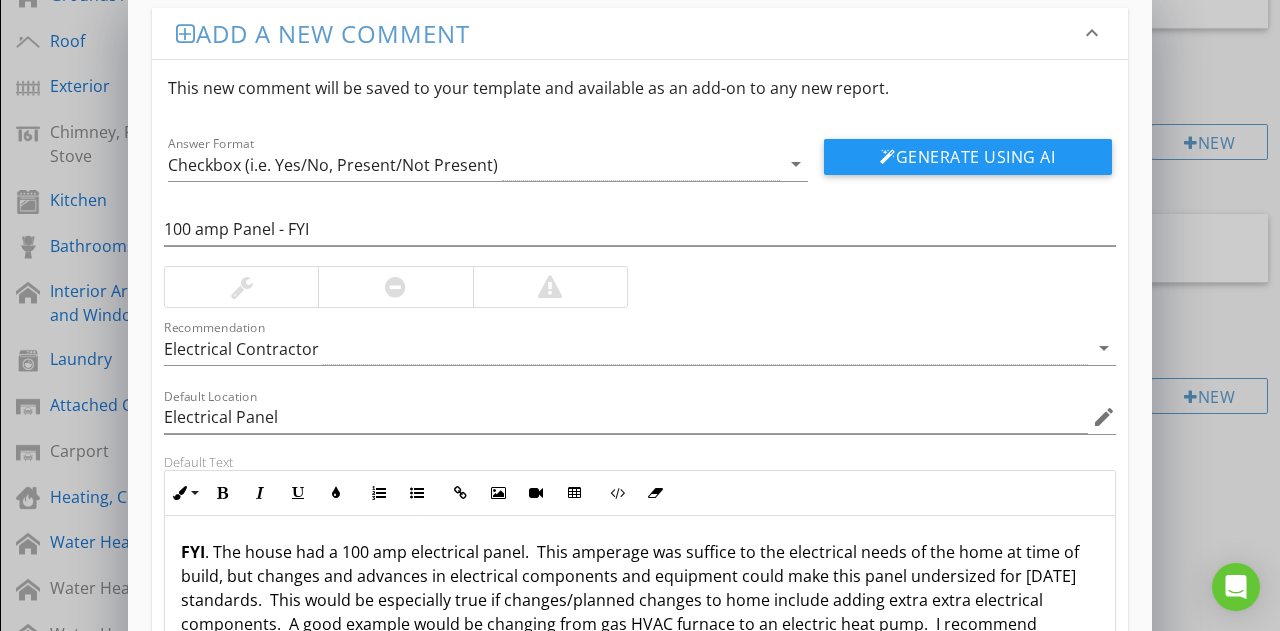 scroll, scrollTop: 40, scrollLeft: 0, axis: vertical 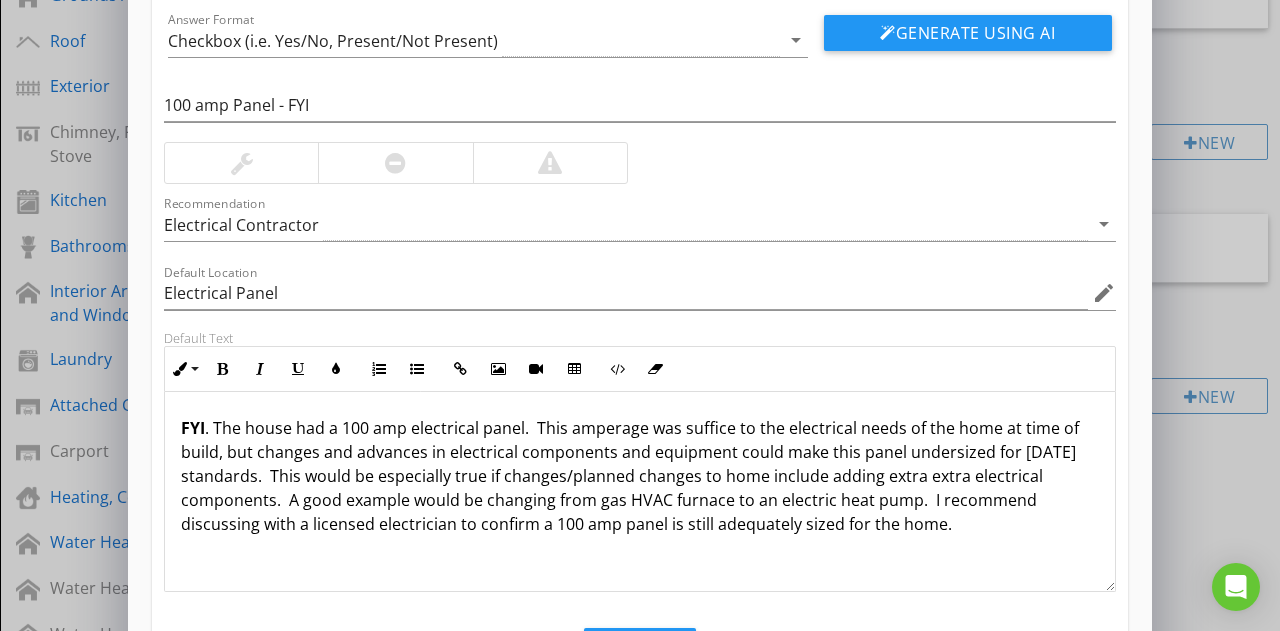 drag, startPoint x: 908, startPoint y: 517, endPoint x: 169, endPoint y: 390, distance: 749.8333 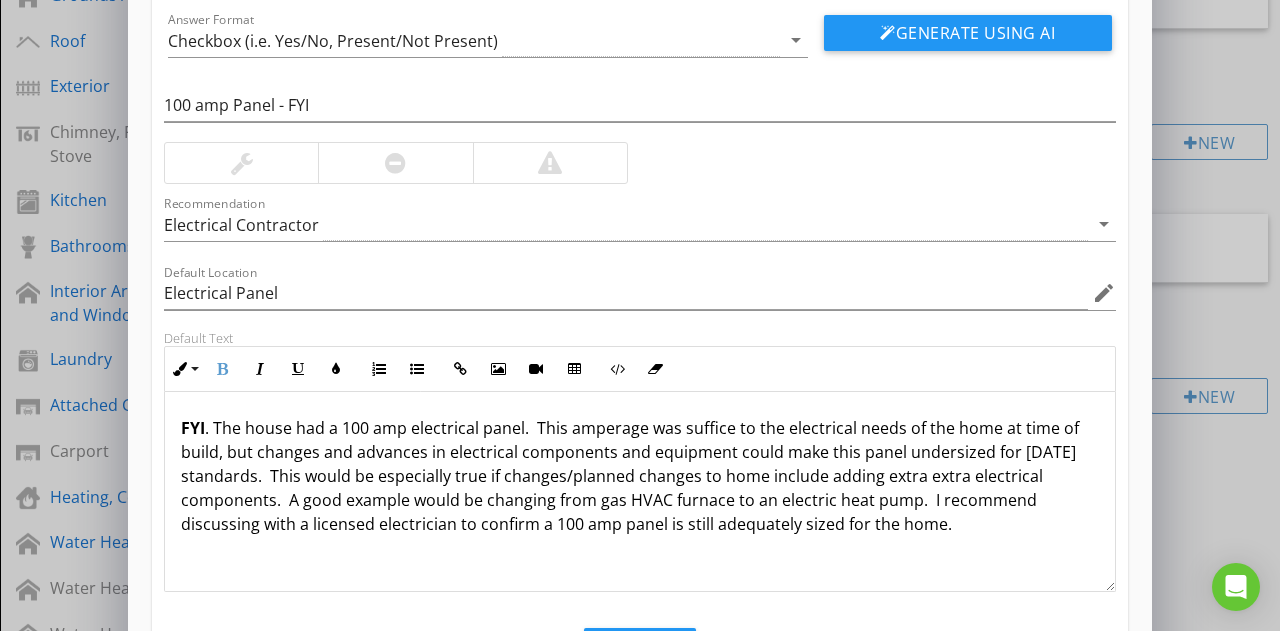copy on "FYI . The house had a 100 amp electrical panel.  This amperage was suffice to the electrical needs of the home at time of build, but changes and advances in electrical components and equipment could make this panel undersized for today's standards.  This would be especially true if changes/planned changes to home include adding extra extra electrical components.  A good example would be changing from gas HVAC furnace to an electric heat pump.  I recommend discussing with a licensed electrician to confirm a 100 amp panel is still adequately sized for the home." 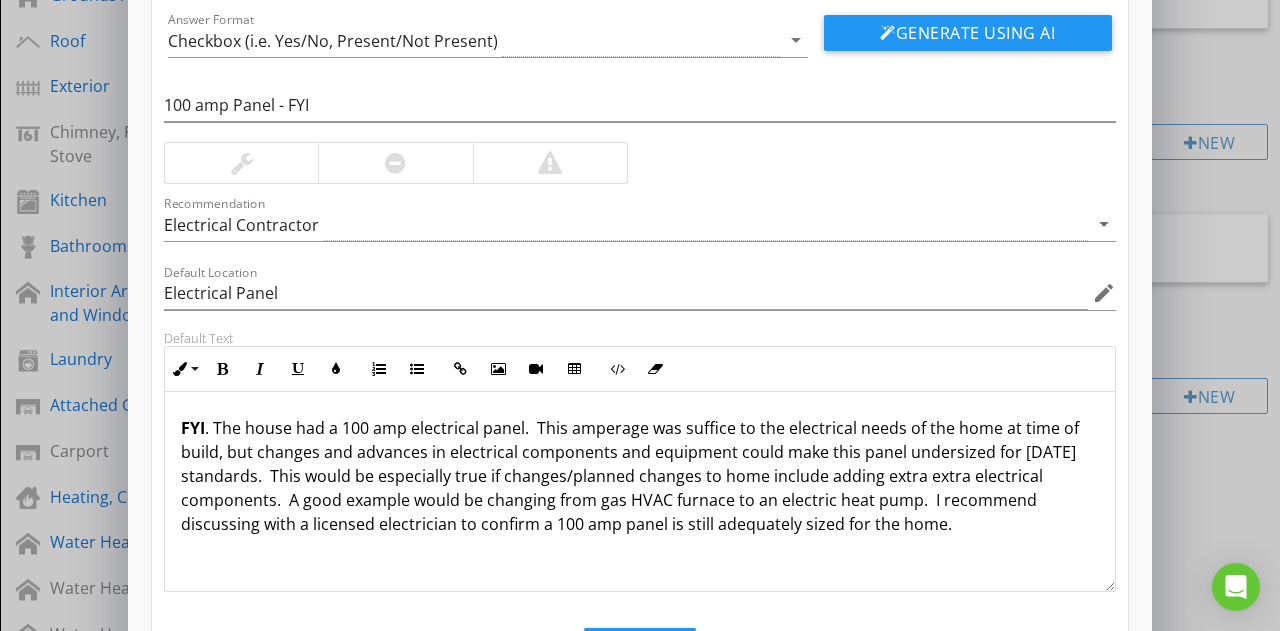 scroll, scrollTop: 0, scrollLeft: 0, axis: both 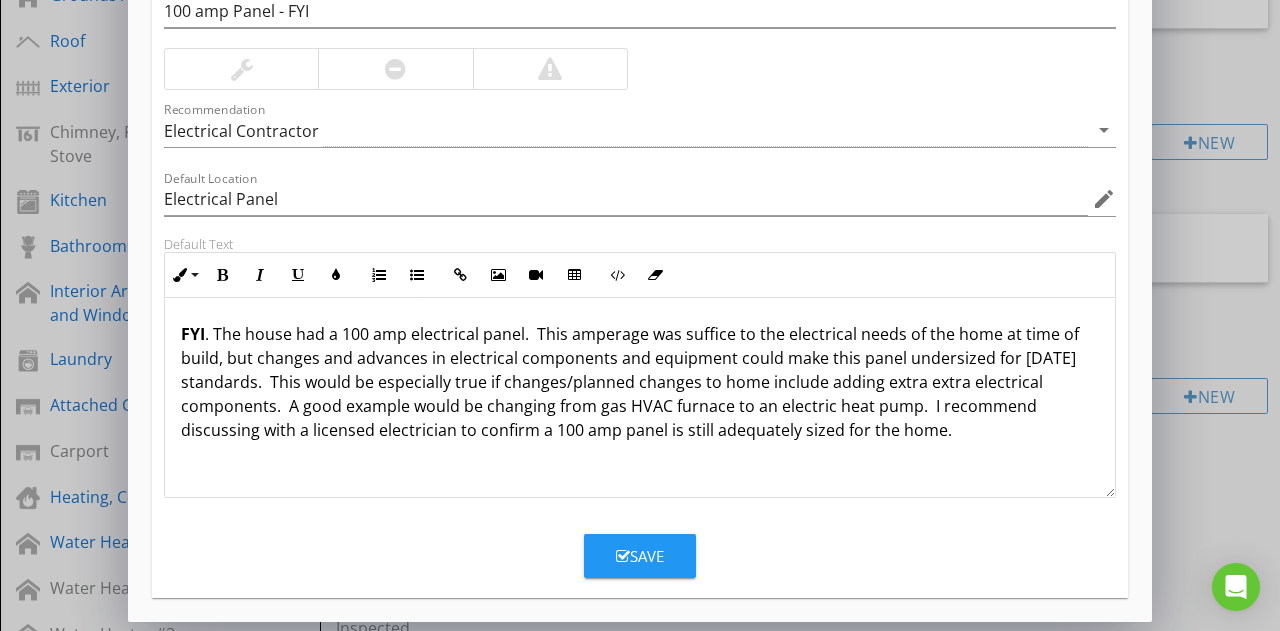 click on "Save" at bounding box center [640, 556] 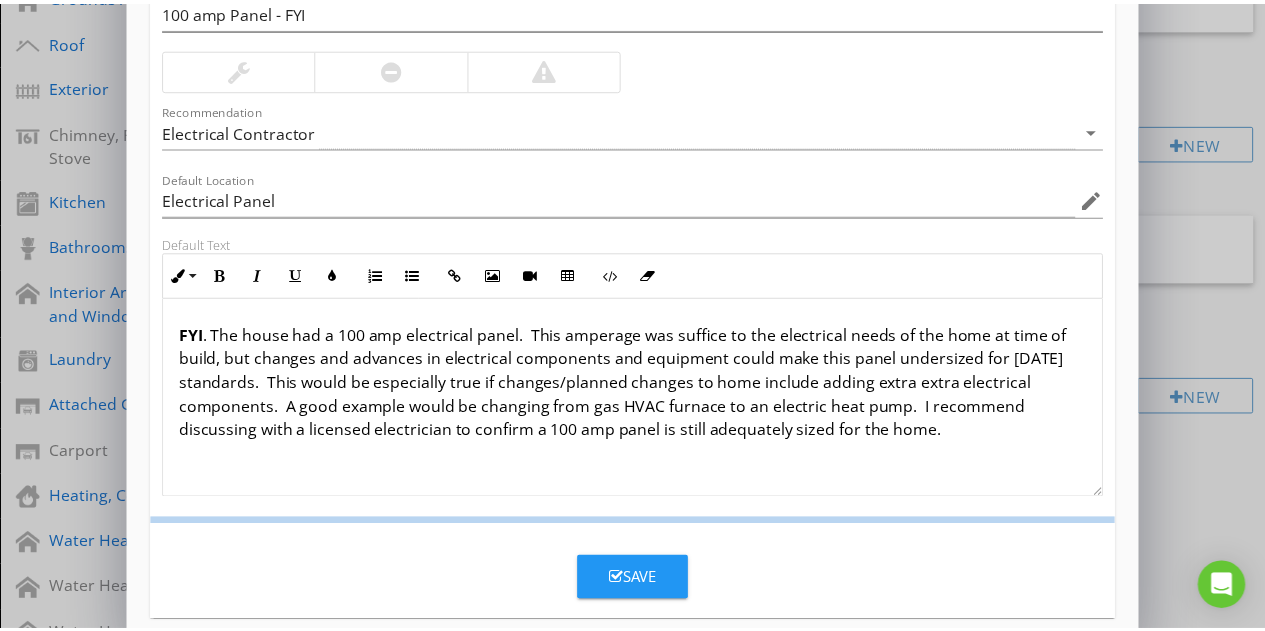 scroll, scrollTop: 137, scrollLeft: 0, axis: vertical 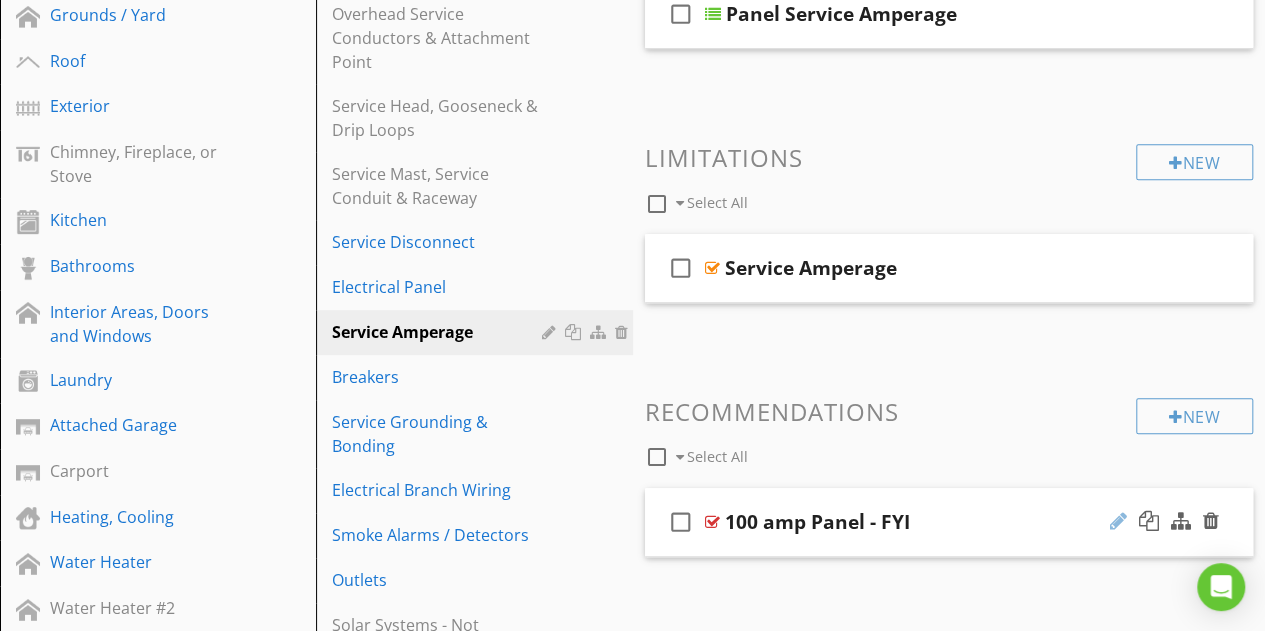 click at bounding box center [1118, 521] 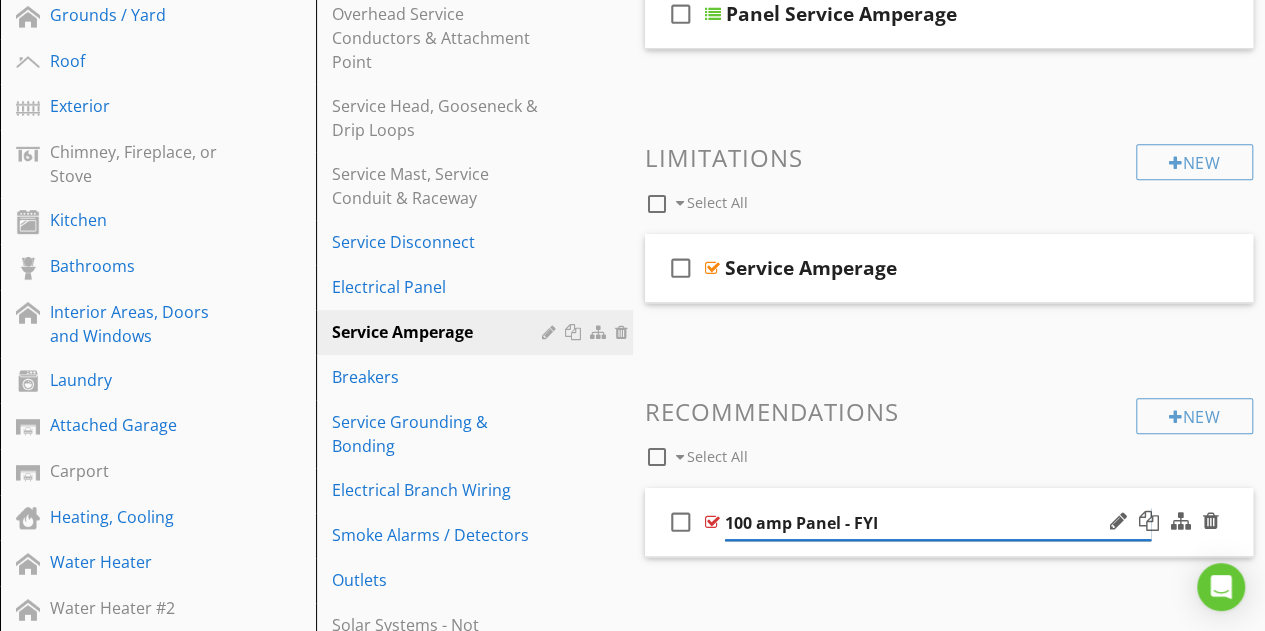 click on "100 amp Panel - FYI" at bounding box center (938, 523) 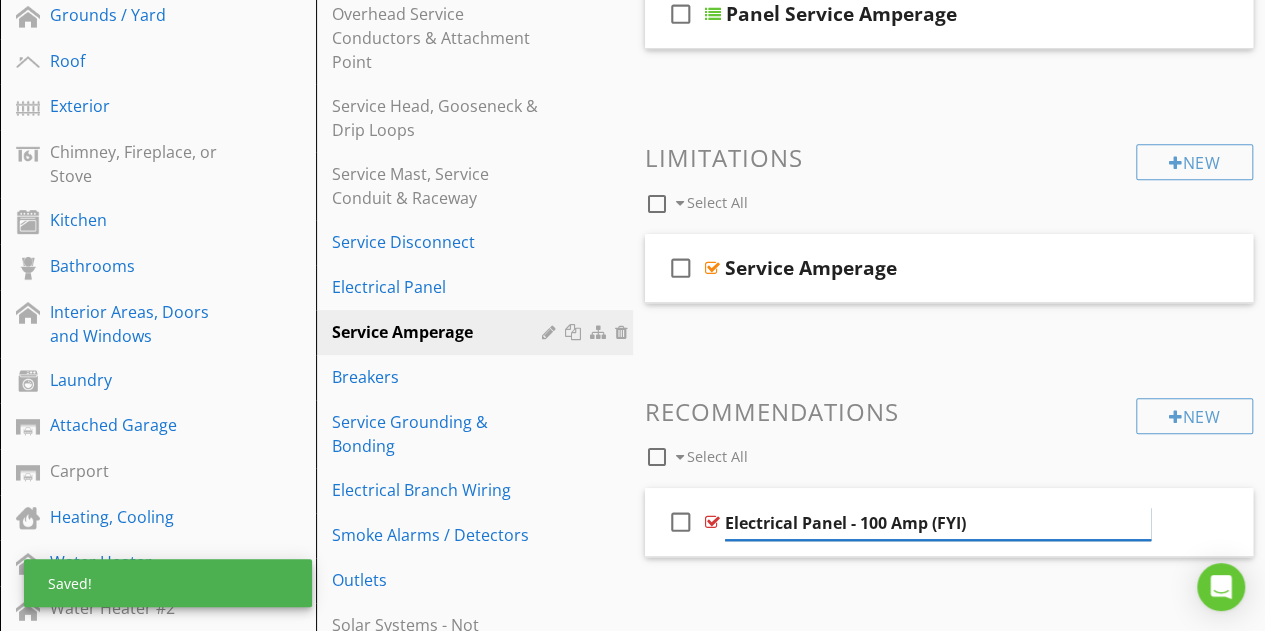 type on "Electrical Panel - 100 Amp (FYI)" 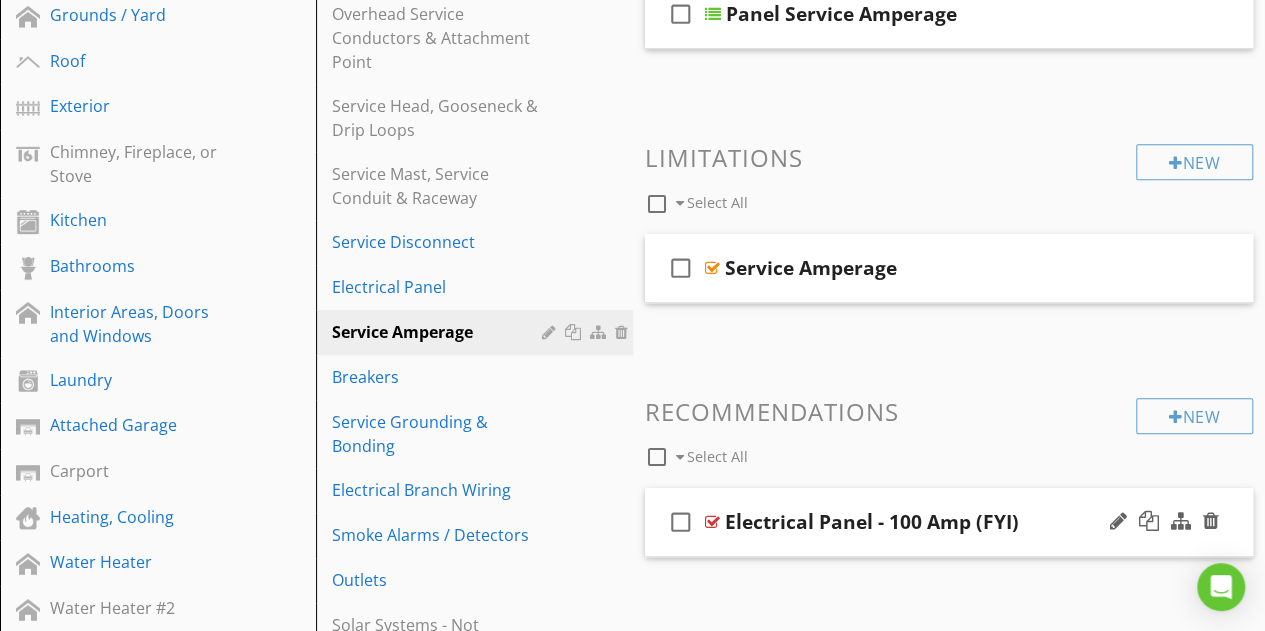 click on "Electrical Panel - 100 Amp (FYI)" at bounding box center (938, 522) 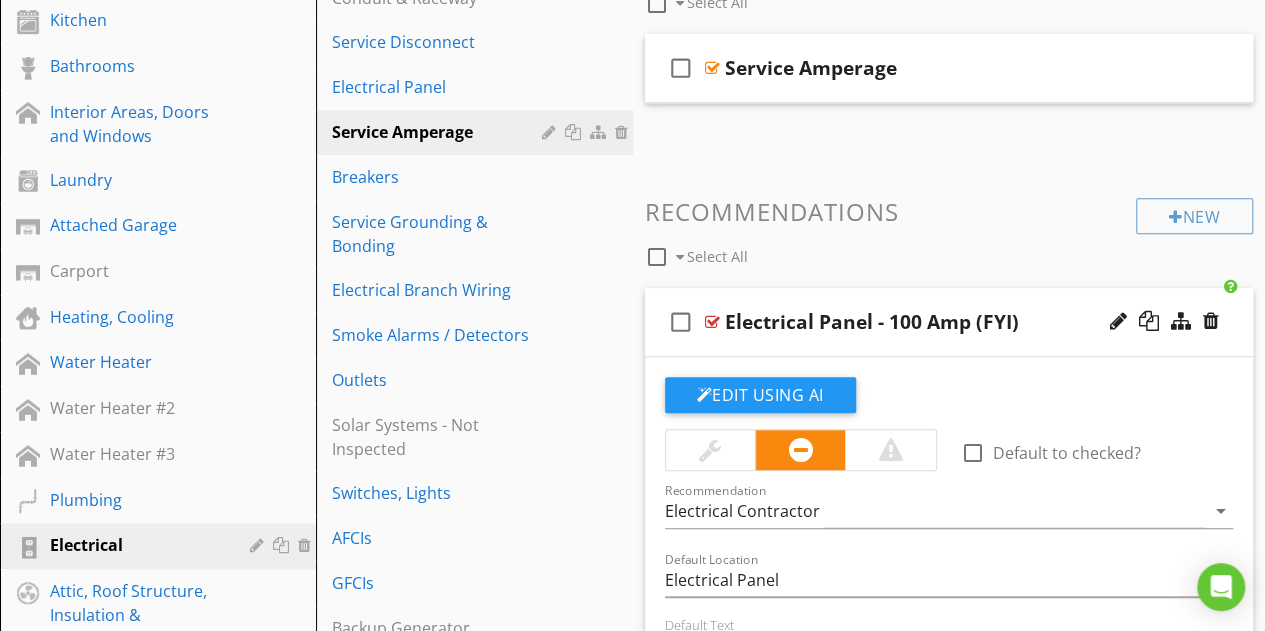 scroll, scrollTop: 700, scrollLeft: 0, axis: vertical 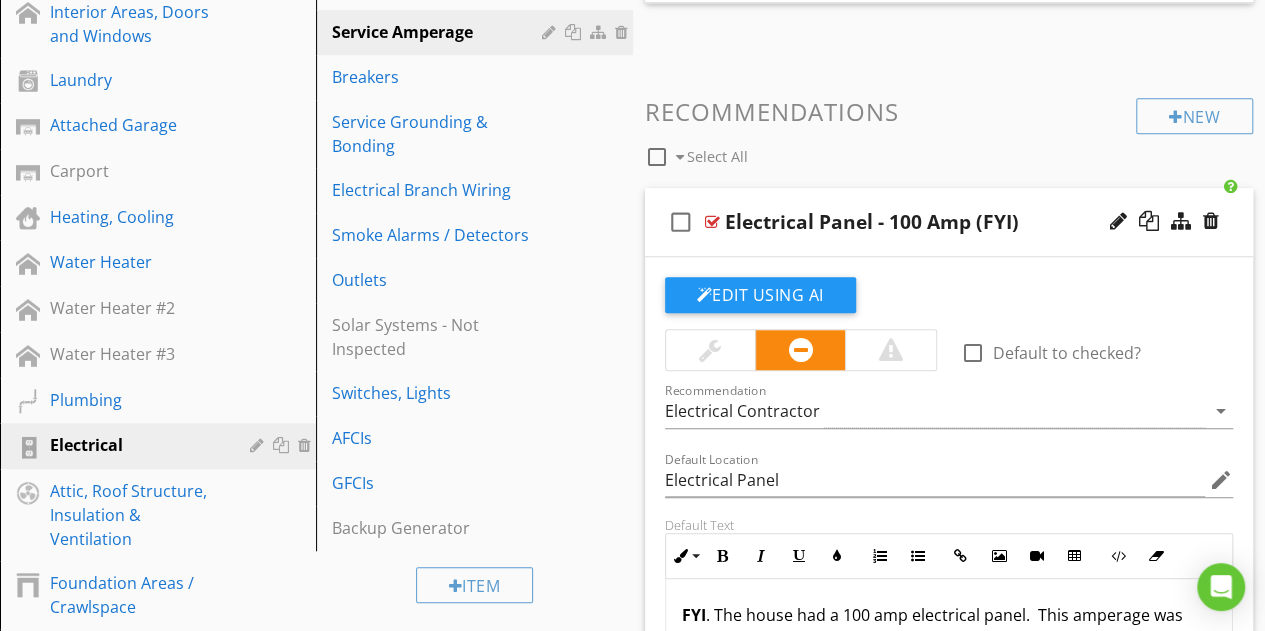 click at bounding box center [710, 350] 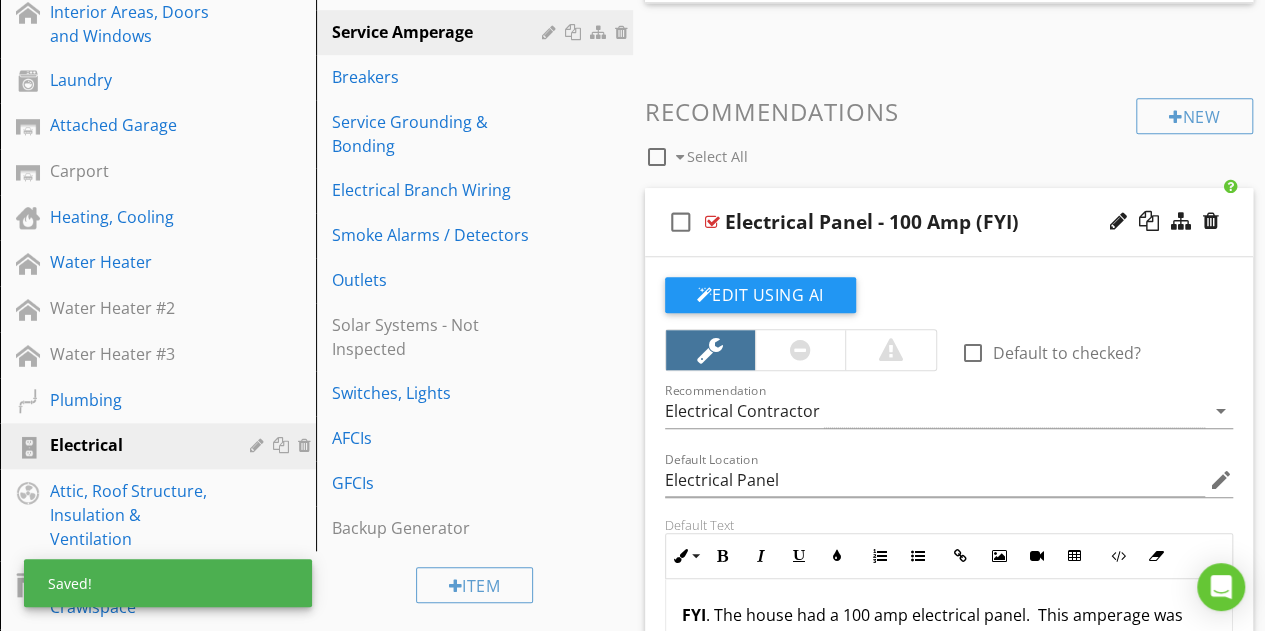 click on "Comments
New
Informational   check_box_outline_blank     Select All       check_box_outline_blank
Panel Service Amperage
New
Limitations   check_box_outline_blank     Select All     check_box_outline_blank
Service Amperage
New
Recommendations    check_box_outline_blank     Select All     check_box_outline_blank
Electrical Panel - 100 Amp (FYI)
Edit Using AI
check_box_outline_blank Default to checked?           Recommendation Electrical Contractor arrow_drop_down   Default Location Electrical Panel edit       Default Text   Inline Style XLarge Large Normal Small Light Small/Light Bold Italic Underline Colors Ordered List Unordered List Insert Link Insert Image Insert Video Insert Table Code View Clear Formatting FYI Enter text here" at bounding box center [949, 275] 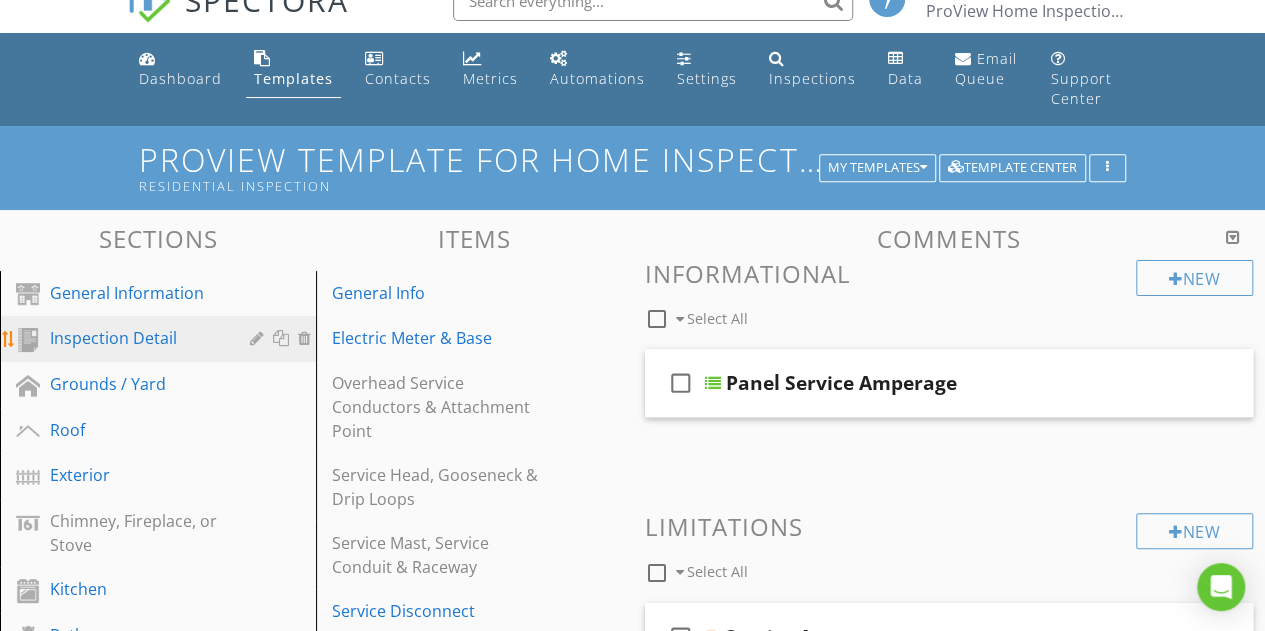 scroll, scrollTop: 0, scrollLeft: 0, axis: both 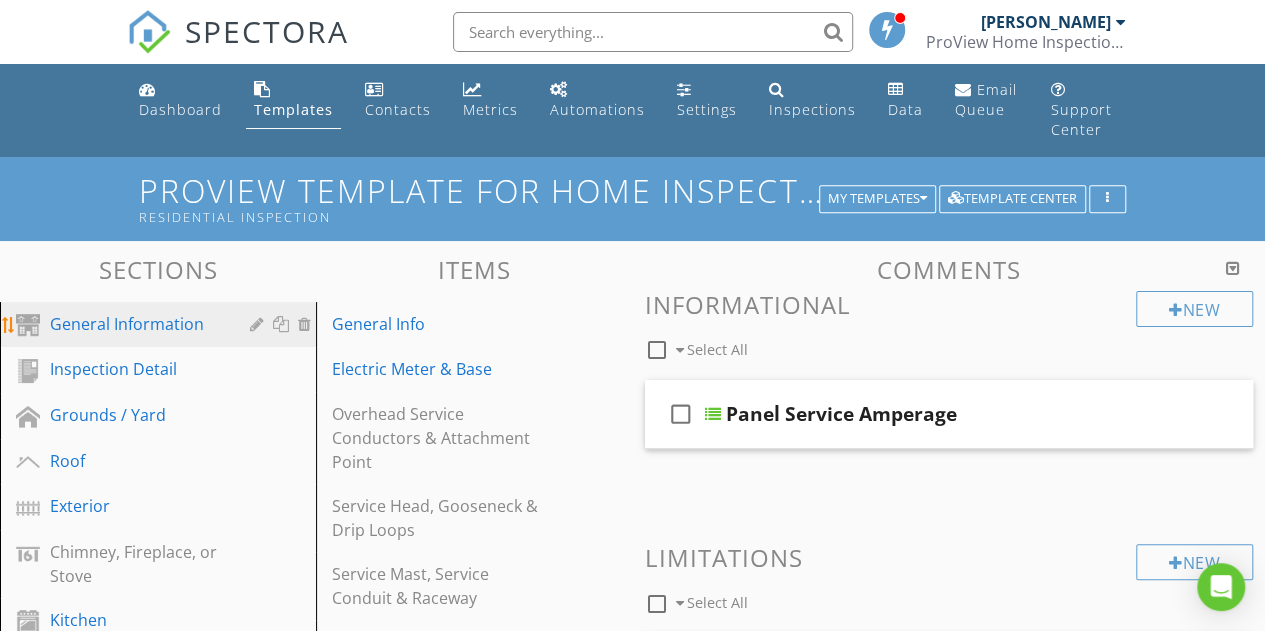 click on "General Information" at bounding box center (135, 324) 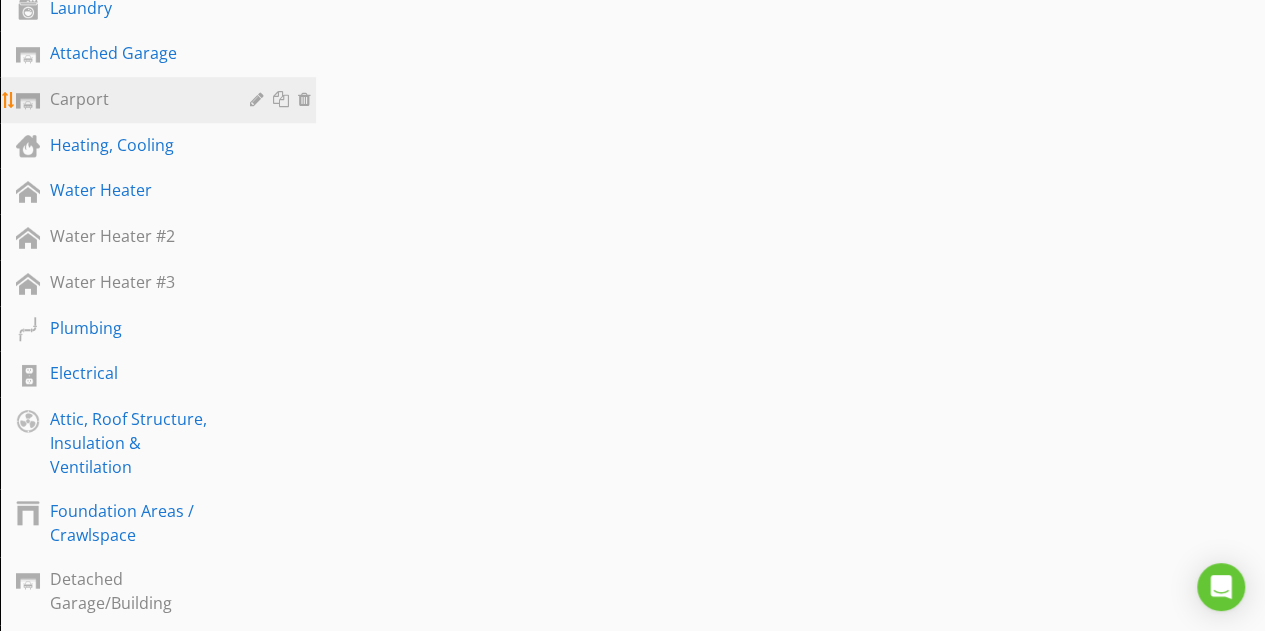 scroll, scrollTop: 800, scrollLeft: 0, axis: vertical 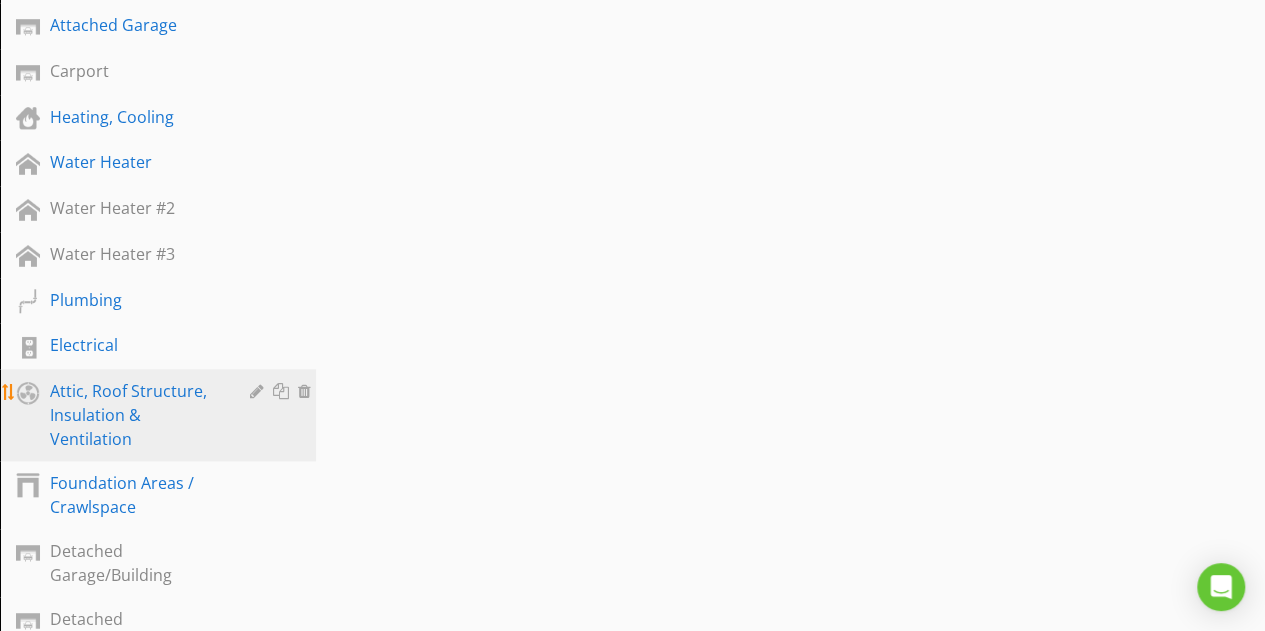click on "Attic, Roof Structure, Insulation & Ventilation" at bounding box center [135, 415] 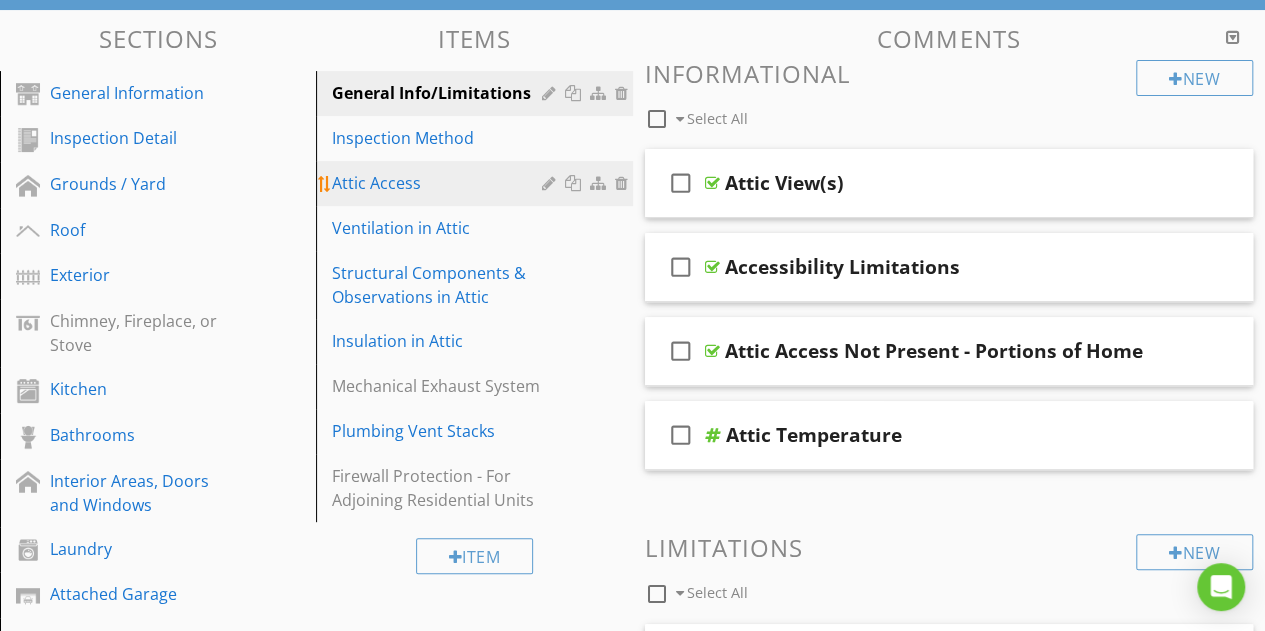 scroll, scrollTop: 200, scrollLeft: 0, axis: vertical 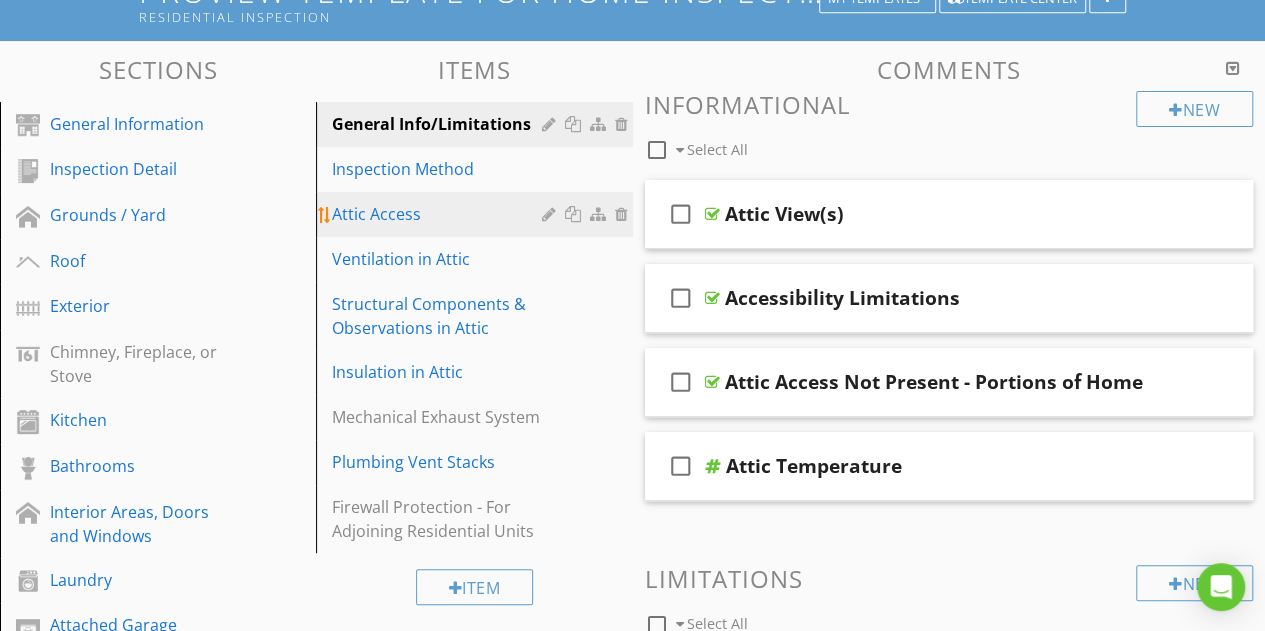 click on "Attic Access" at bounding box center [439, 214] 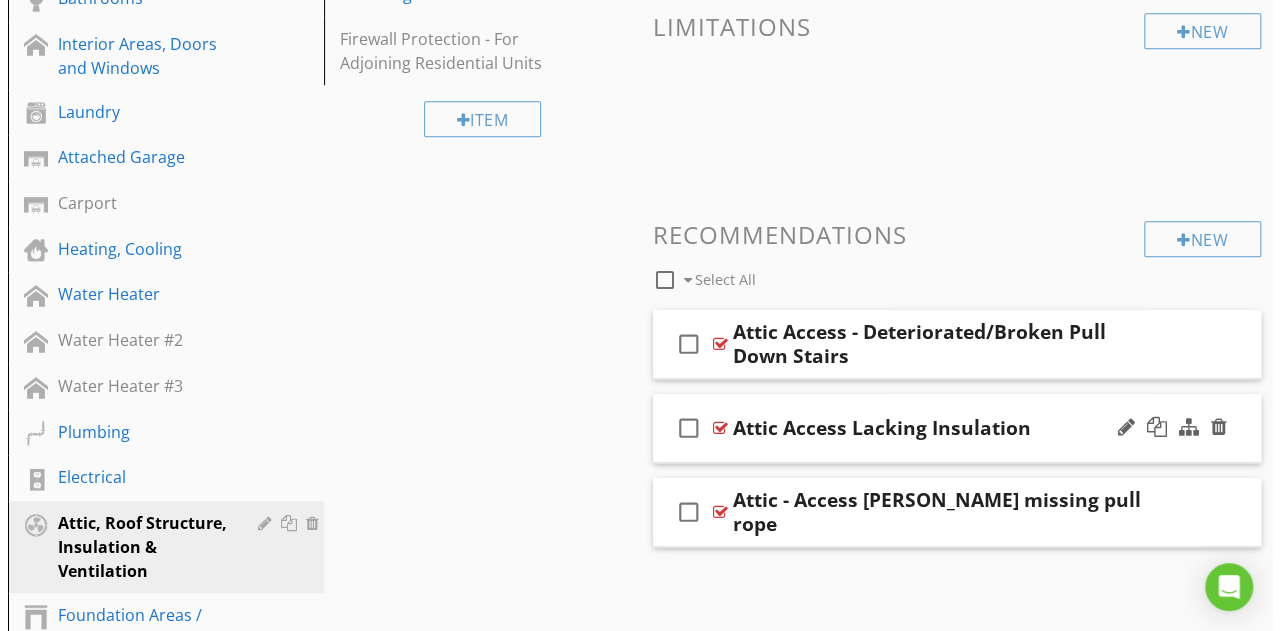 scroll, scrollTop: 700, scrollLeft: 0, axis: vertical 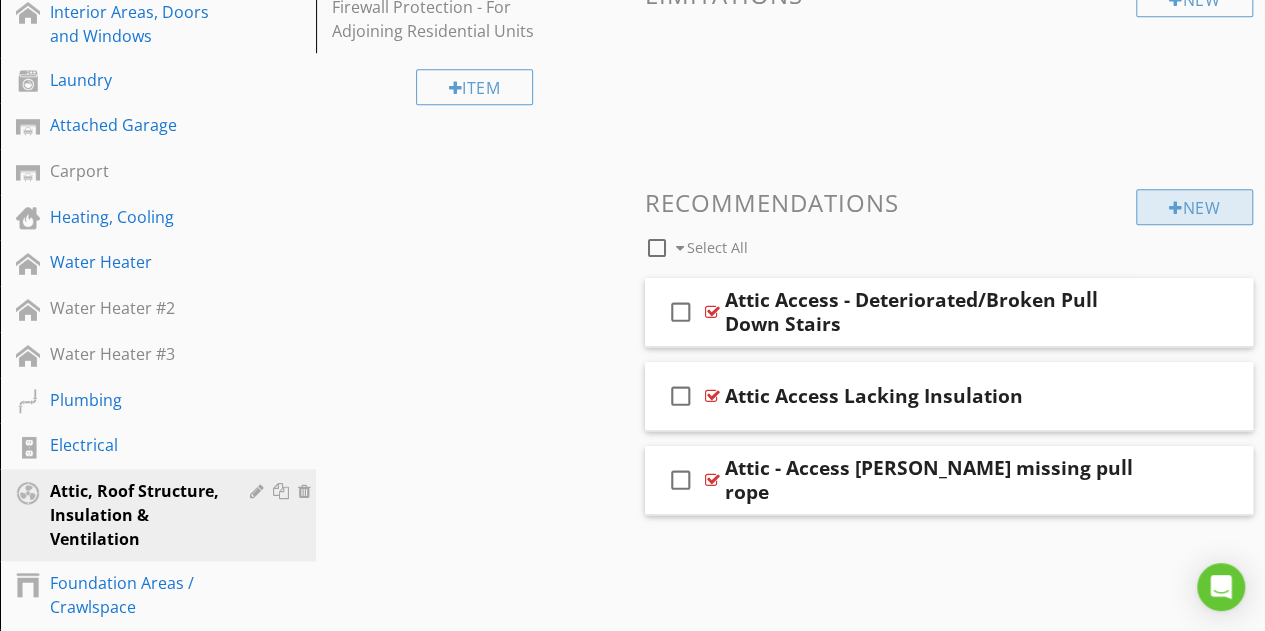 click at bounding box center (1176, 208) 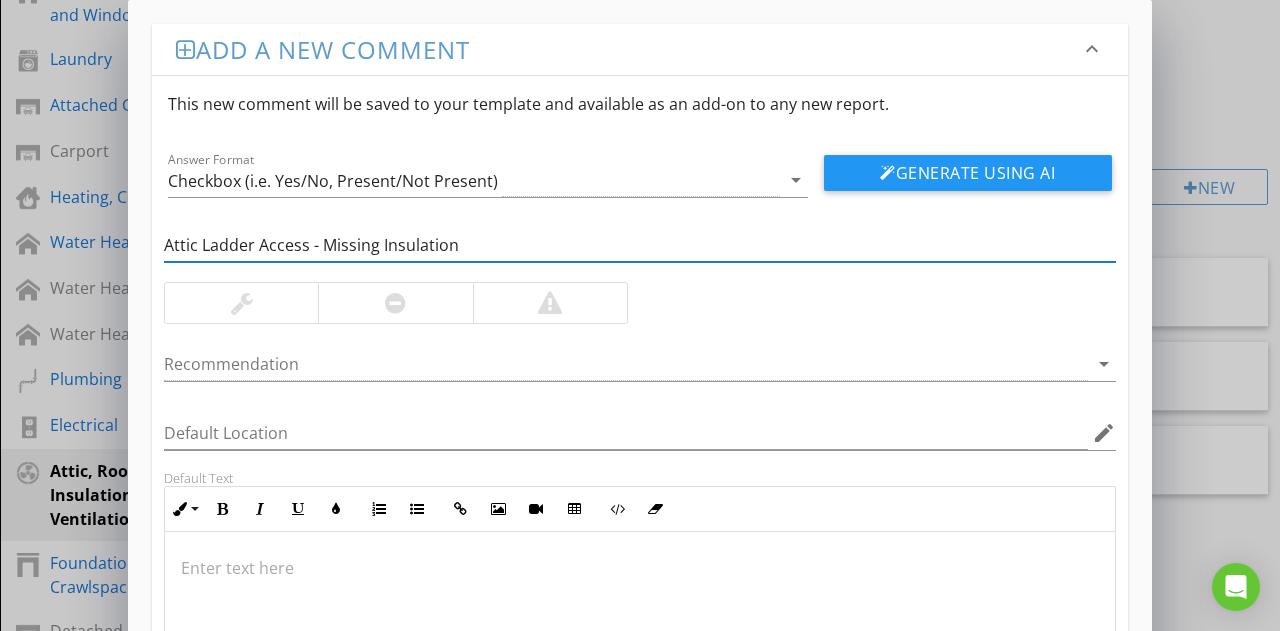 type on "Attic Ladder Access - Missing Insulation" 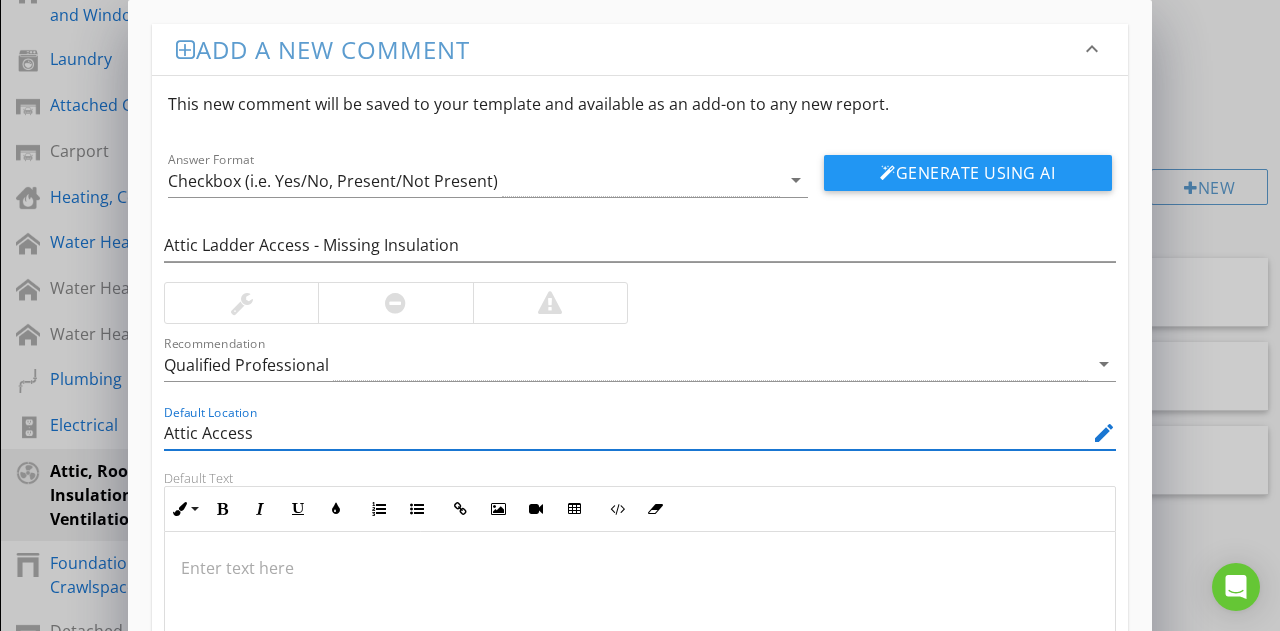 type on "Attic Access" 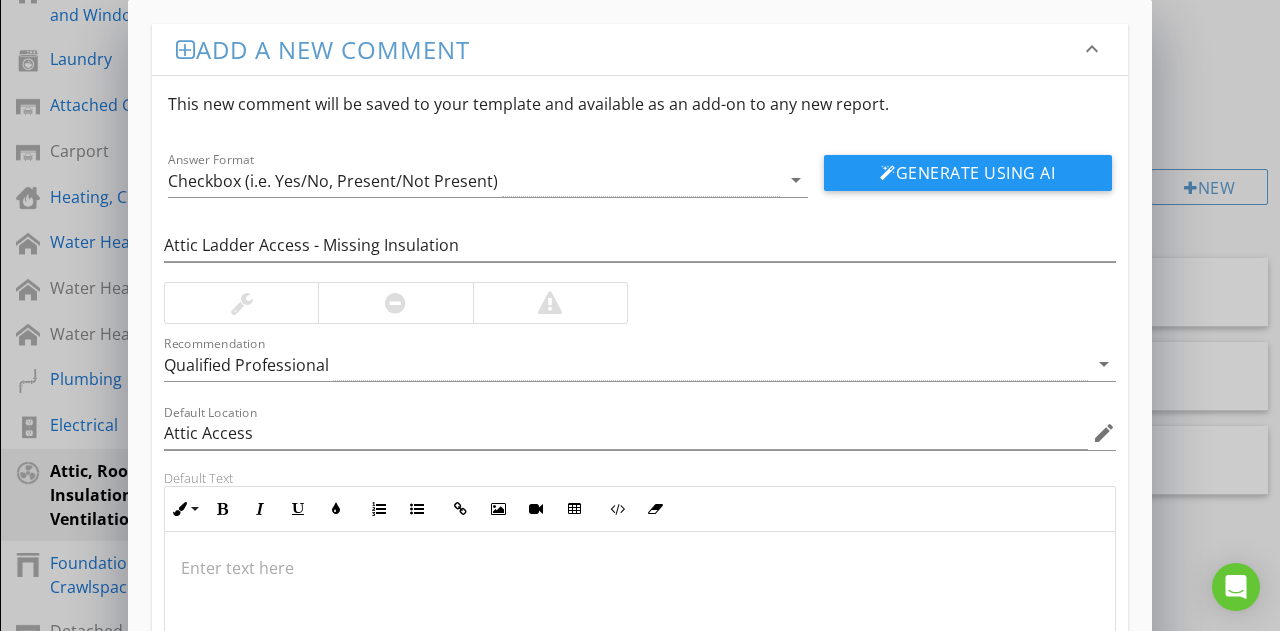 click at bounding box center (640, 568) 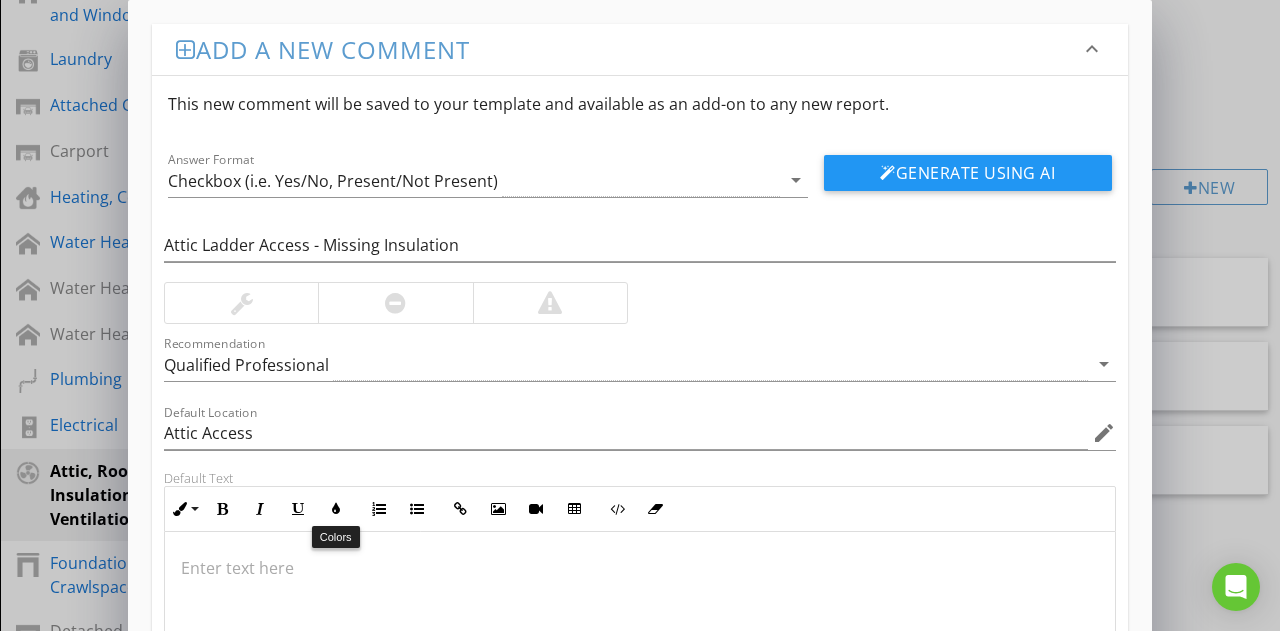 scroll, scrollTop: 0, scrollLeft: 0, axis: both 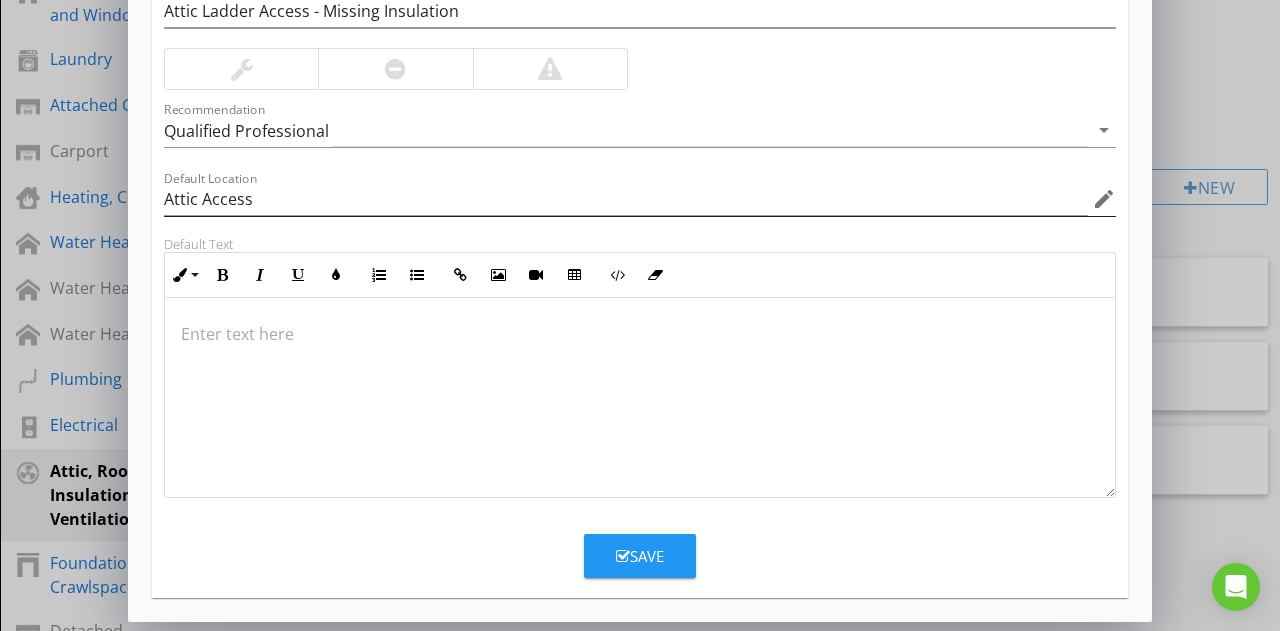 type 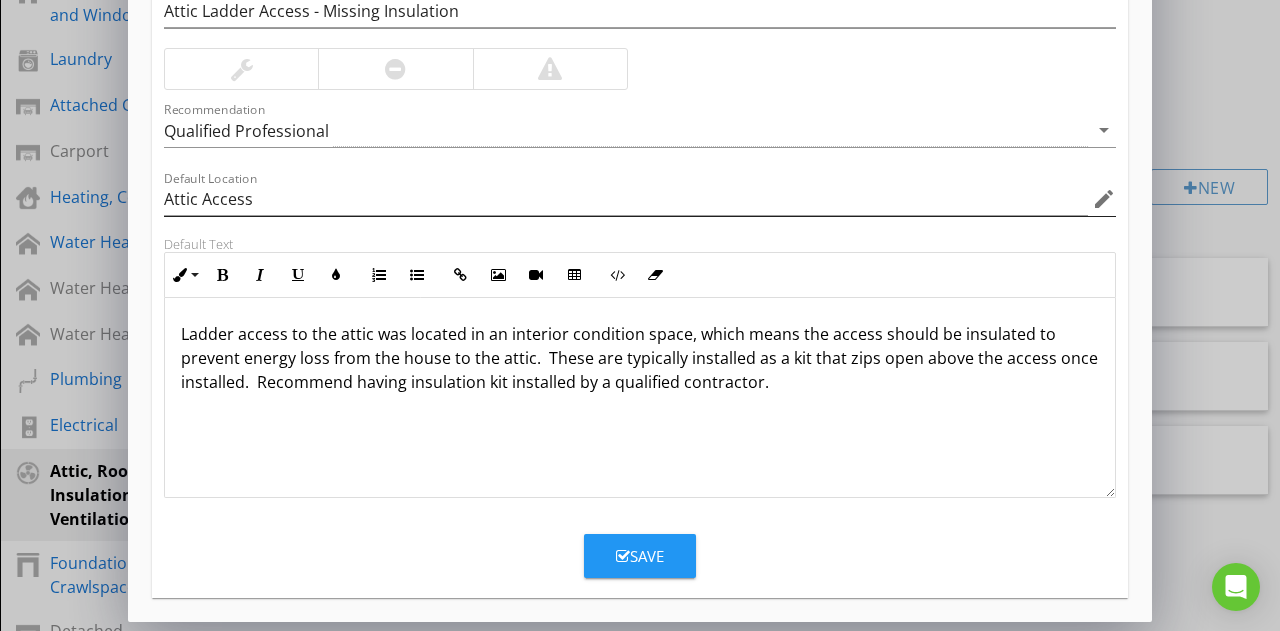 type on "<p>Ladder access to the attic was located in an interior condition space, which means the access should be insulated to prevent energy loss from the house to the attic. &nbsp;These are typically installed as a kit that zips open above the access once installed. &nbsp;Recommend having insulation kit installed by a qualified contractor.&nbsp;&nbsp;</p>" 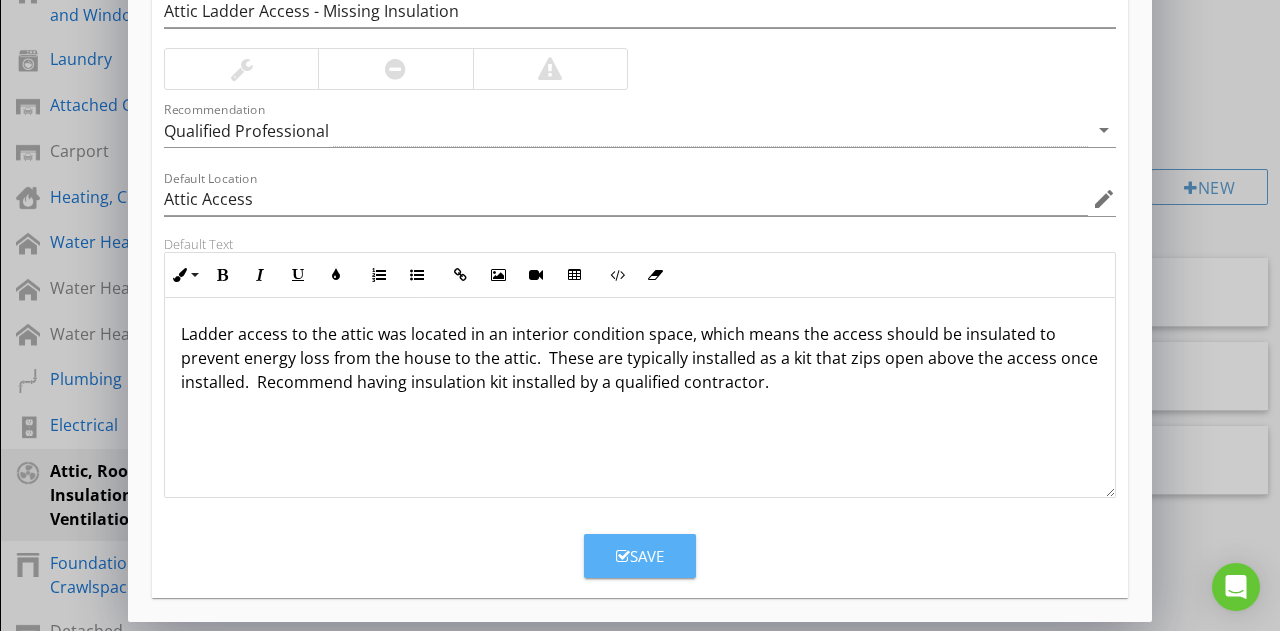 click at bounding box center (623, 556) 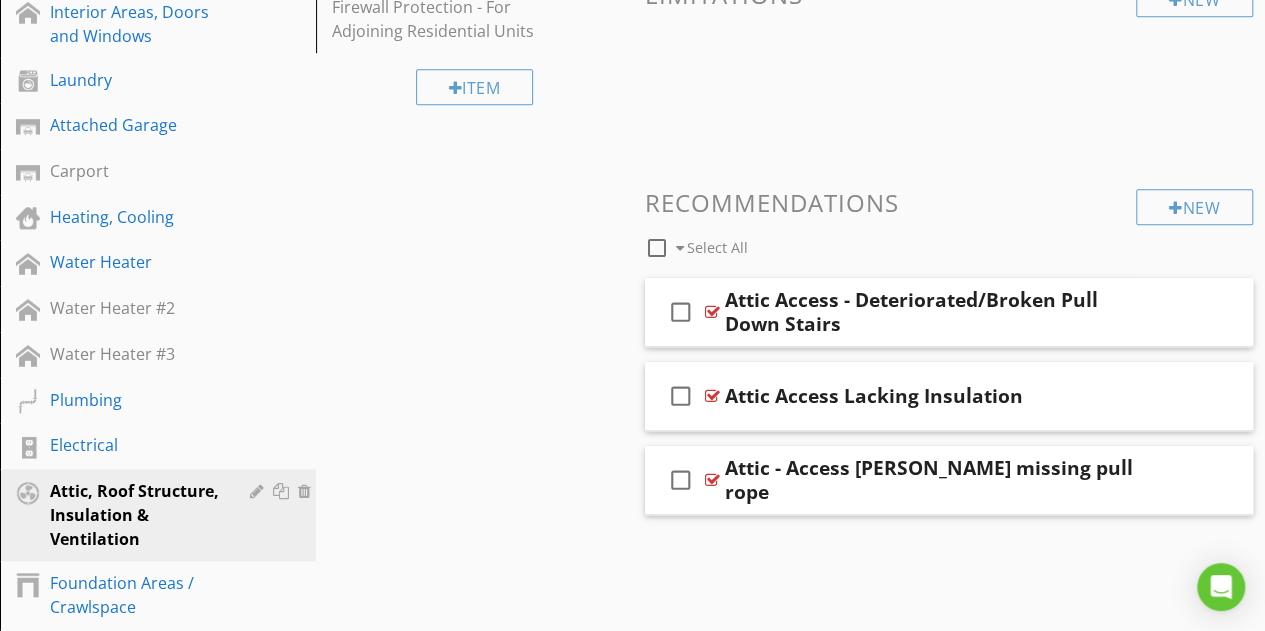 scroll, scrollTop: 137, scrollLeft: 0, axis: vertical 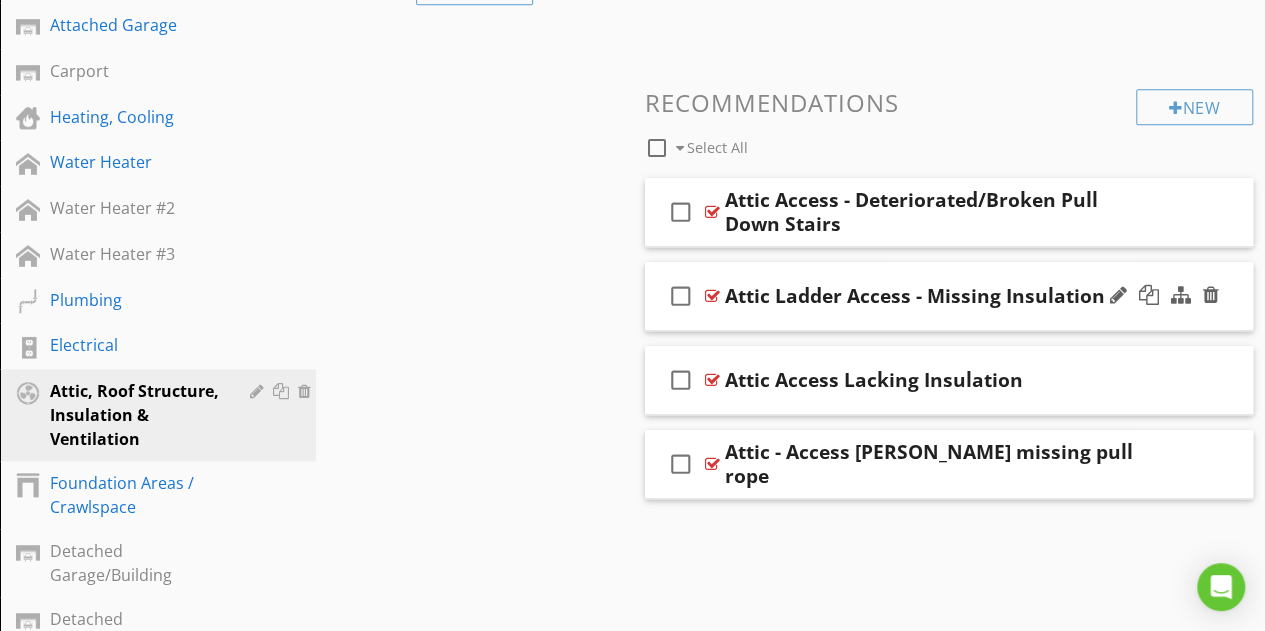 click on "check_box_outline_blank
Attic Ladder Access - Missing Insulation" at bounding box center (949, 296) 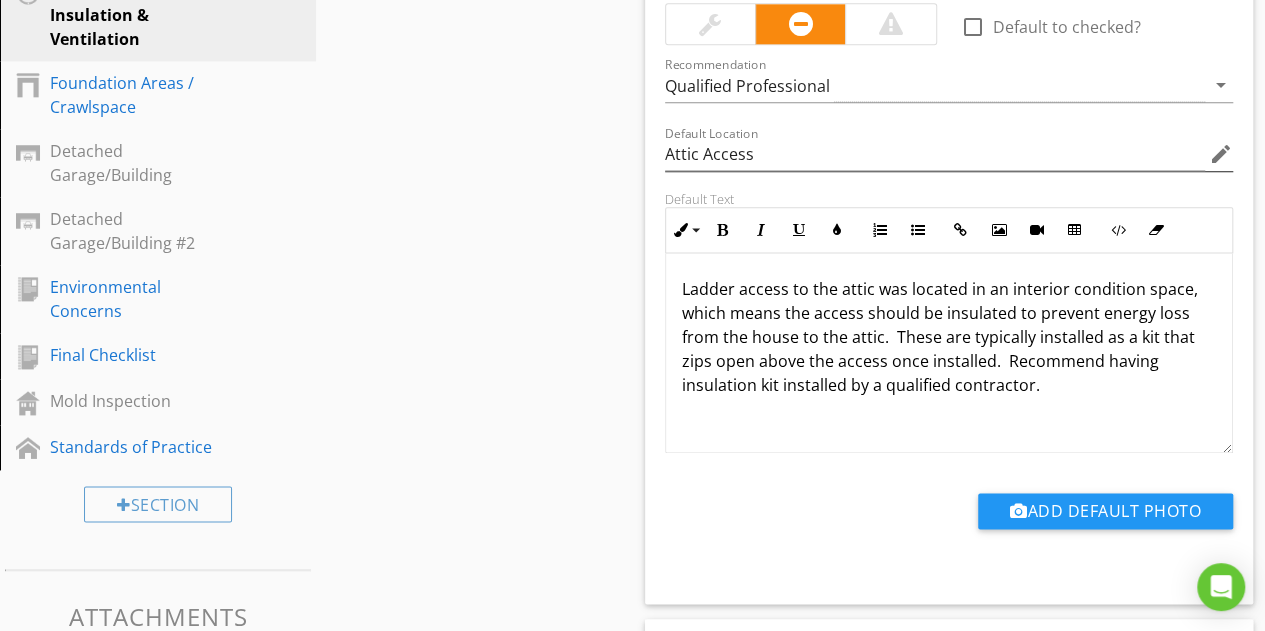 scroll, scrollTop: 1300, scrollLeft: 0, axis: vertical 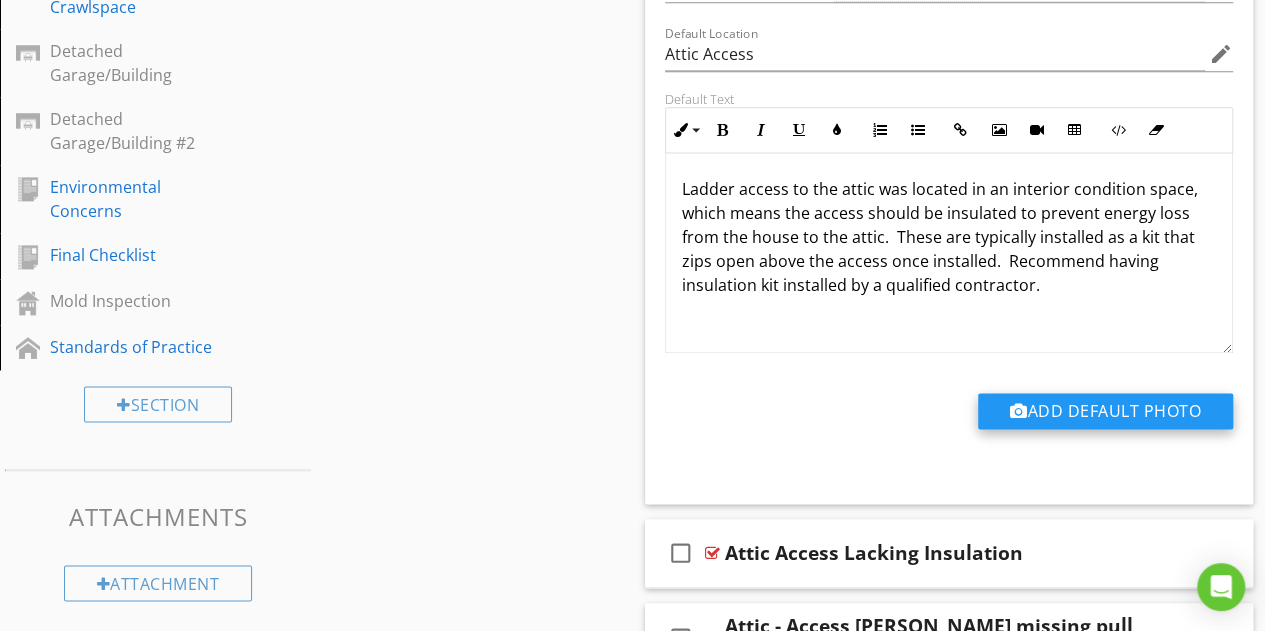 click on "Add Default Photo" at bounding box center [1105, 411] 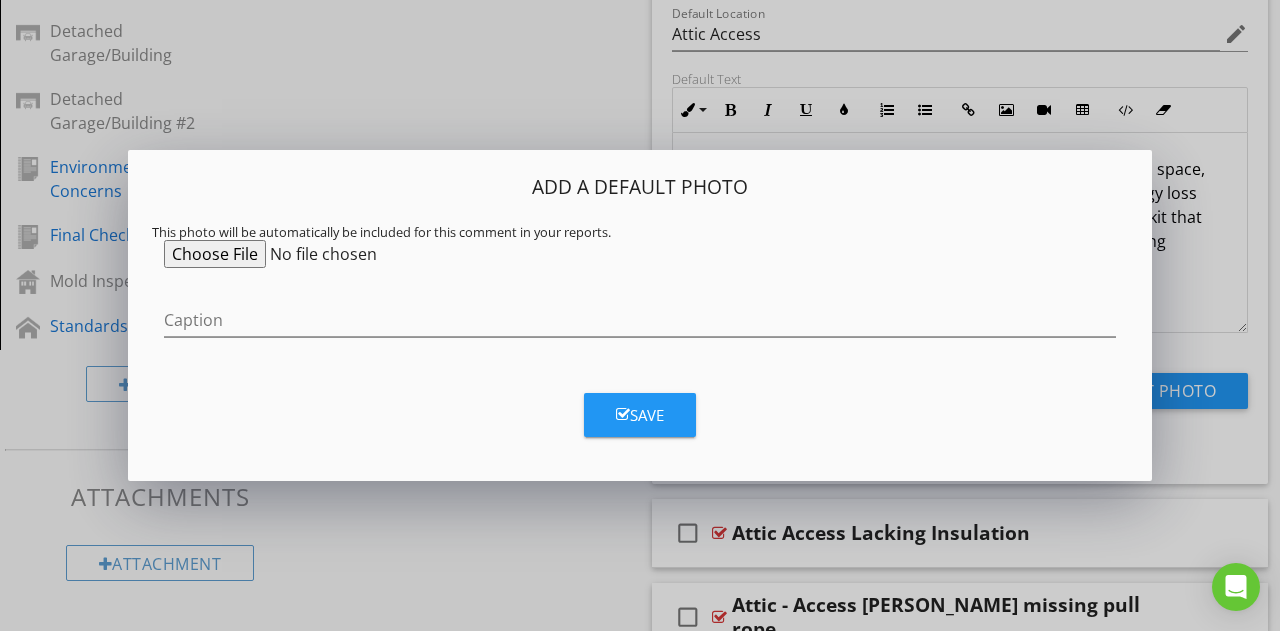 click at bounding box center [317, 254] 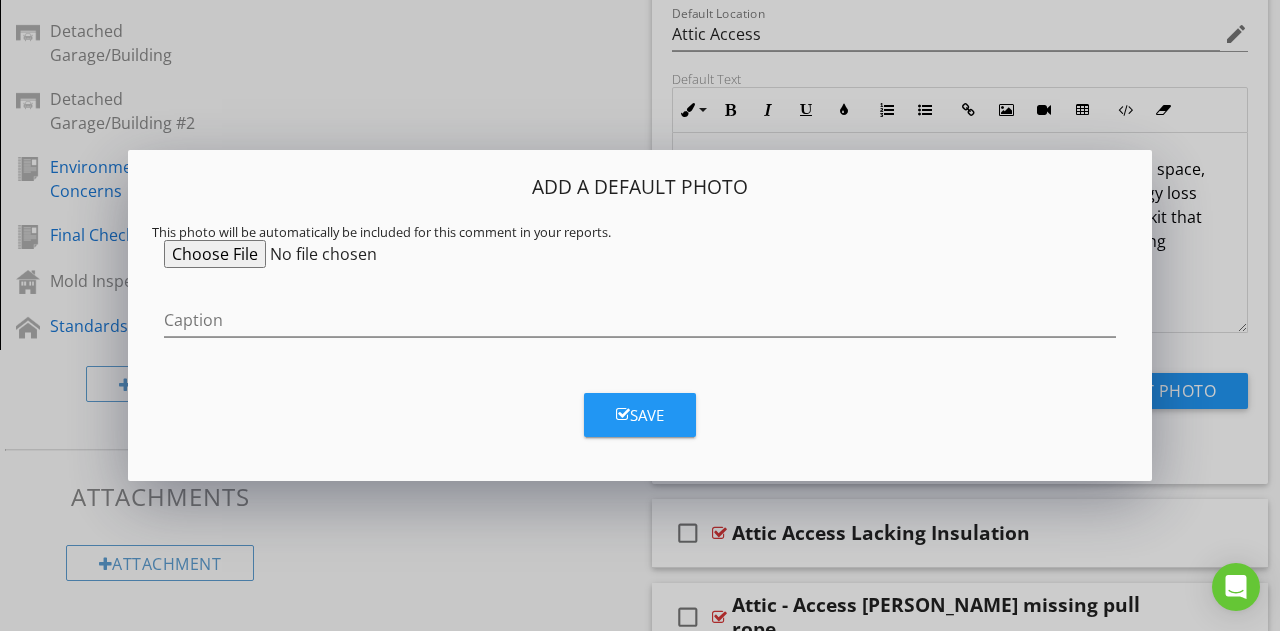 type on "C:\fakepath\Screenshot 2025-07-10 085029.png" 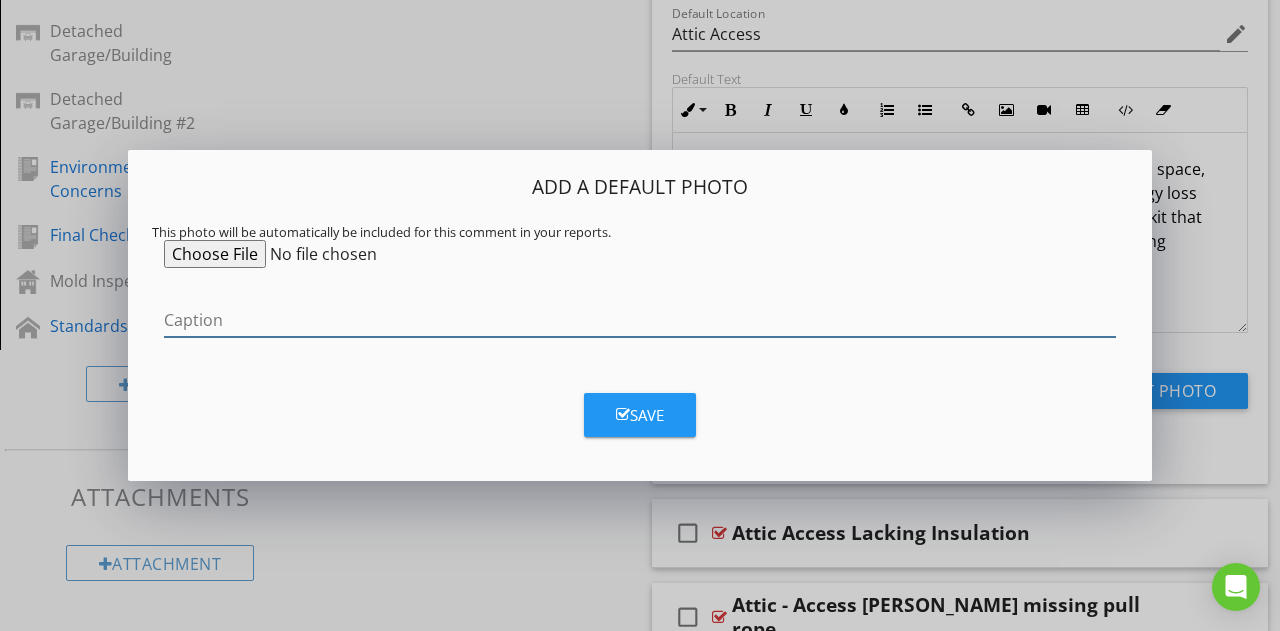 click at bounding box center [640, 320] 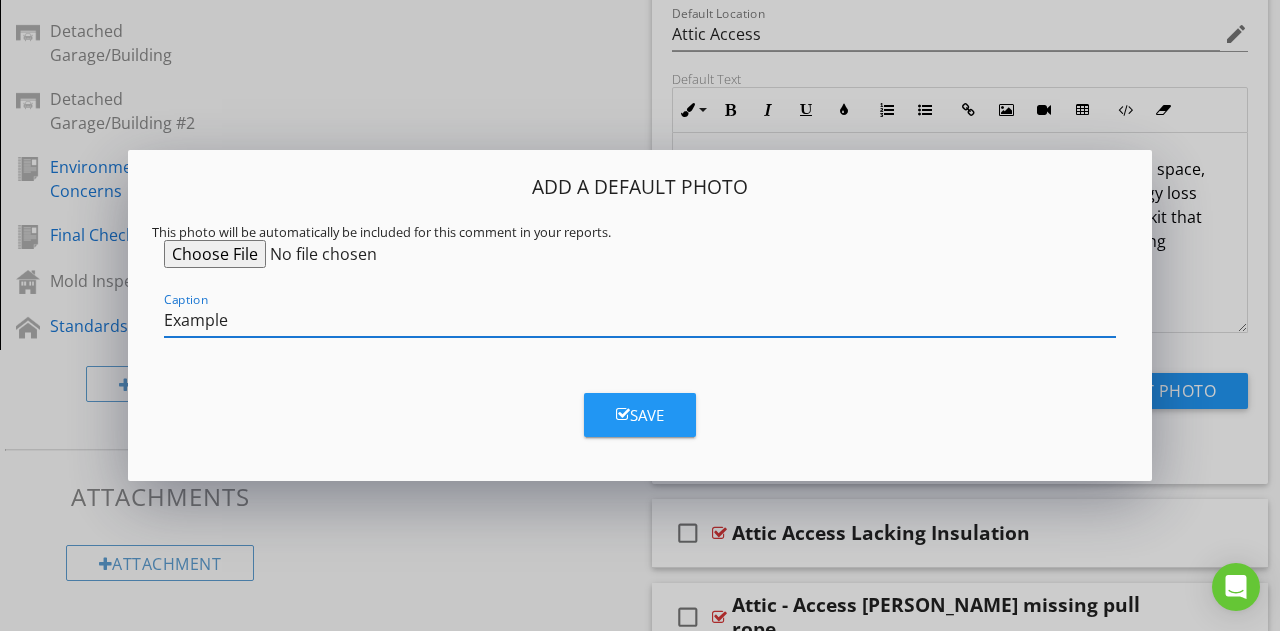type on "Example" 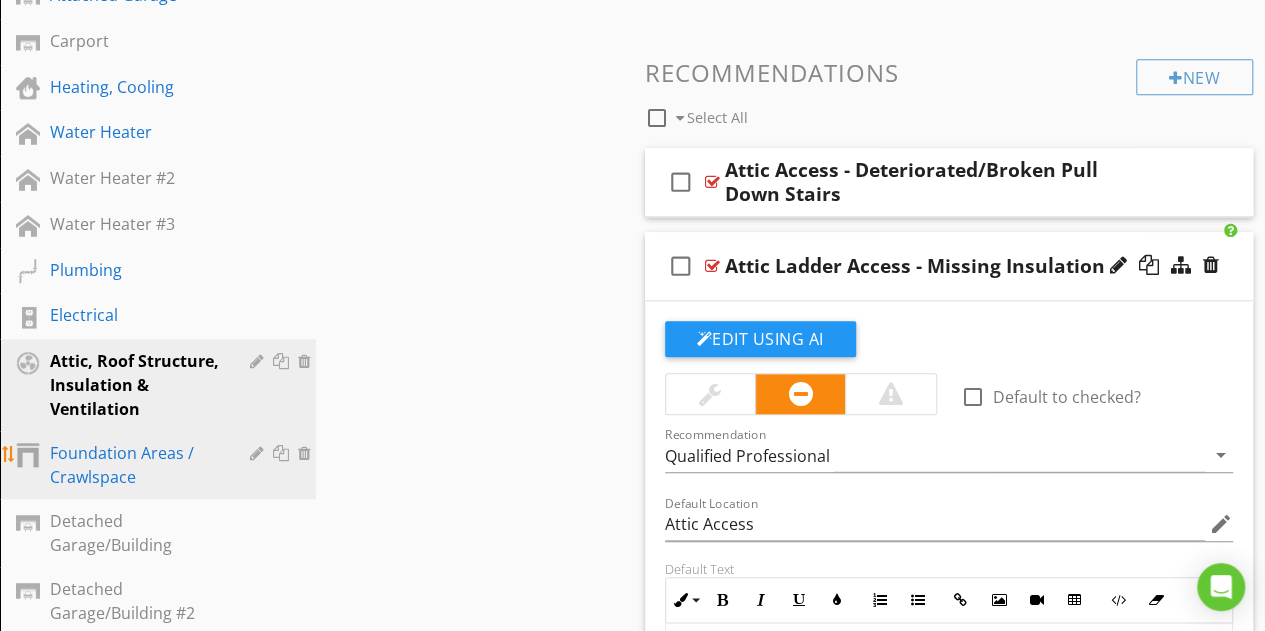 scroll, scrollTop: 800, scrollLeft: 0, axis: vertical 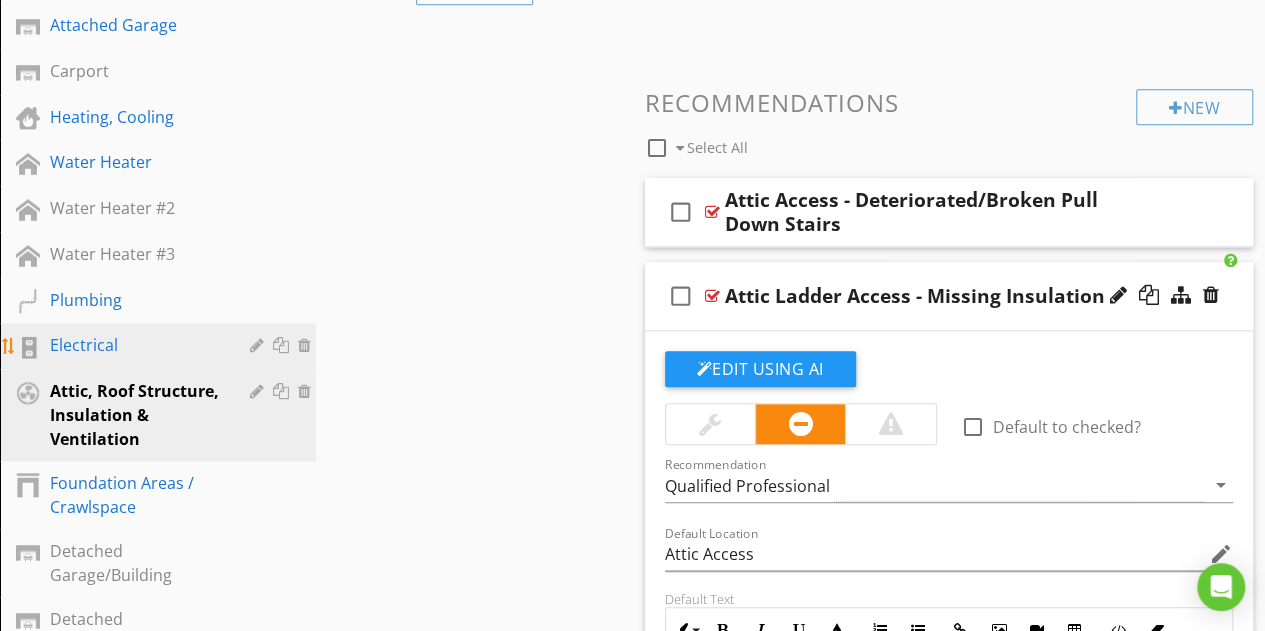 click on "Electrical" at bounding box center [135, 345] 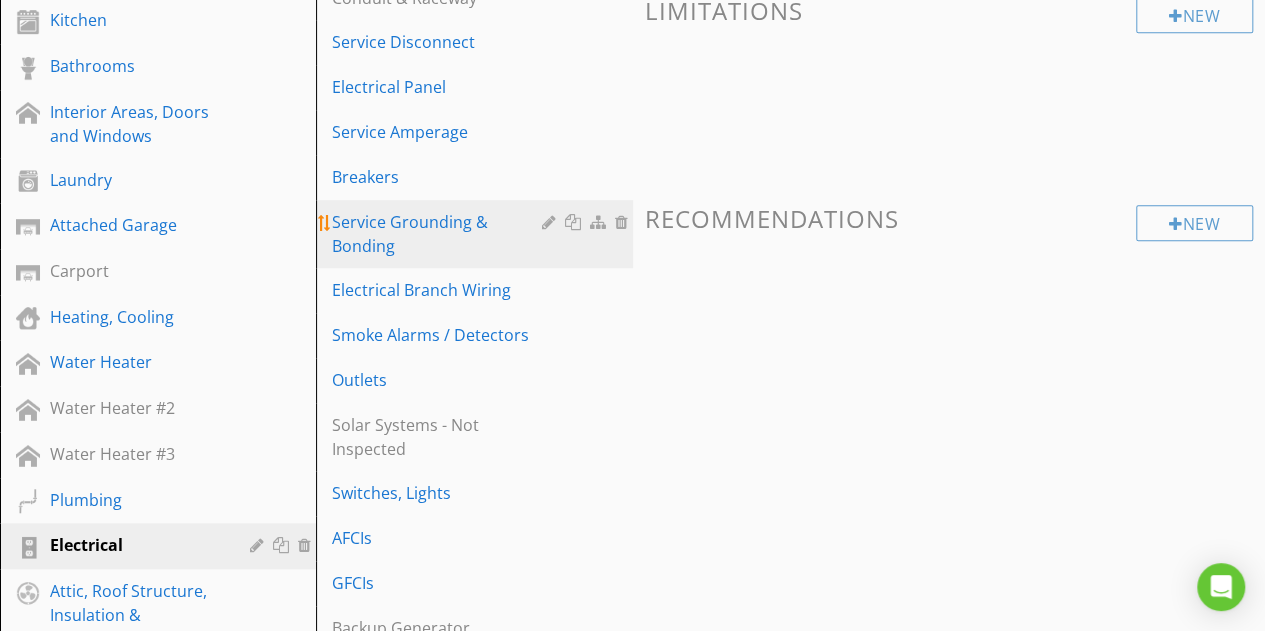 scroll, scrollTop: 500, scrollLeft: 0, axis: vertical 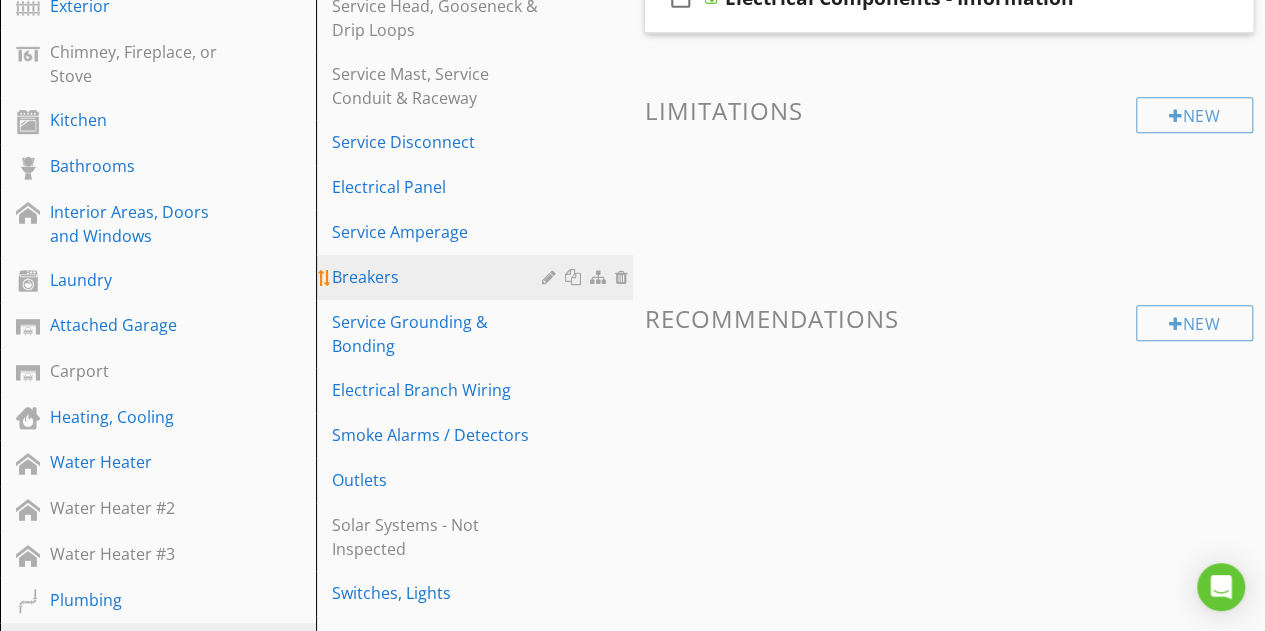 click on "Breakers" at bounding box center [439, 277] 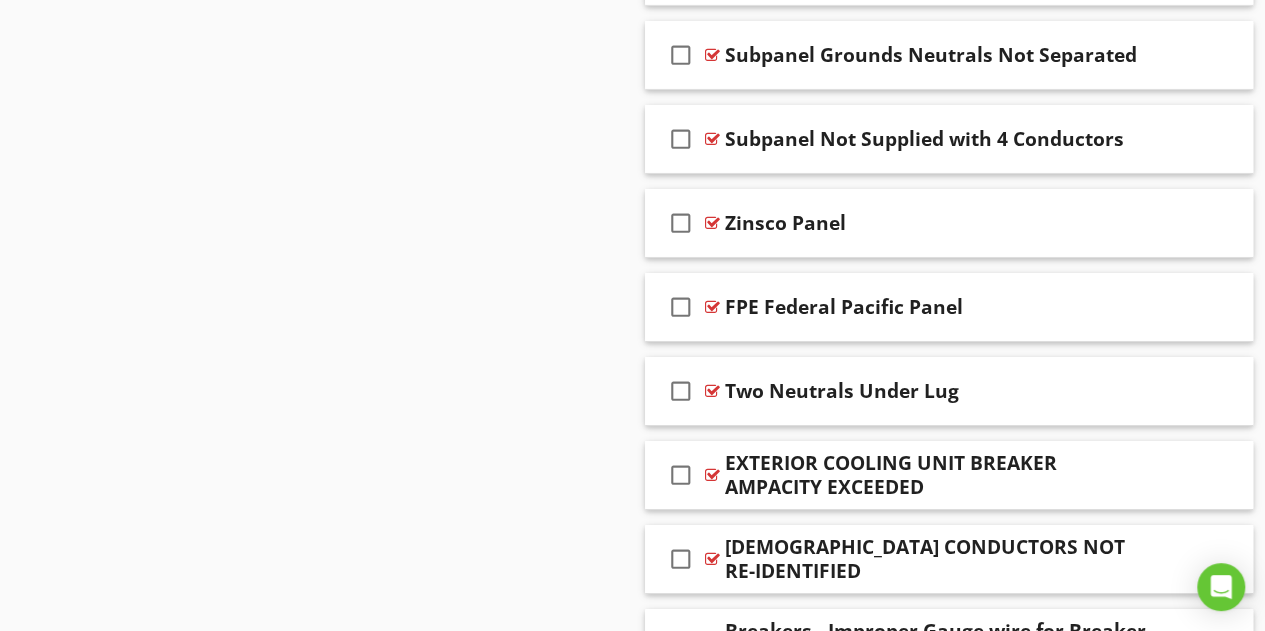 scroll, scrollTop: 3505, scrollLeft: 0, axis: vertical 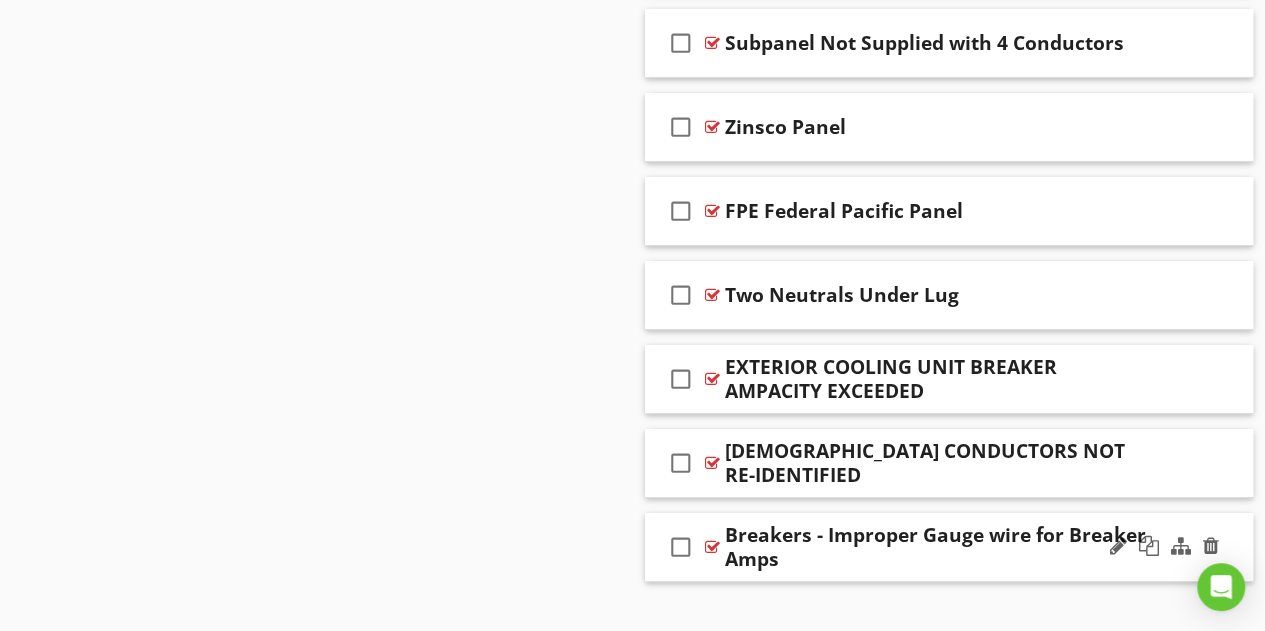click on "Breakers - Improper Gauge wire for Breaker Amps" at bounding box center (938, 547) 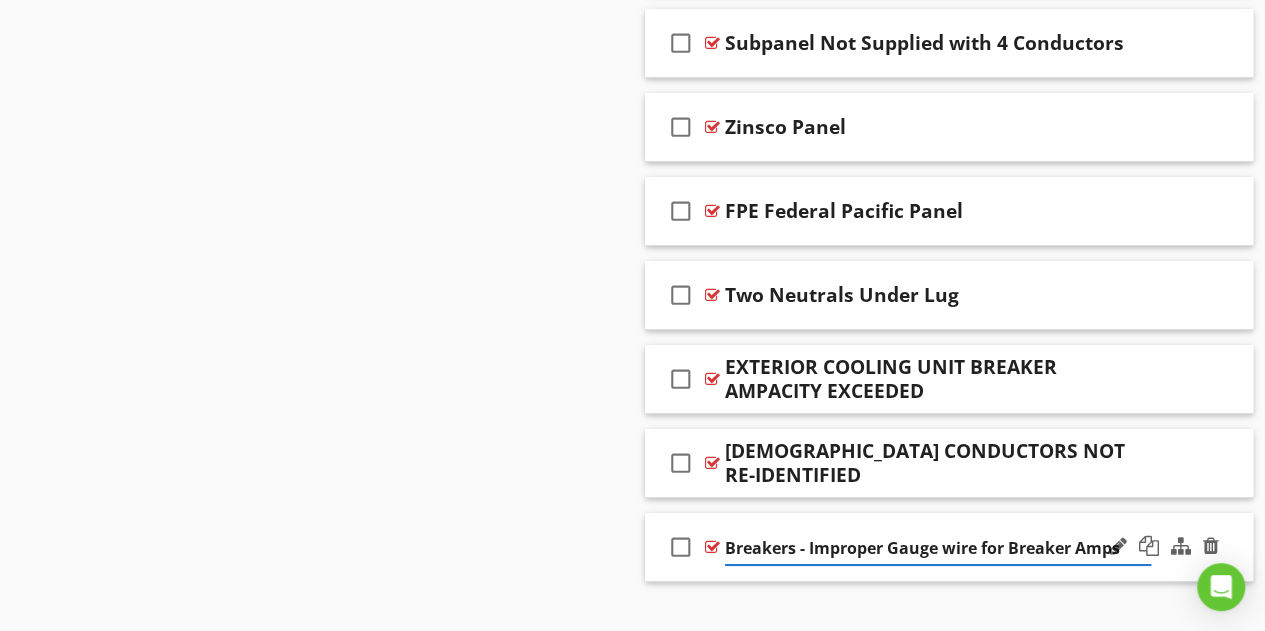 click on "Breakers - Improper Gauge wire for Breaker Amps" at bounding box center (938, 546) 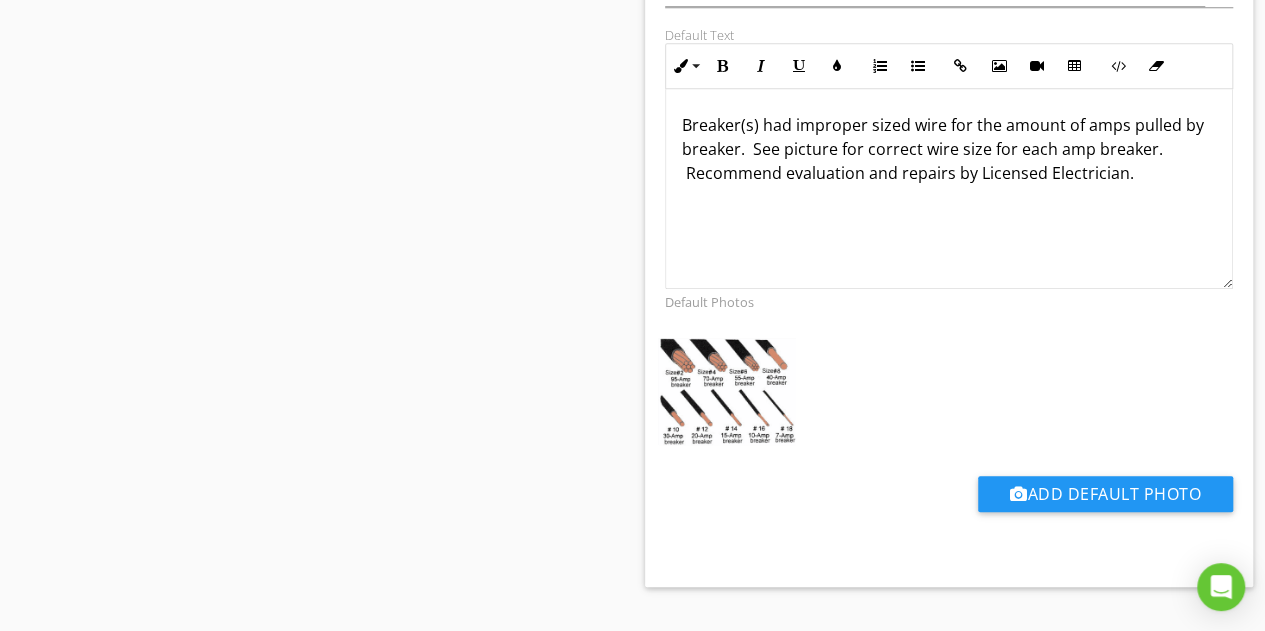 scroll, scrollTop: 4323, scrollLeft: 0, axis: vertical 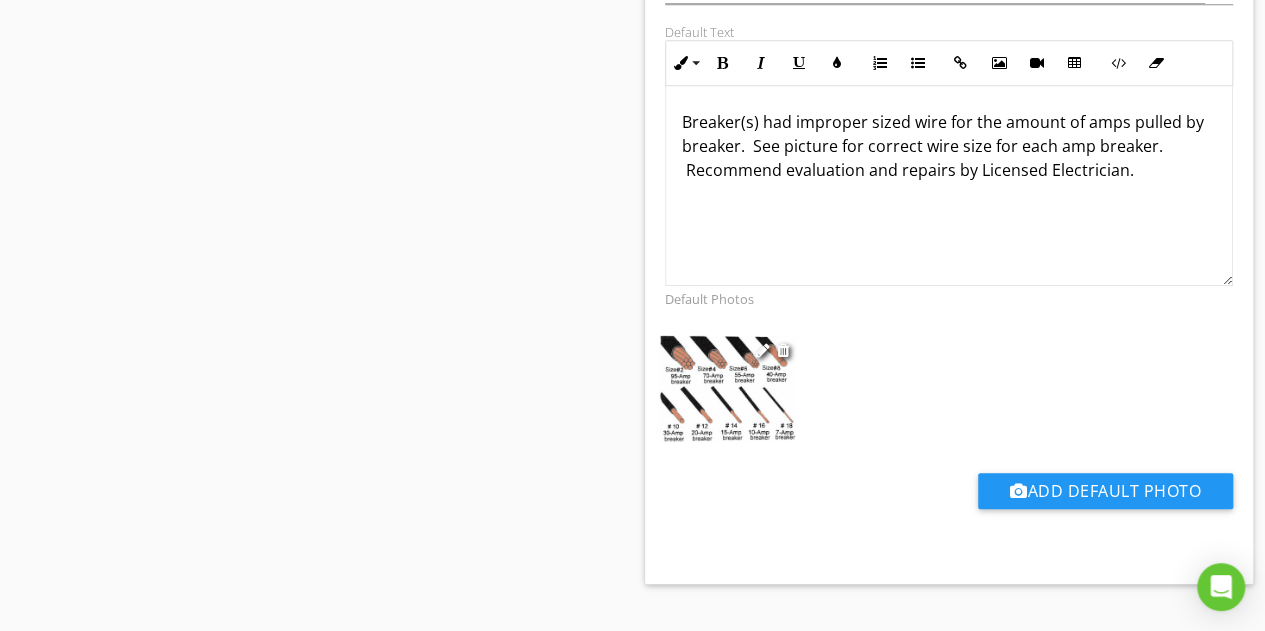 click at bounding box center (727, 388) 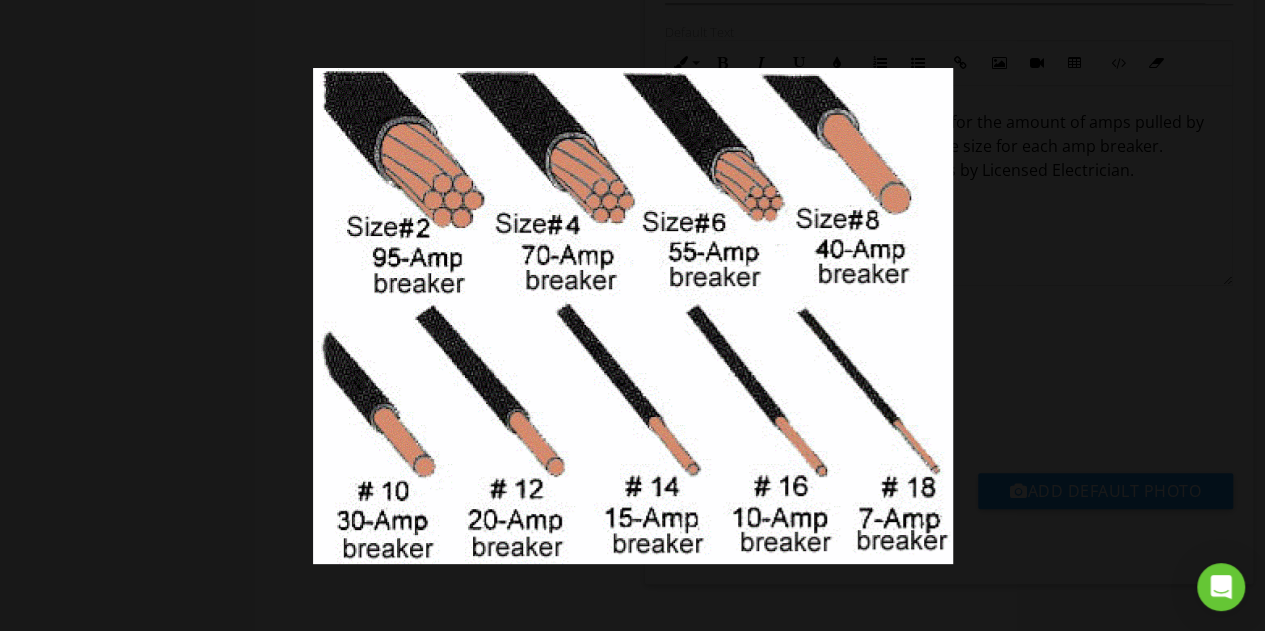 click at bounding box center (632, 315) 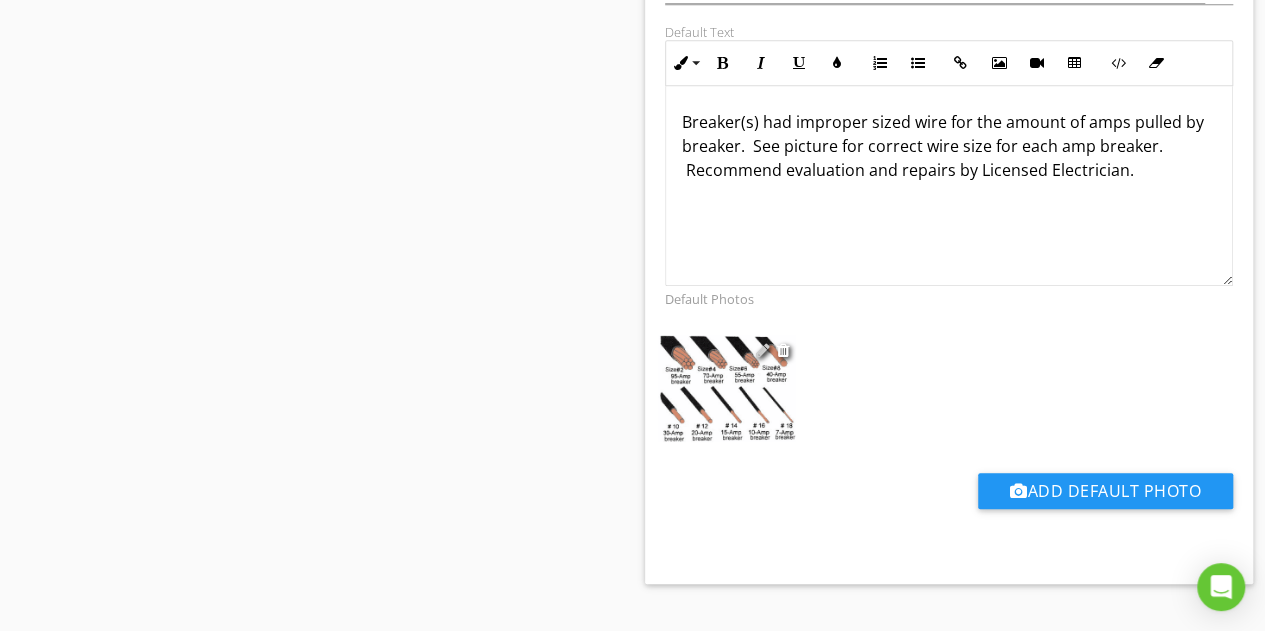 click at bounding box center [763, 350] 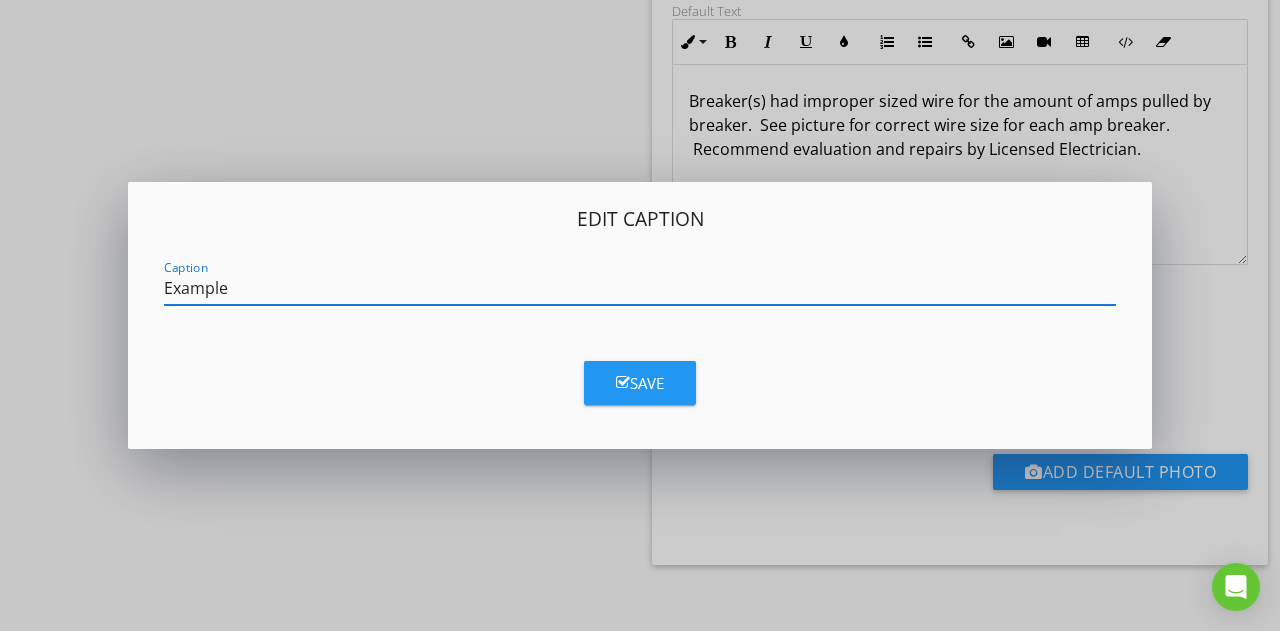type on "Example" 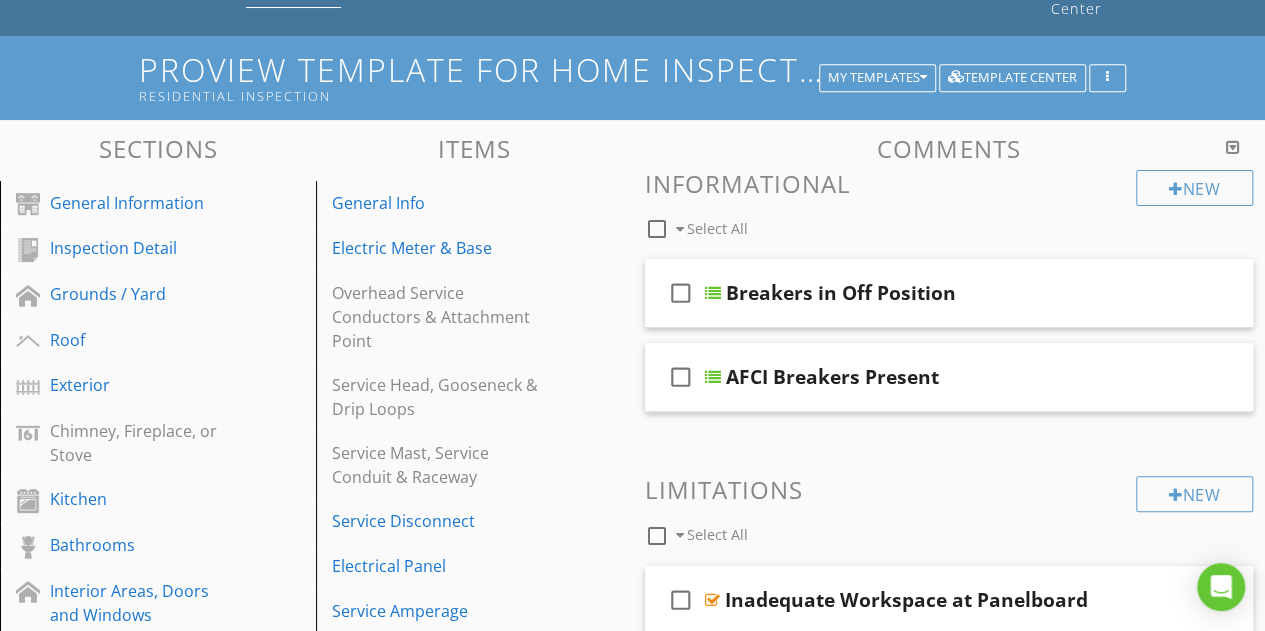 scroll, scrollTop: 0, scrollLeft: 0, axis: both 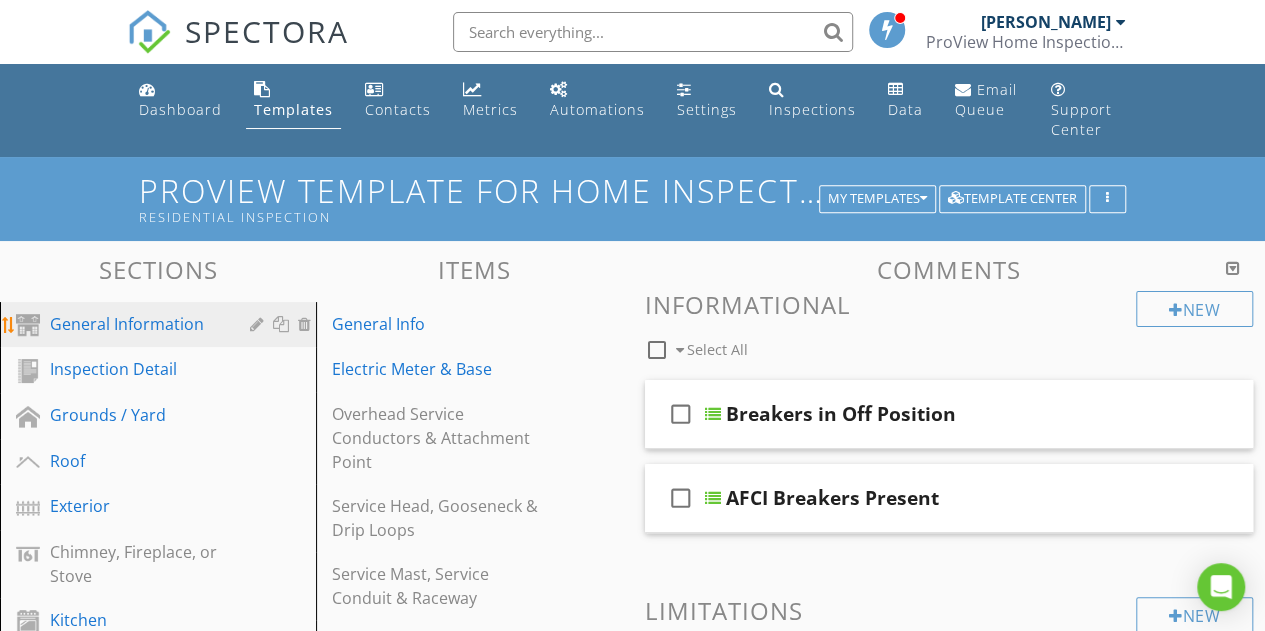 click on "General Information" at bounding box center (135, 324) 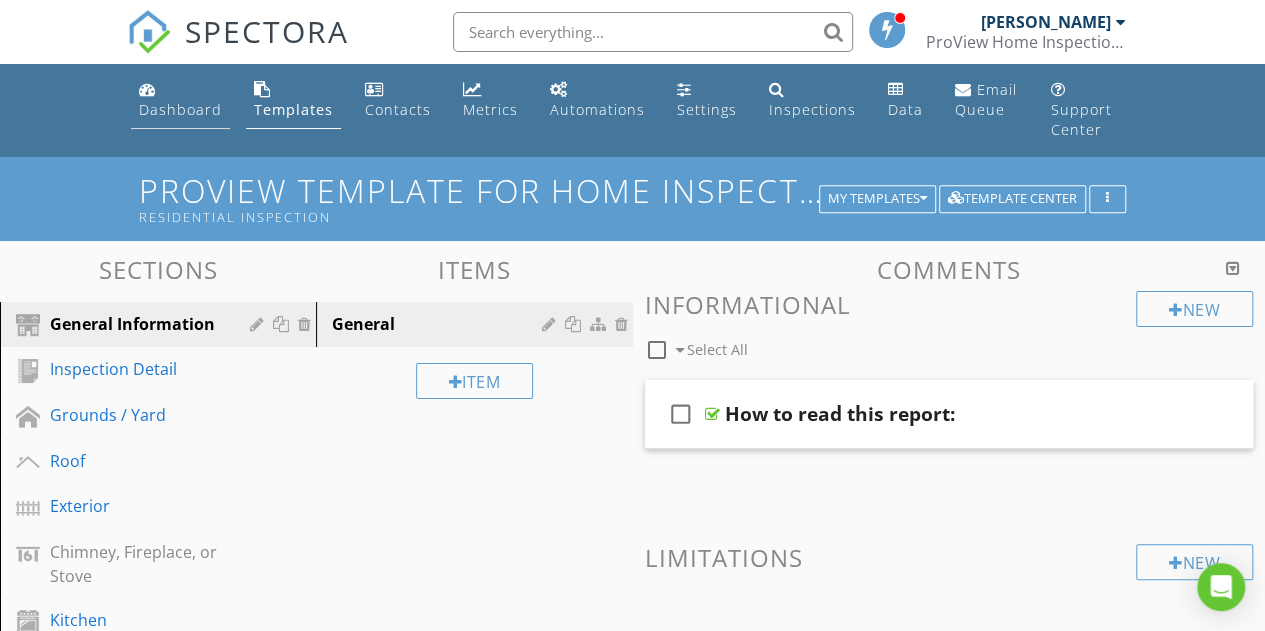 click on "Dashboard" at bounding box center (180, 100) 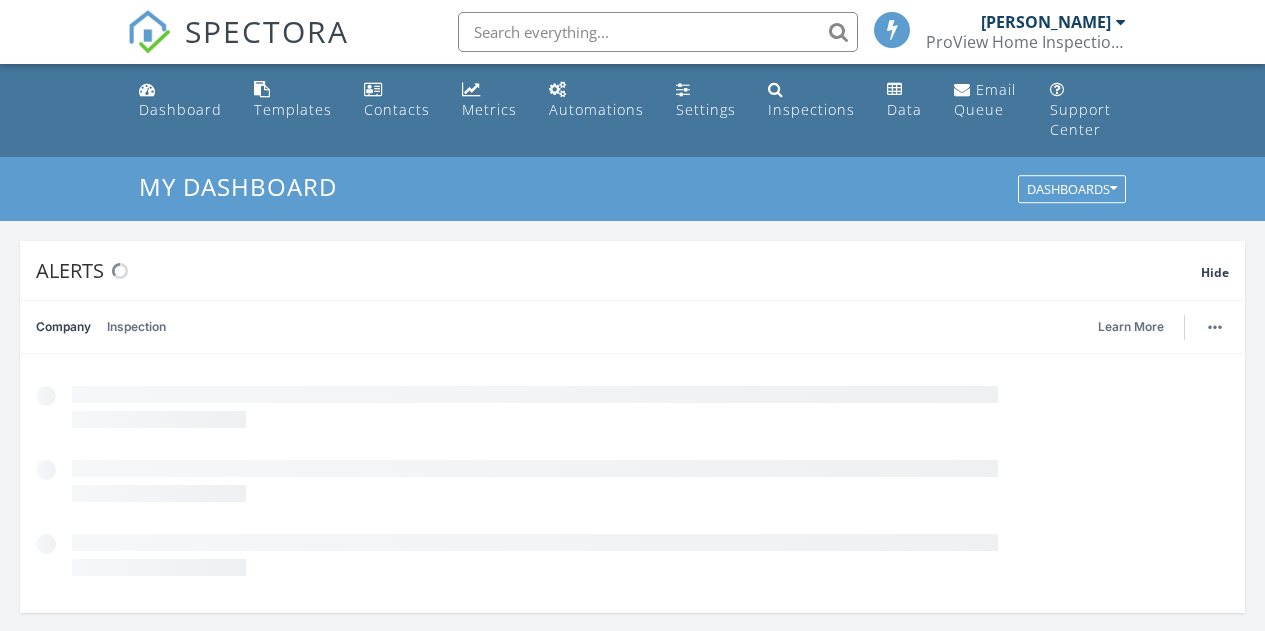 scroll, scrollTop: 0, scrollLeft: 0, axis: both 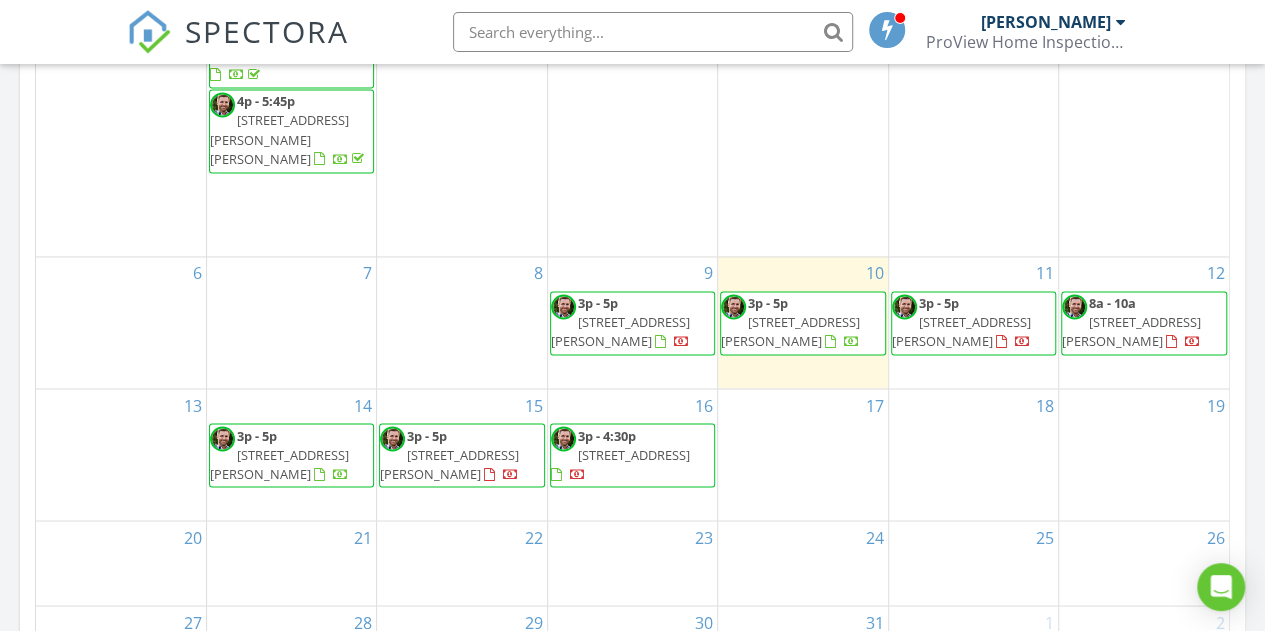 click on "12
8a - 10a
9108 Astoria Trl, Fort Smith 72916" at bounding box center [1144, 322] 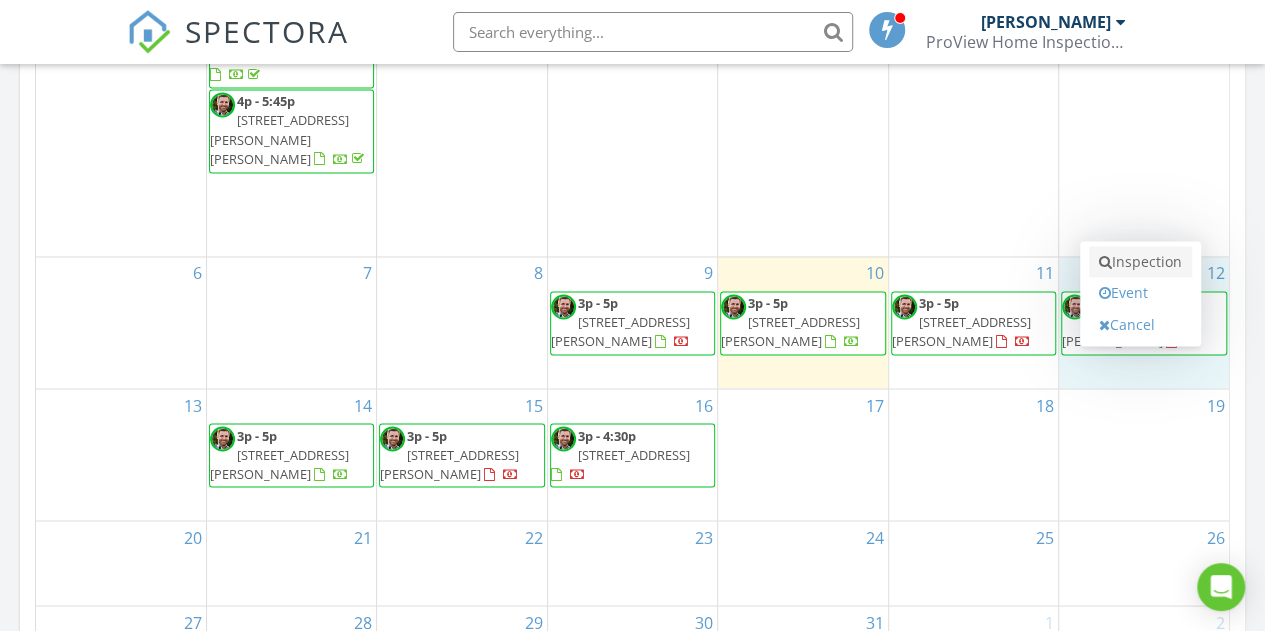 click on "Inspection" at bounding box center [1140, 262] 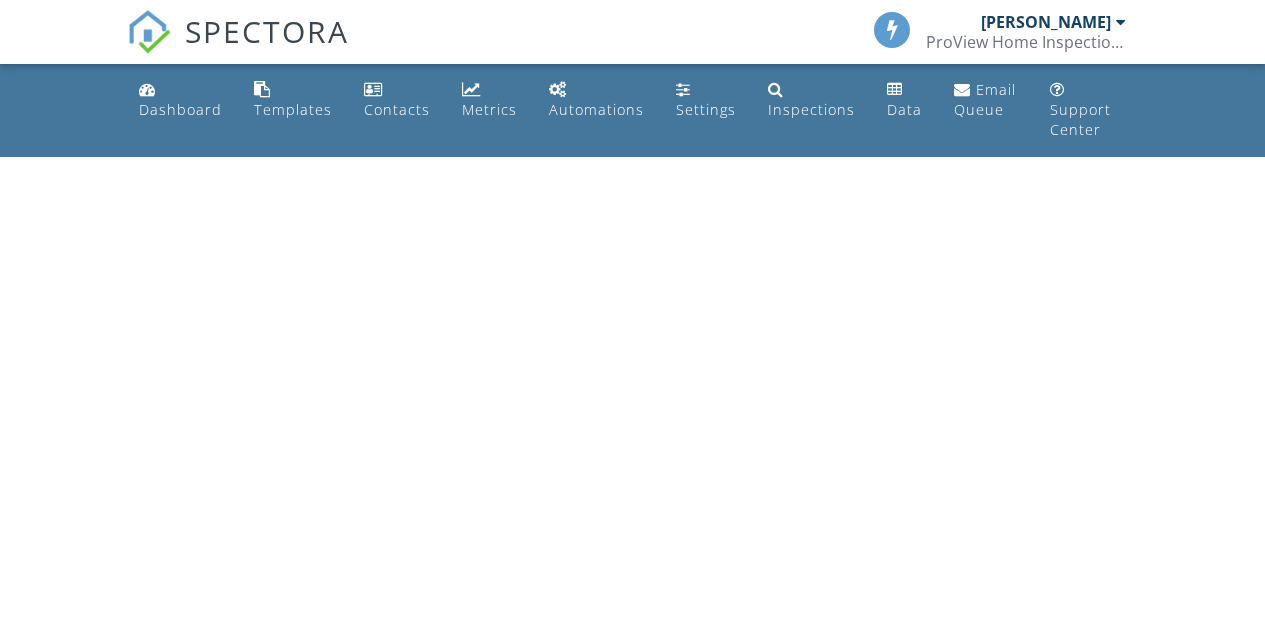 scroll, scrollTop: 0, scrollLeft: 0, axis: both 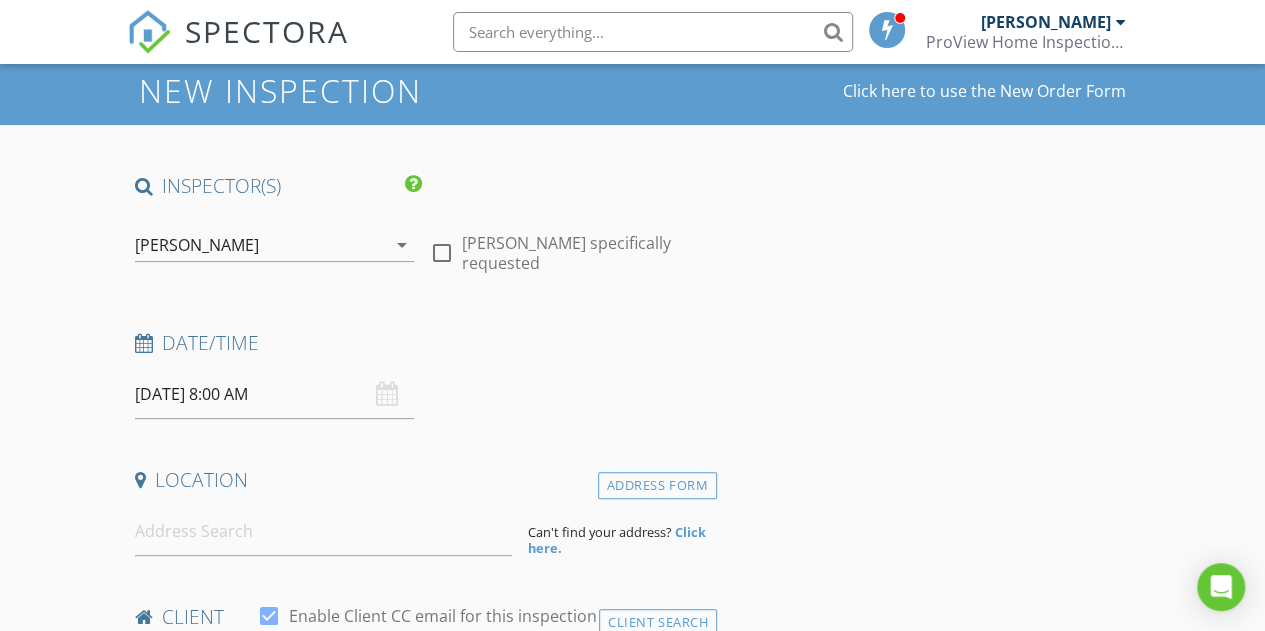 click on "[DATE] 8:00 AM" at bounding box center [274, 394] 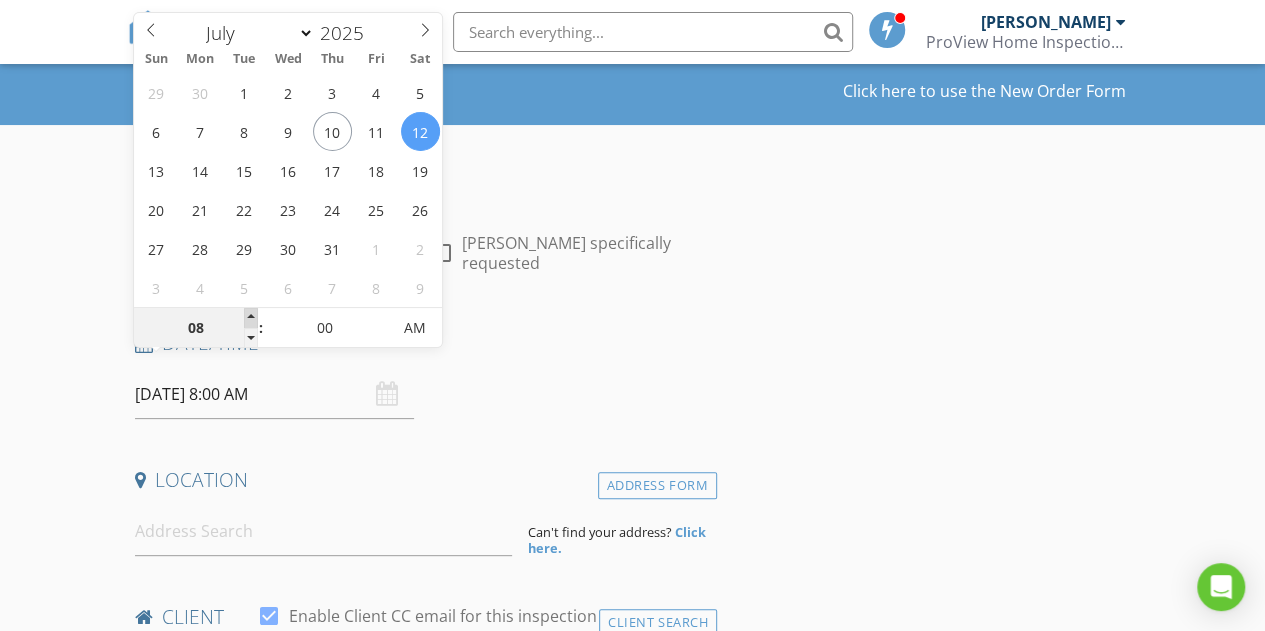 type on "09" 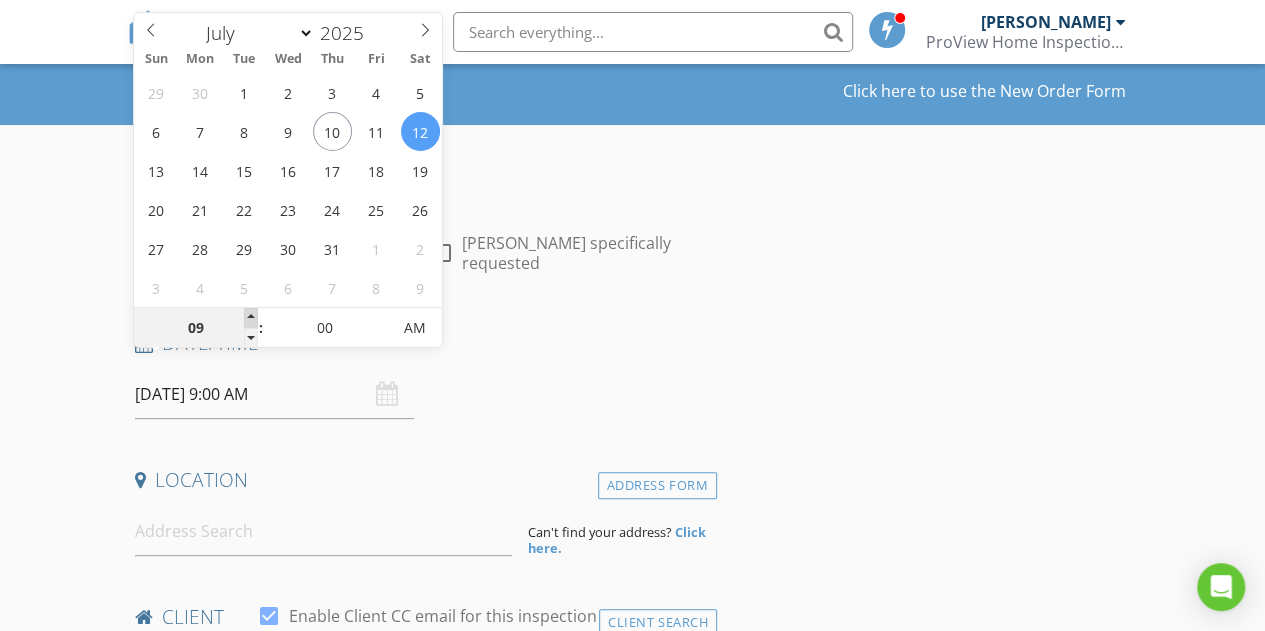 click at bounding box center [251, 318] 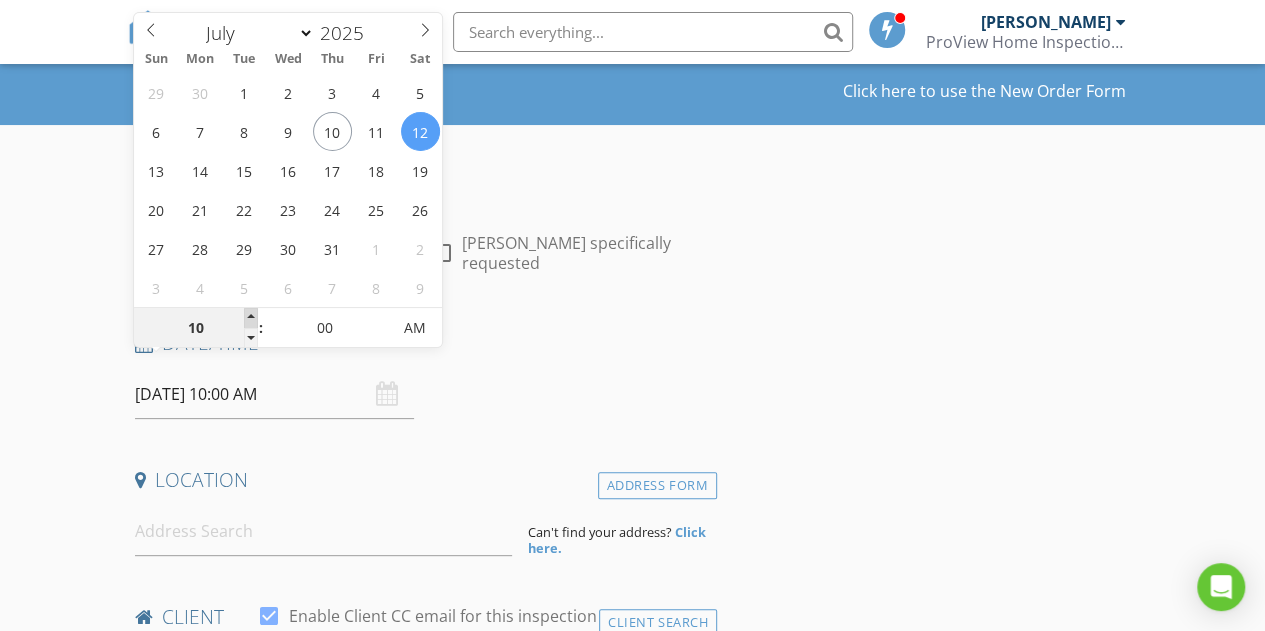 click at bounding box center (251, 318) 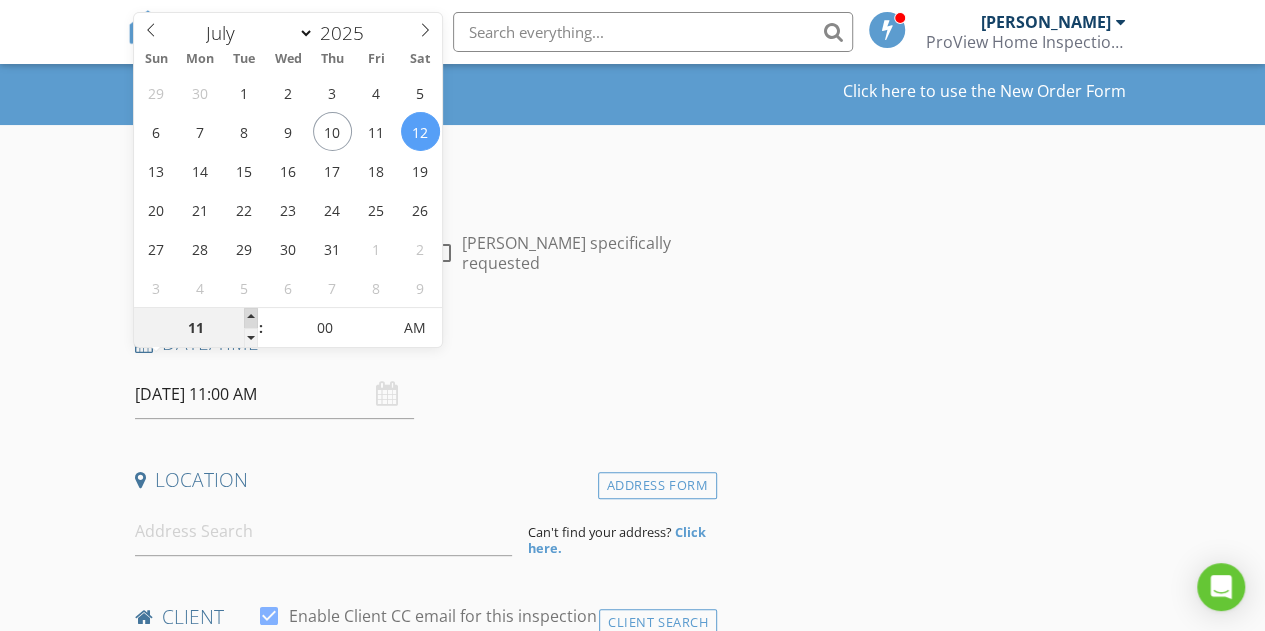 click at bounding box center (251, 318) 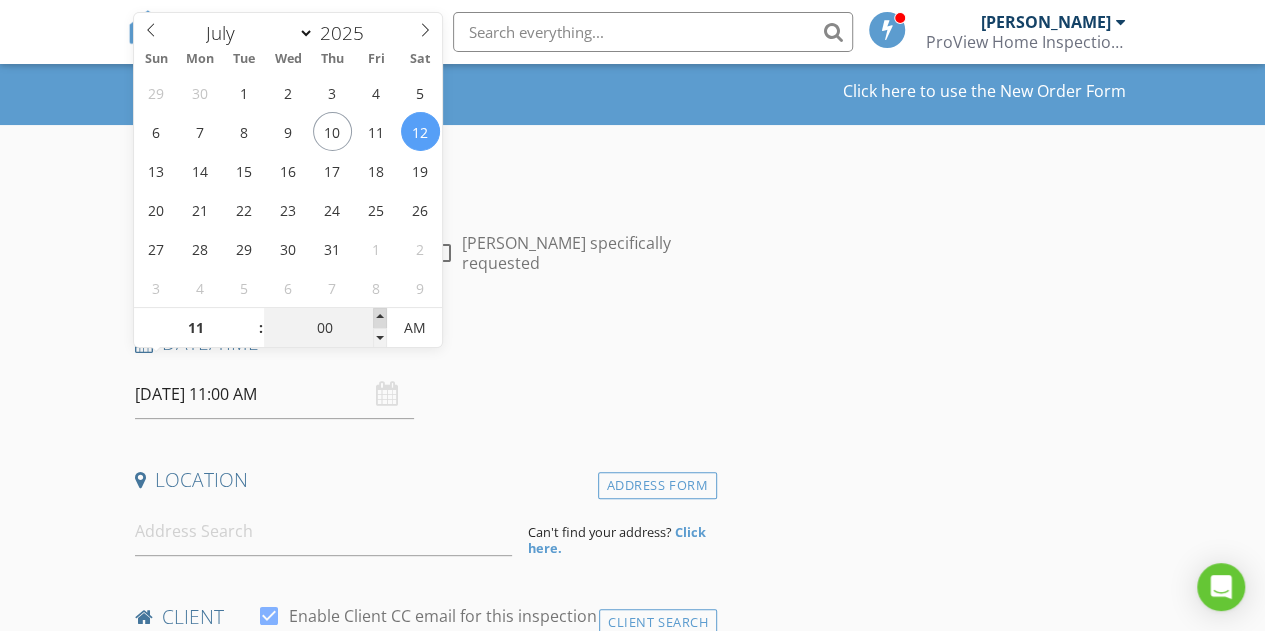 type on "05" 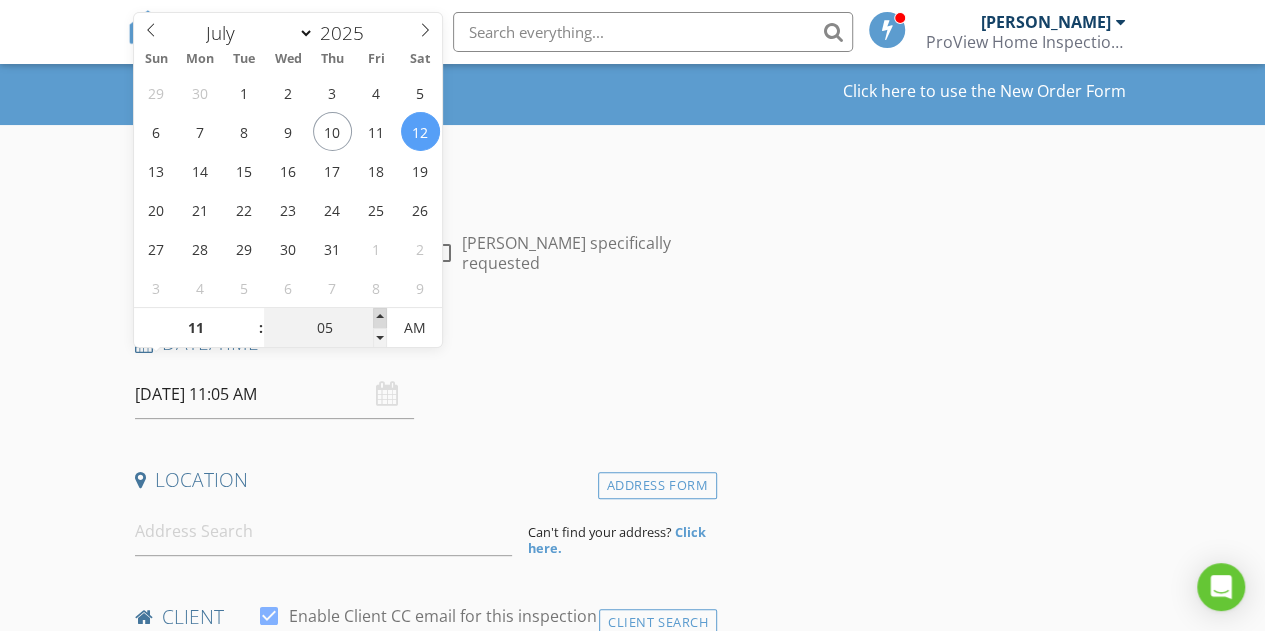 click at bounding box center [380, 318] 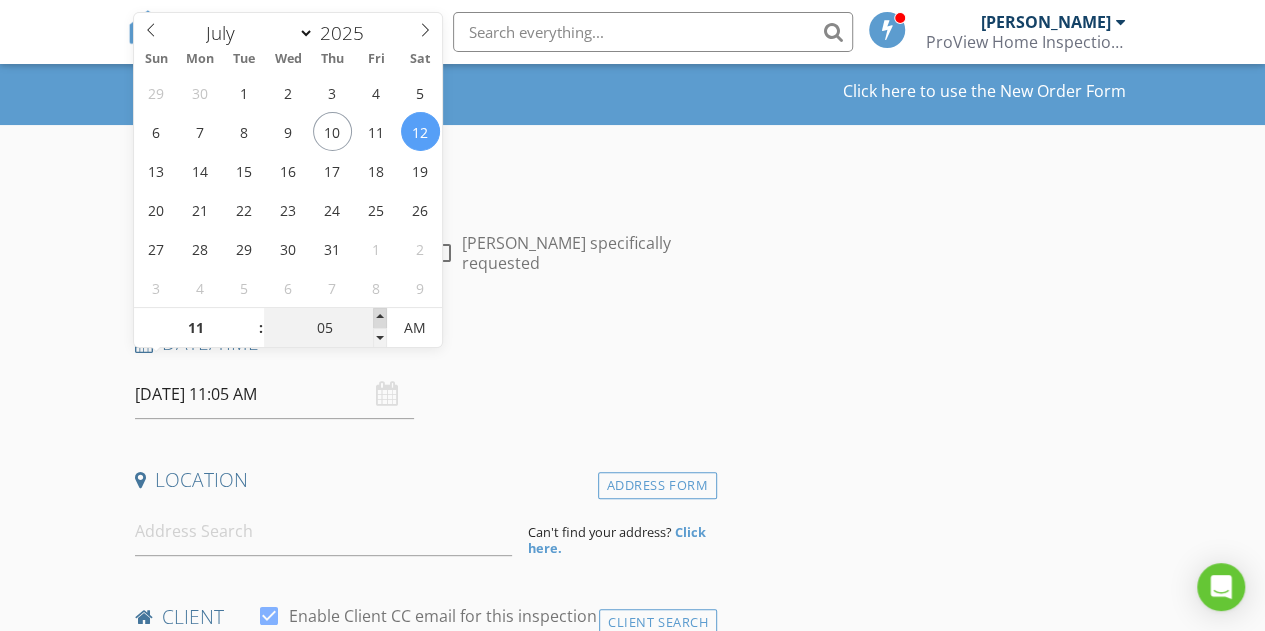 type on "10" 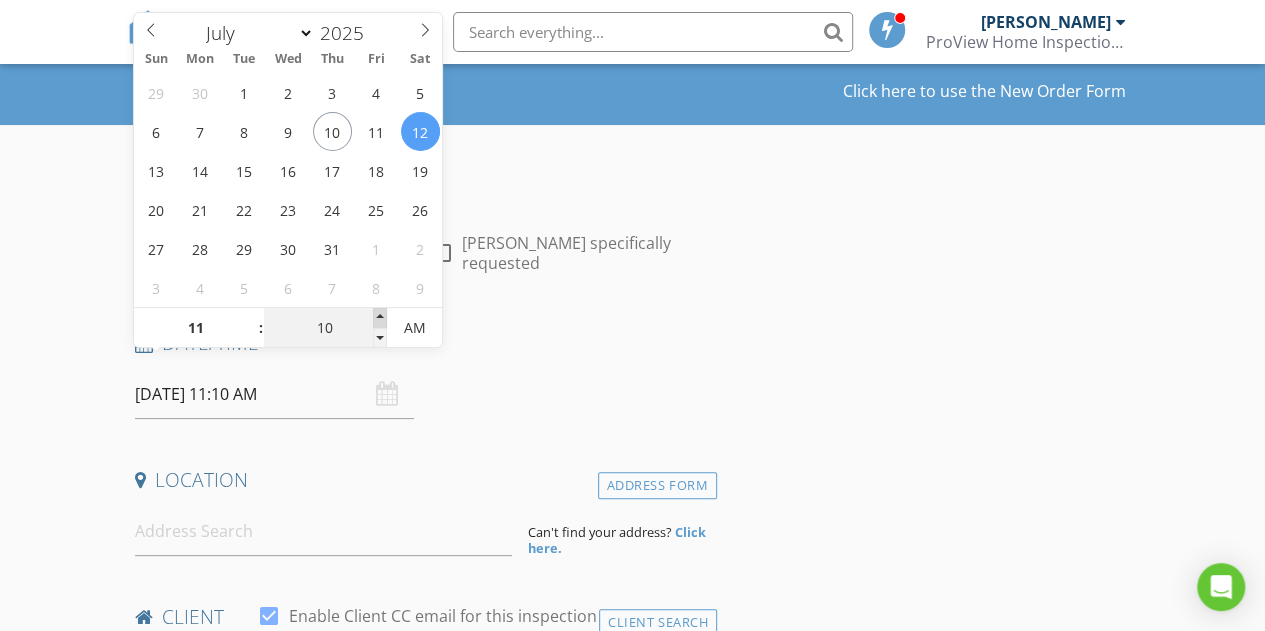 click at bounding box center (380, 318) 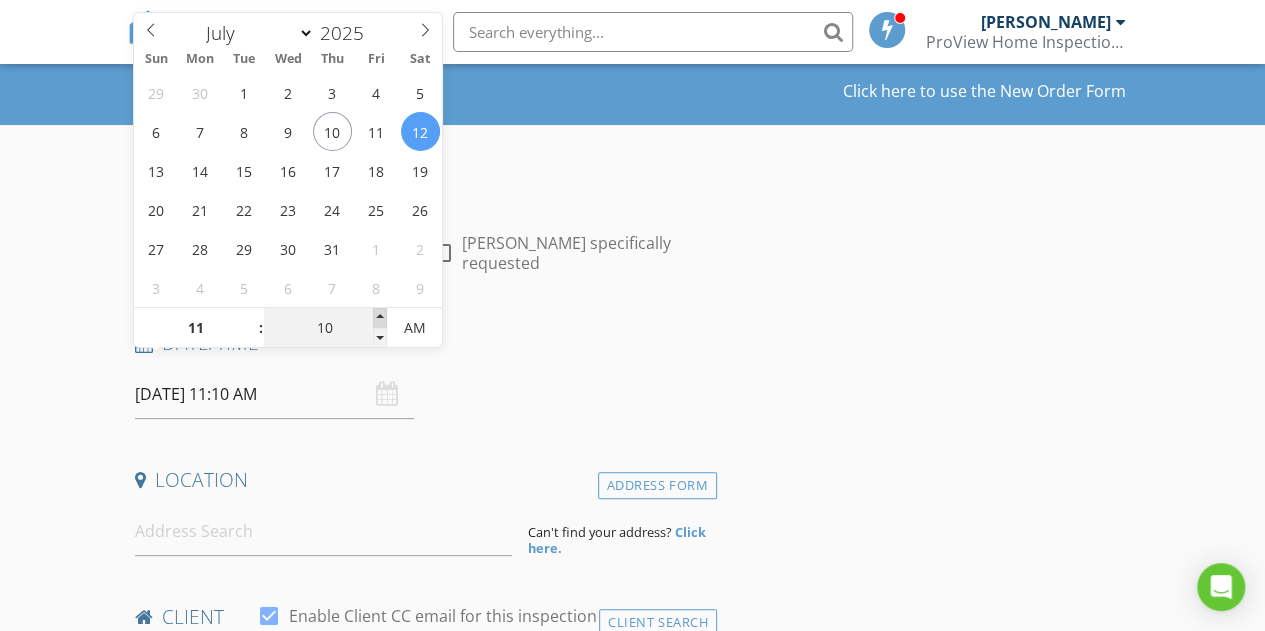 type on "07/12/2025 11:15 AM" 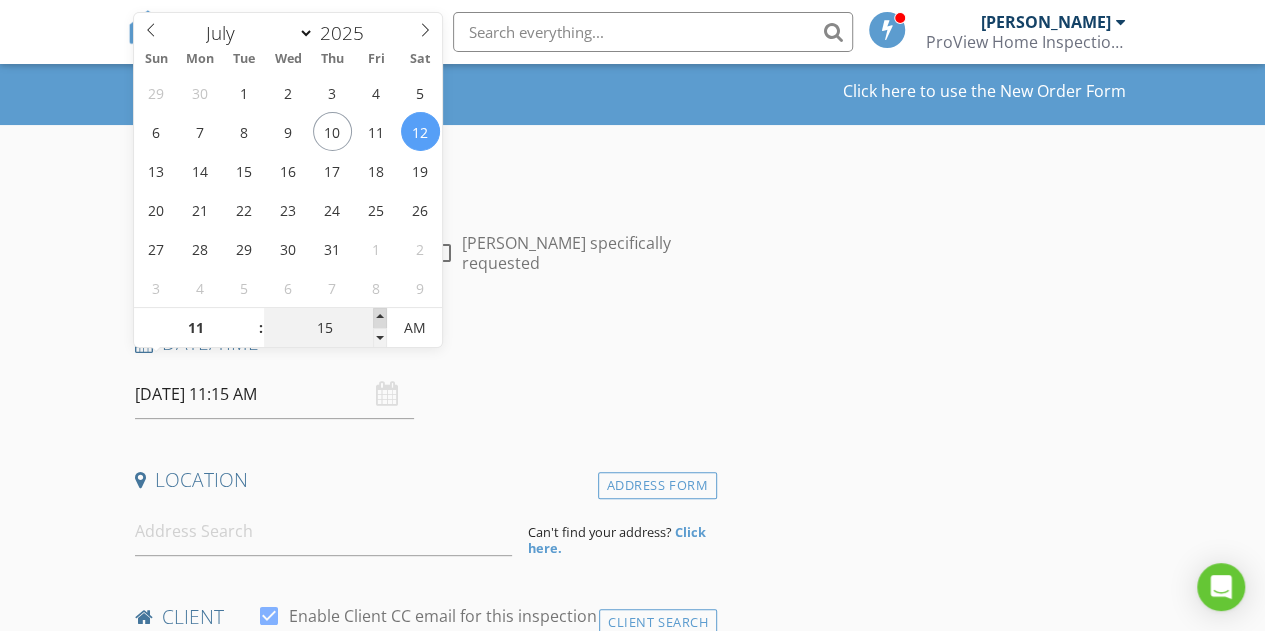 click at bounding box center [380, 318] 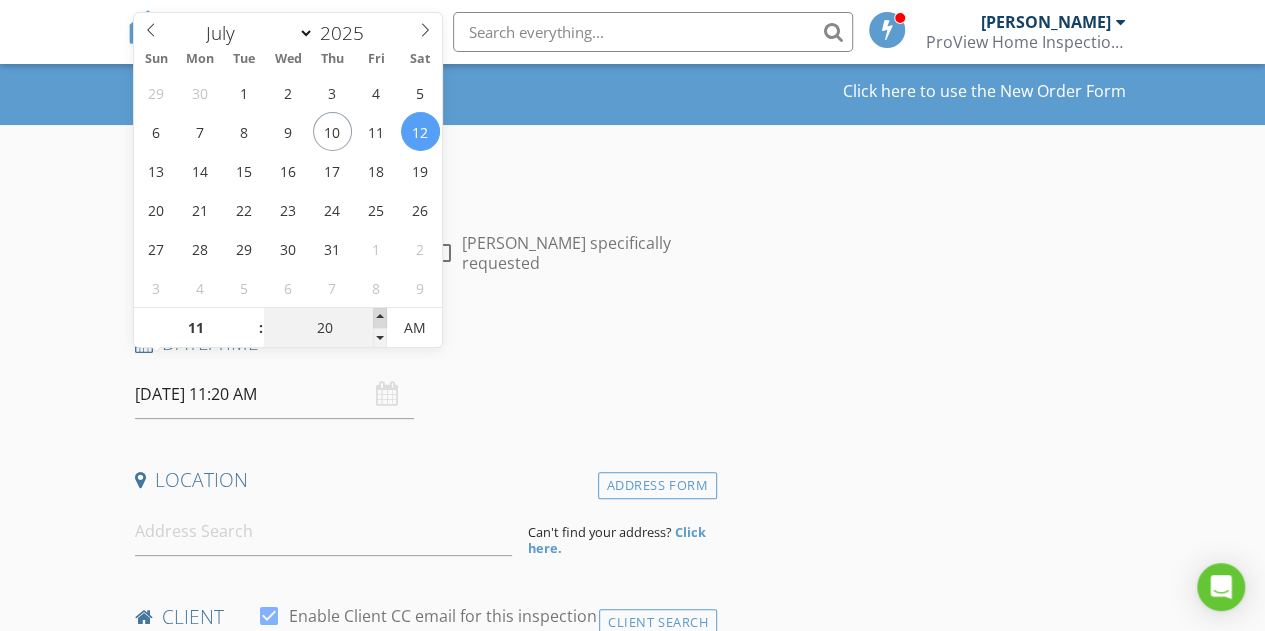 click at bounding box center [380, 318] 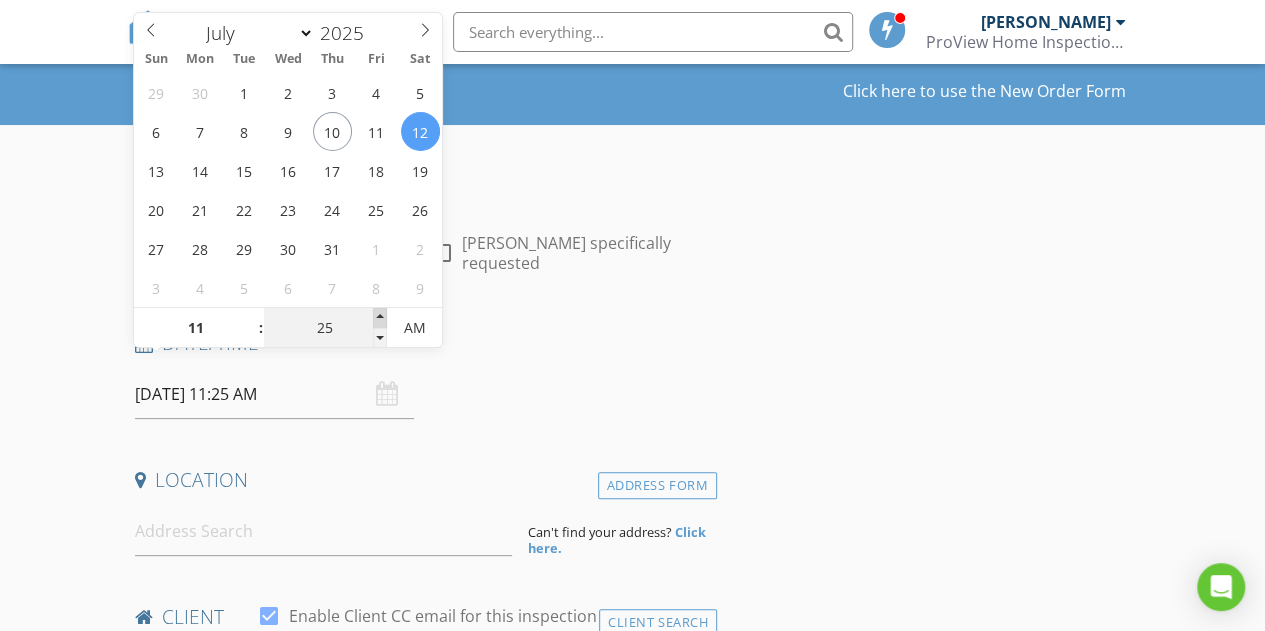 click at bounding box center [380, 318] 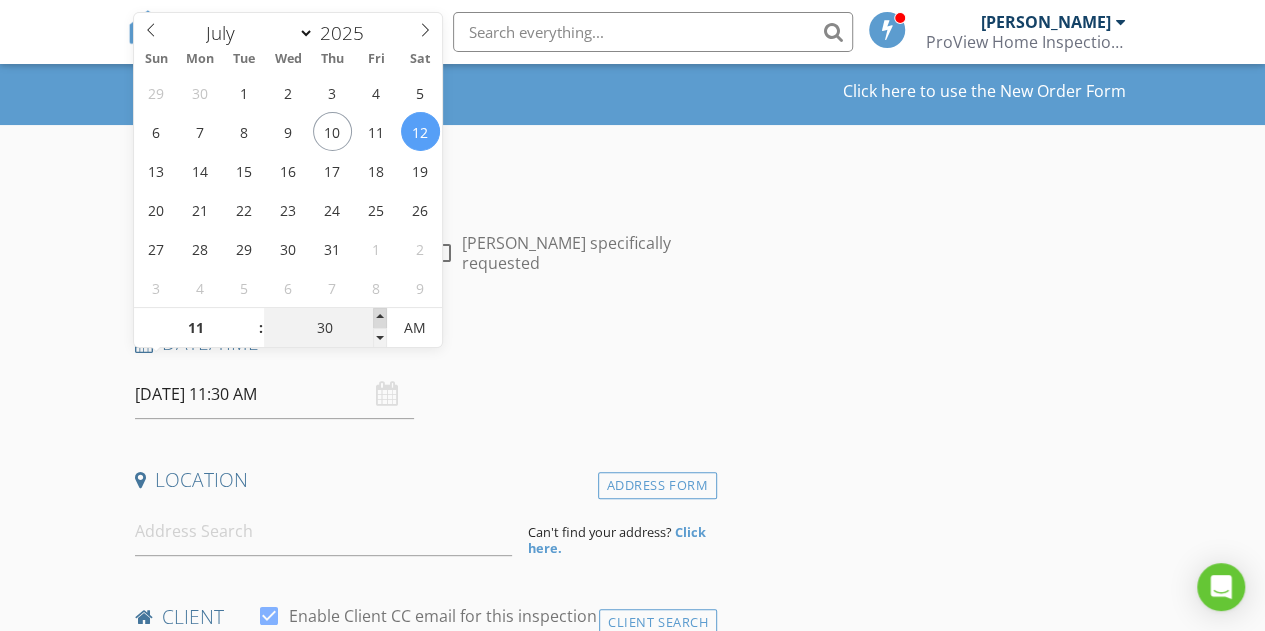 click at bounding box center [380, 318] 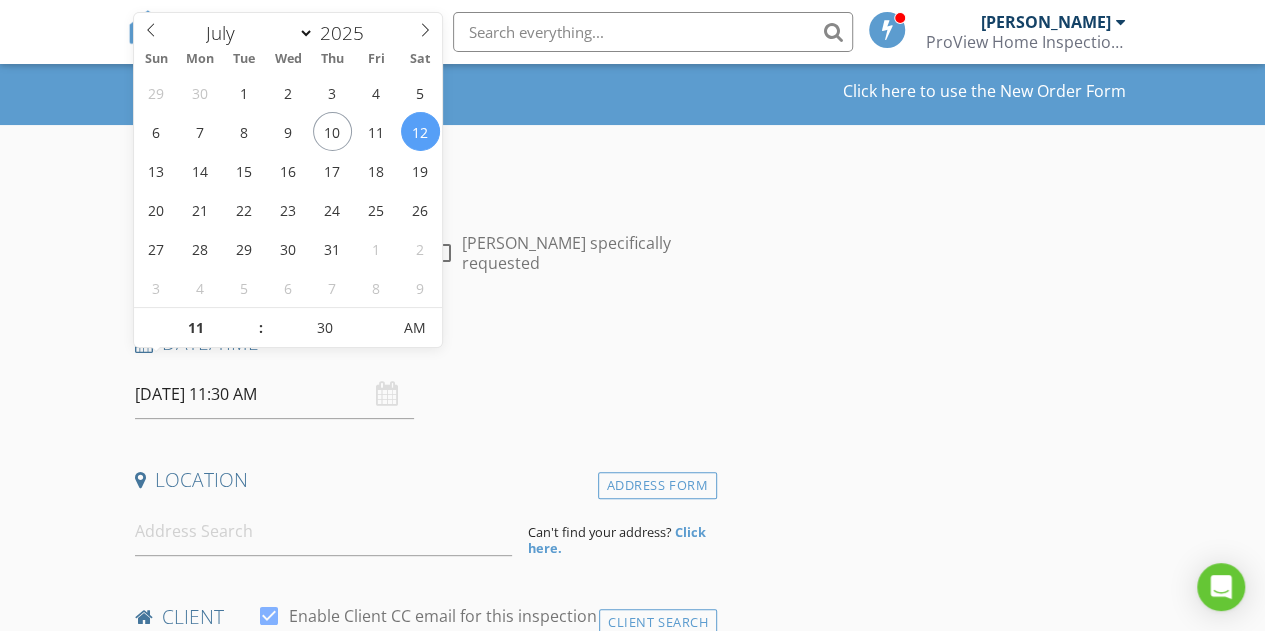 click on "New Inspection
Click here to use the New Order Form
INSPECTOR(S)
check_box   Nick Rodebush   PRIMARY   Nick Rodebush arrow_drop_down   check_box_outline_blank Nick Rodebush specifically requested
Date/Time
07/12/2025 11:30 AM
Location
Address Form       Can't find your address?   Click here.
client
check_box Enable Client CC email for this inspection   Client Search     check_box_outline_blank Client is a Company/Organization     First Name   Last Name   Email   CC Email   Phone           Notes   Private Notes
ADD ADDITIONAL client
SERVICES
check_box_outline_blank   Re-Inspection   check_box_outline_blank   Commercial Inspection   check_box_outline_blank   Mold Inspection   check_box_outline_blank   Residential Inspection   arrow_drop_down     arrow_drop_down" at bounding box center (632, 1573) 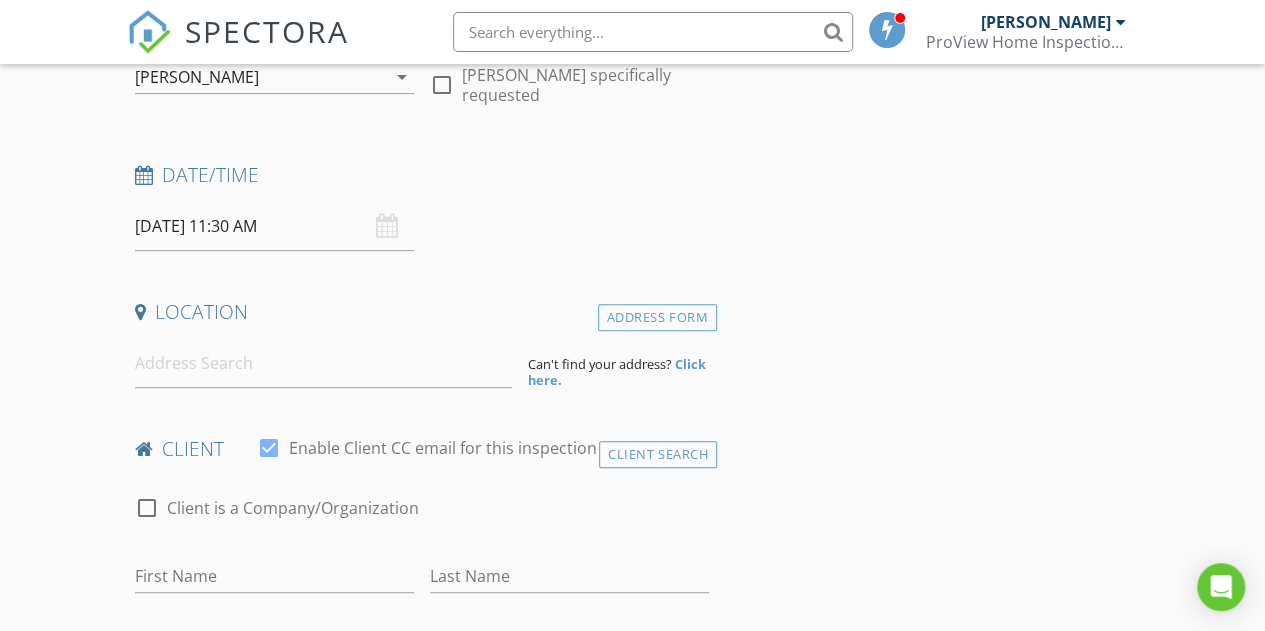 scroll, scrollTop: 300, scrollLeft: 0, axis: vertical 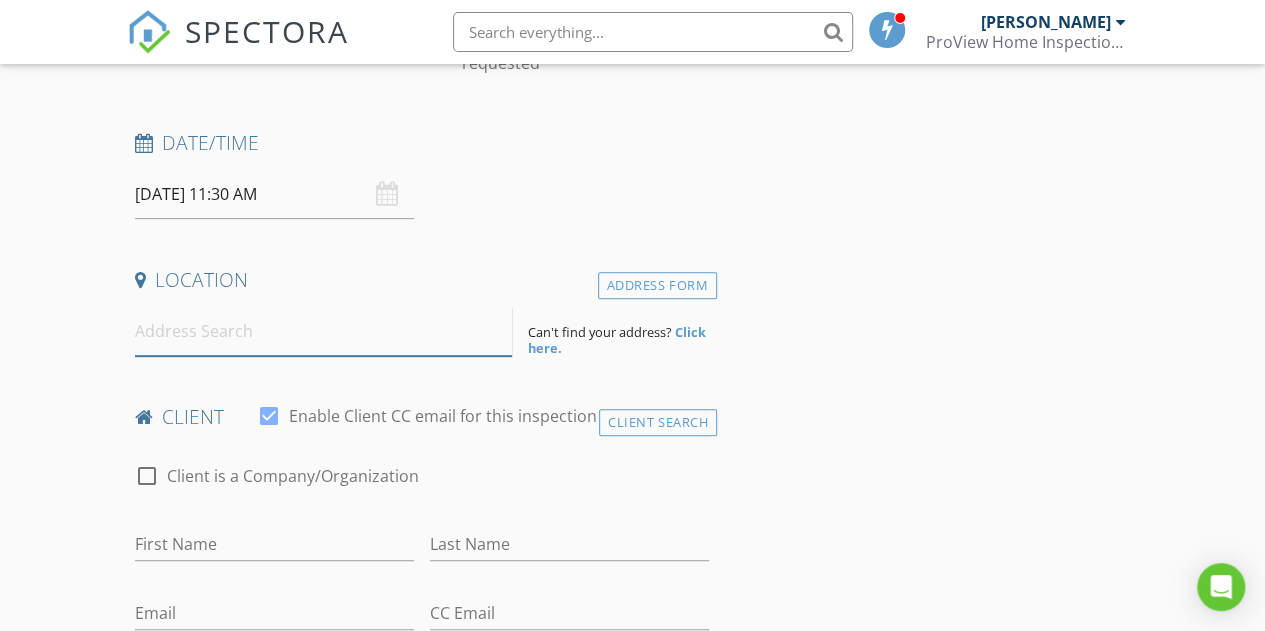 click at bounding box center (324, 331) 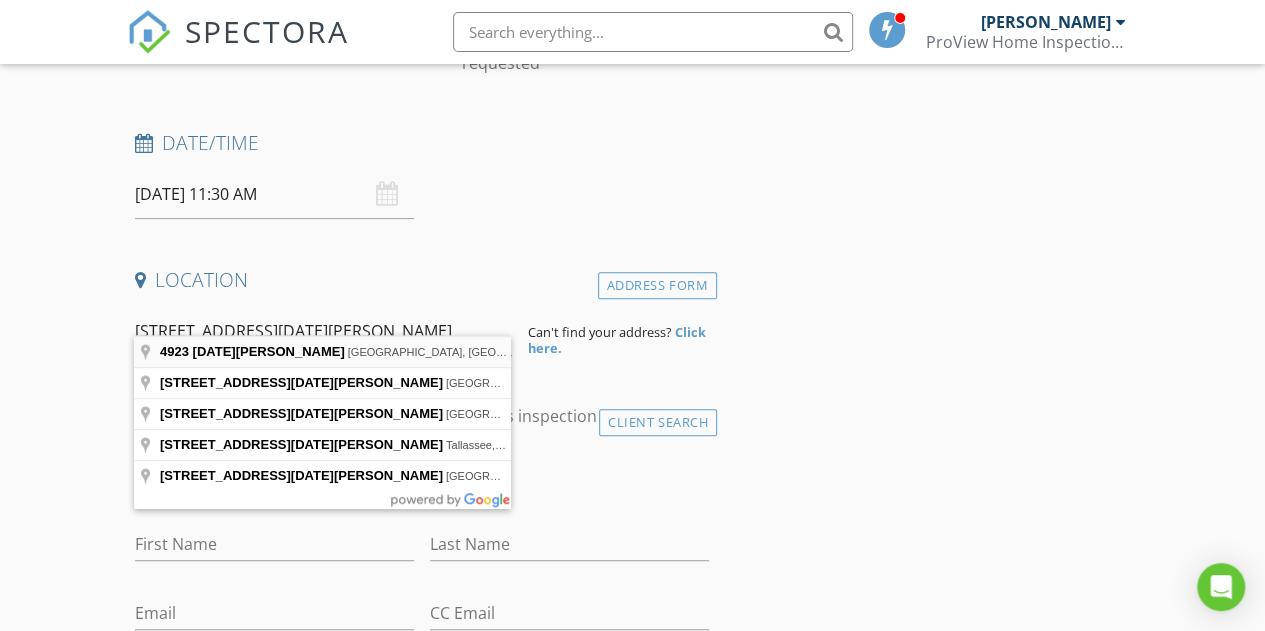 type on "4923 Red Hill Rd, Alma, AR, USA" 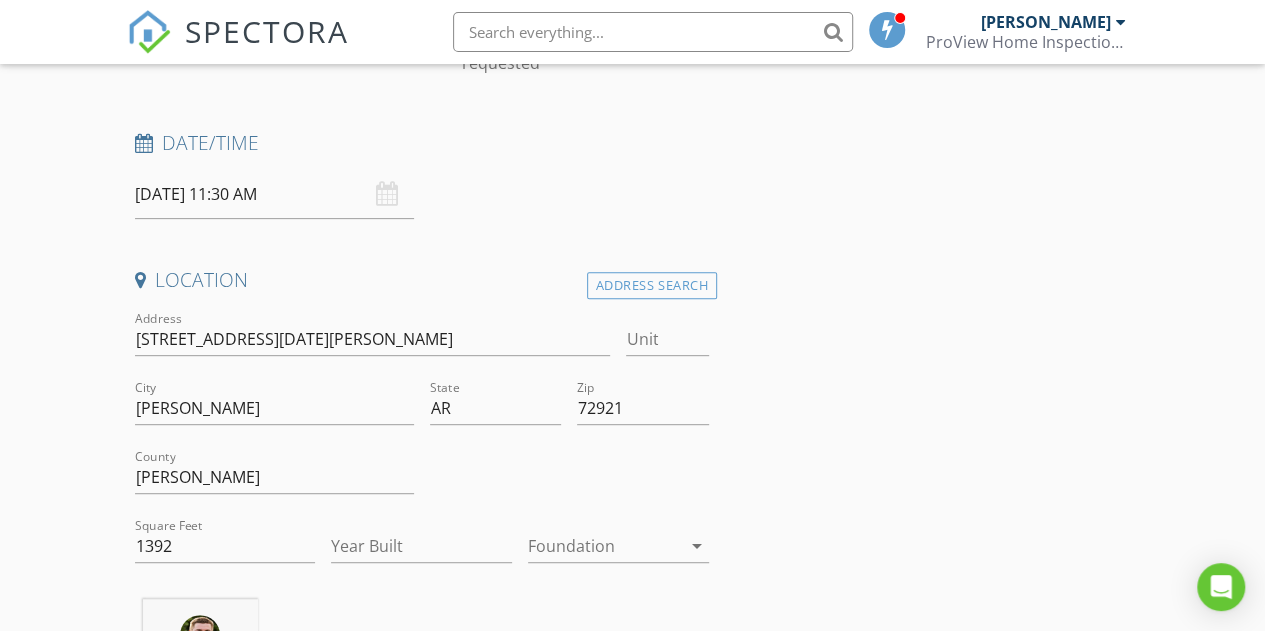 scroll, scrollTop: 400, scrollLeft: 0, axis: vertical 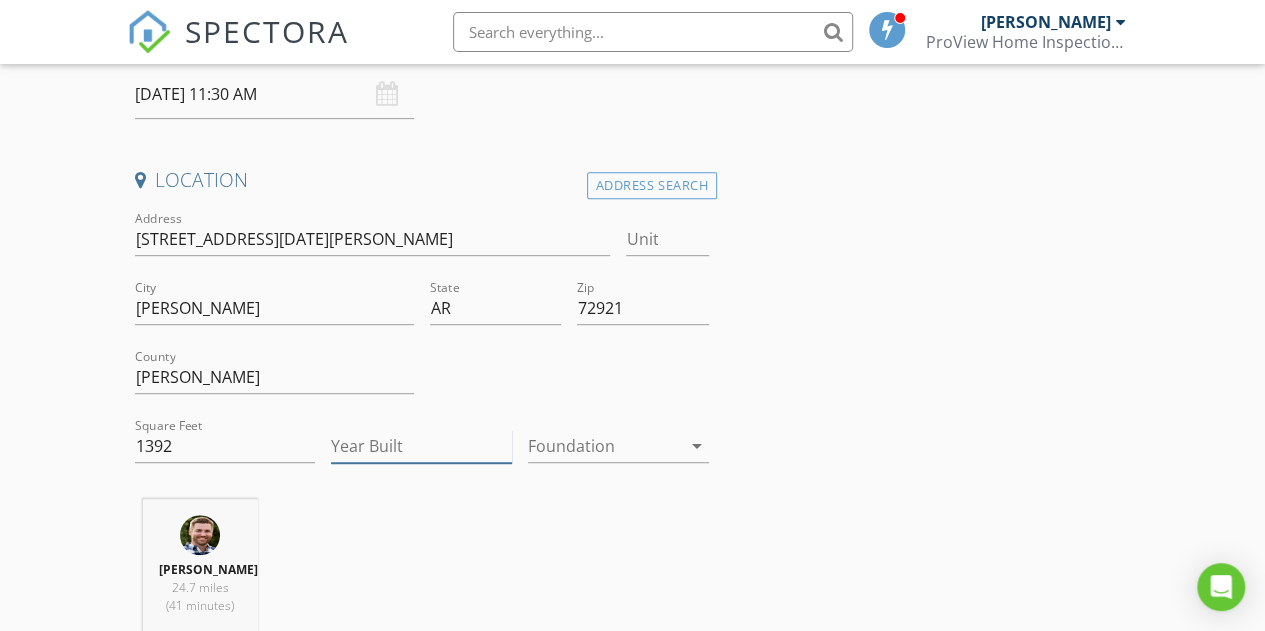 click on "Year Built" at bounding box center [421, 446] 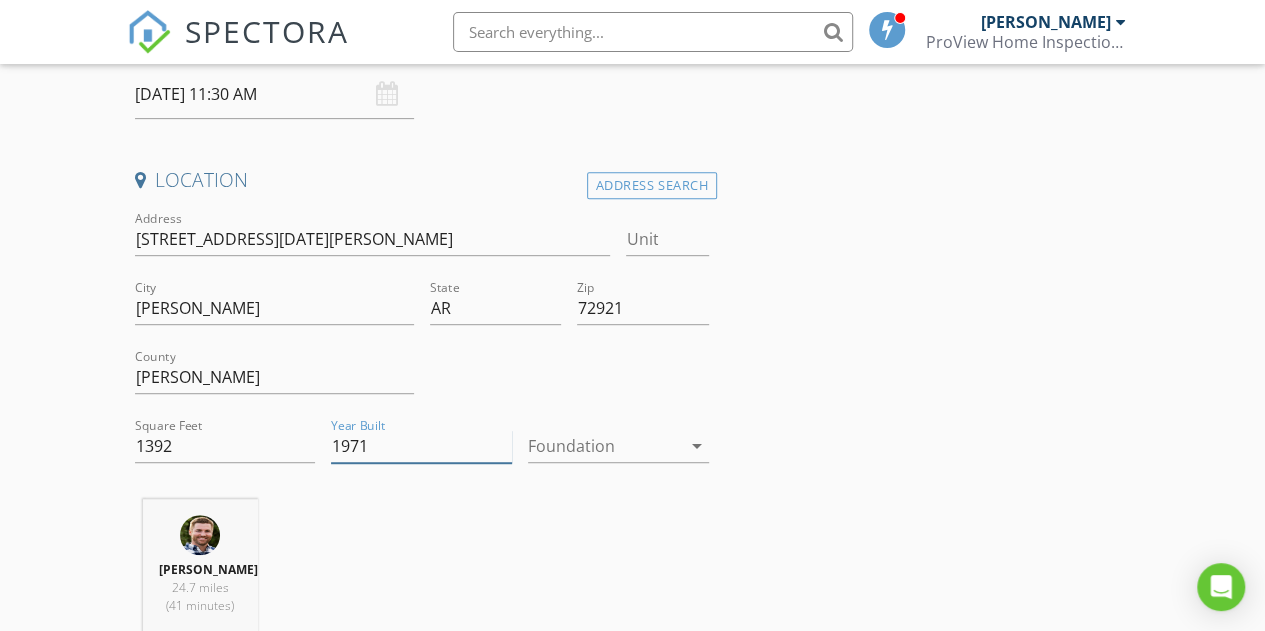 type on "1971" 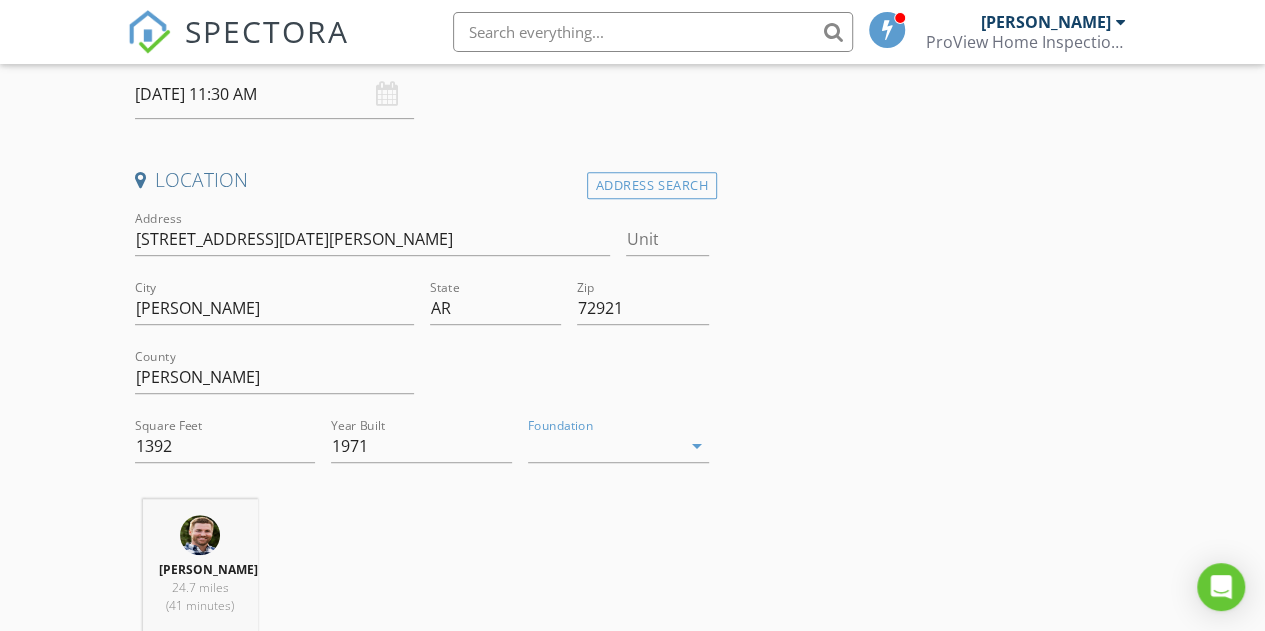 click at bounding box center [604, 446] 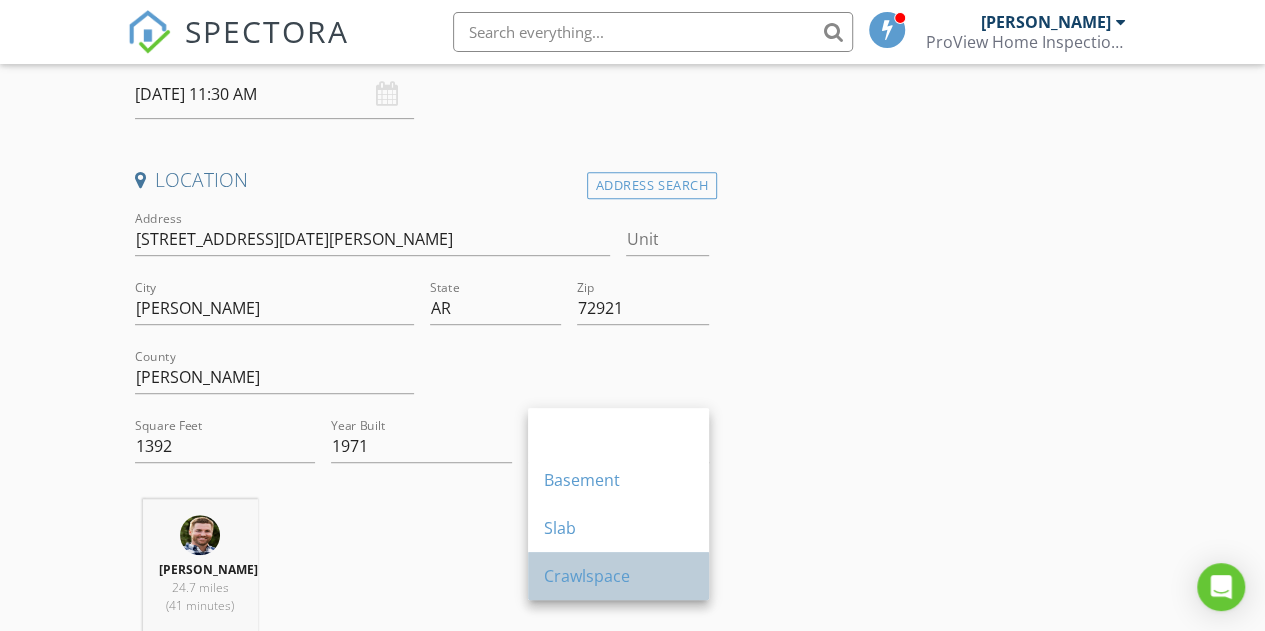 click on "Crawlspace" at bounding box center (618, 576) 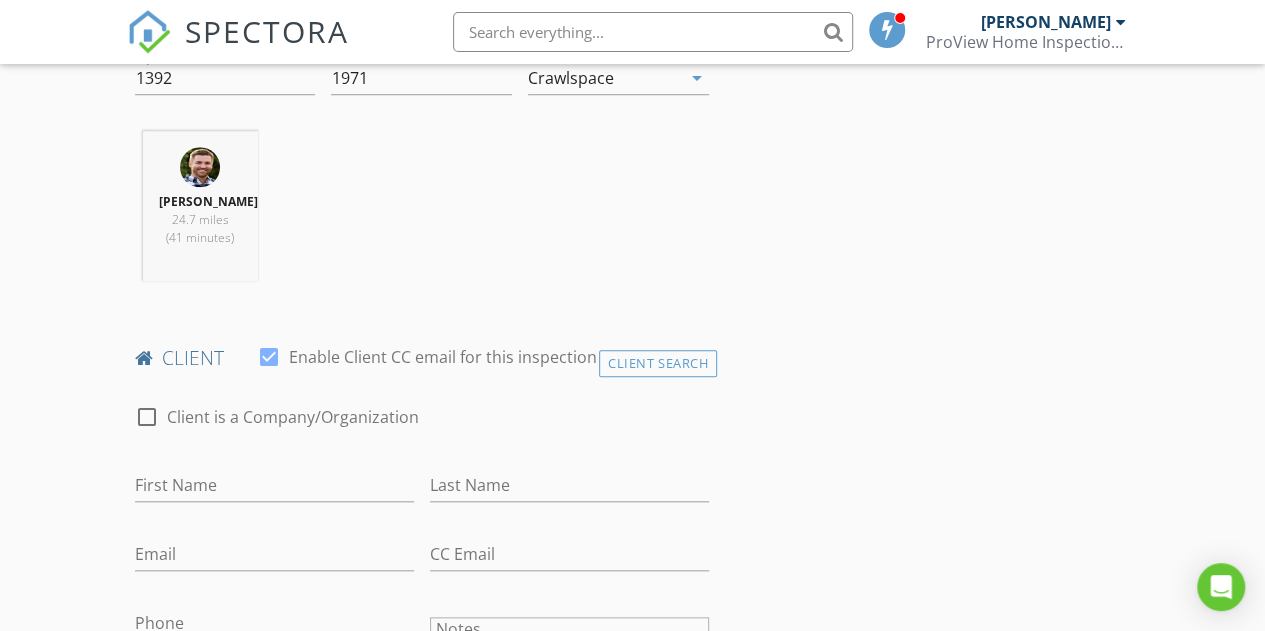 scroll, scrollTop: 800, scrollLeft: 0, axis: vertical 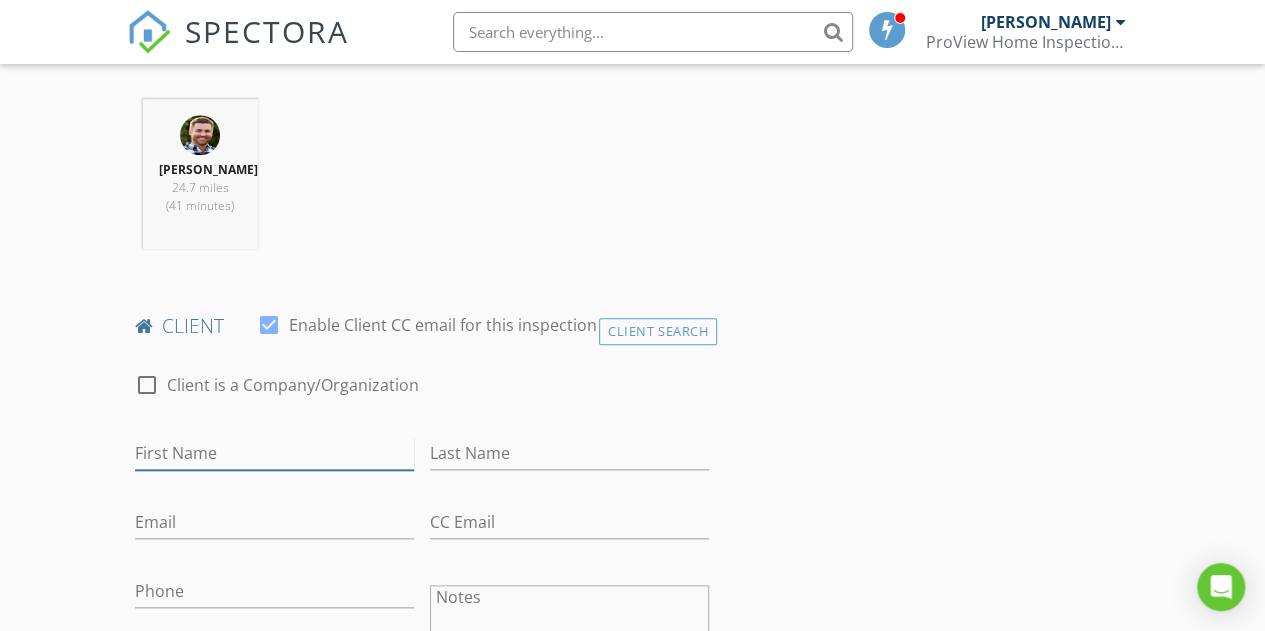 click on "First Name" at bounding box center (274, 453) 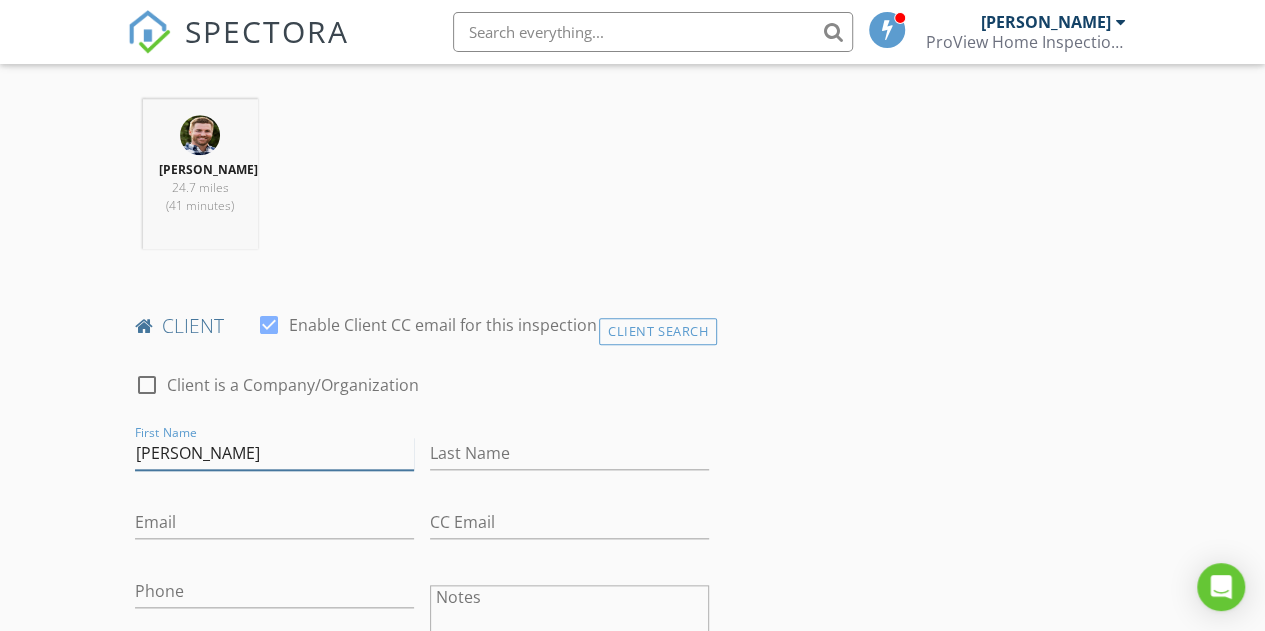 type on "Barb" 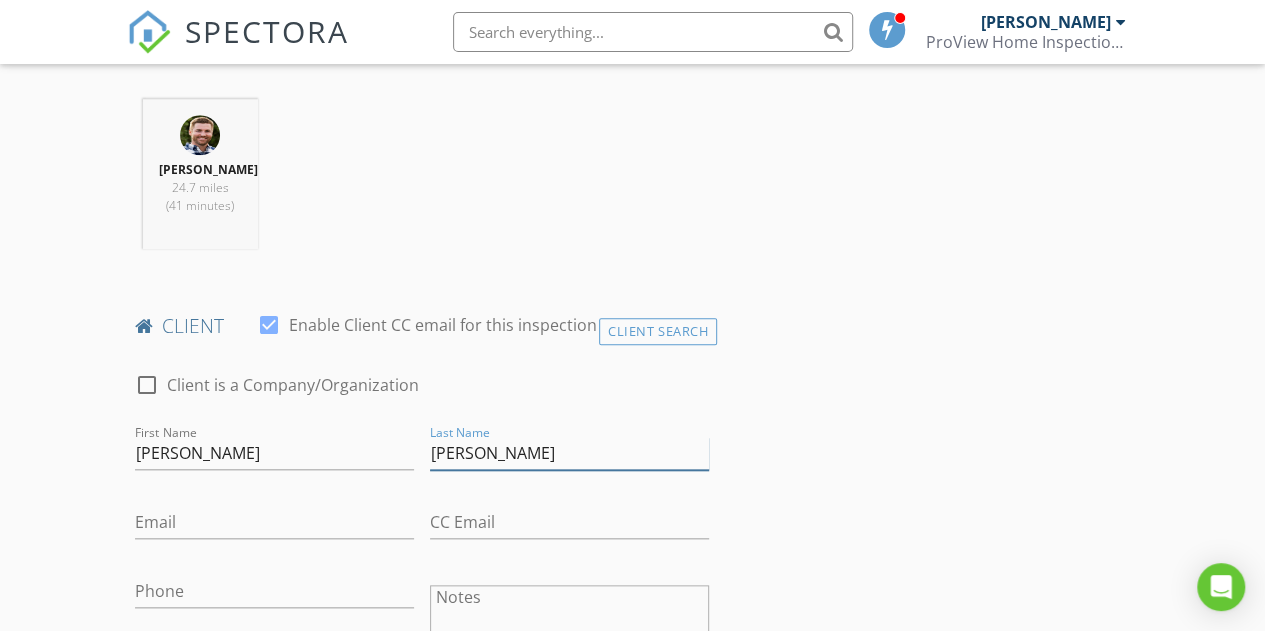 type on "Lovenduski" 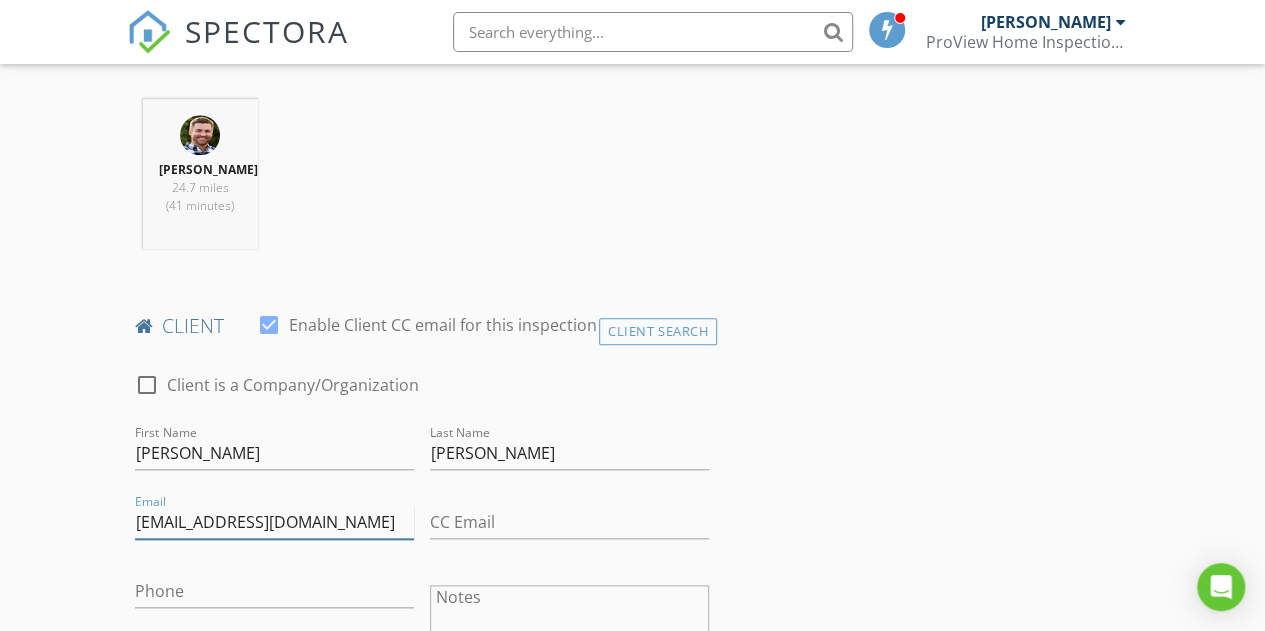 type on "barblovenduski@yahoo.com" 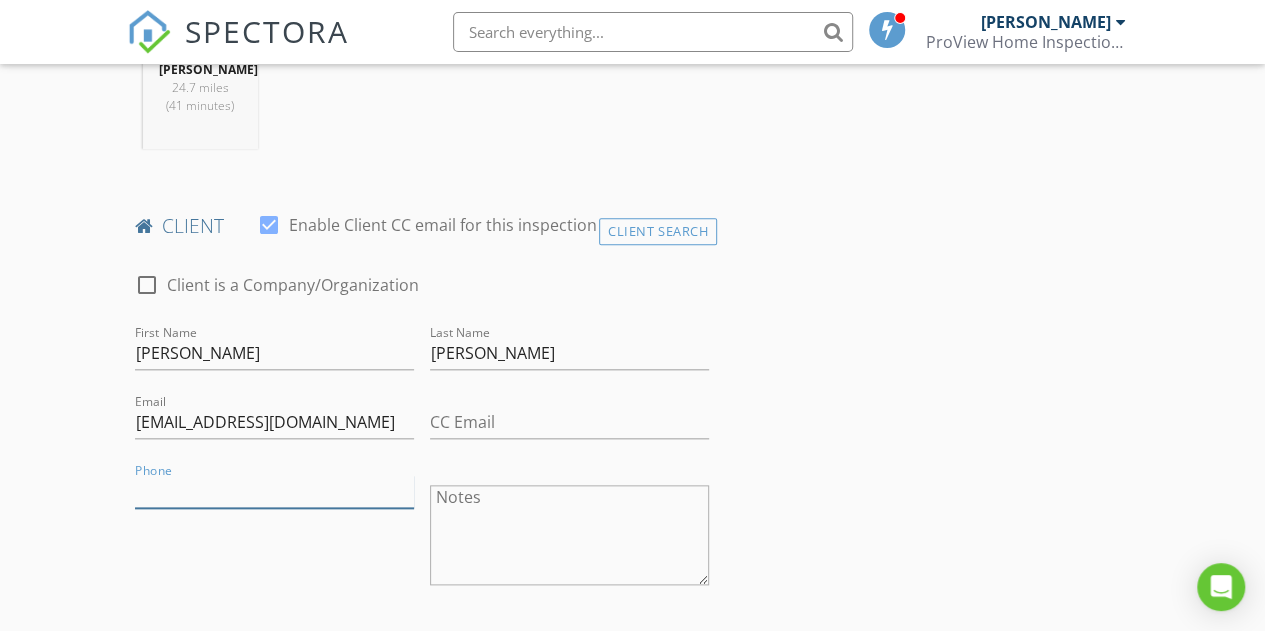 scroll, scrollTop: 1000, scrollLeft: 0, axis: vertical 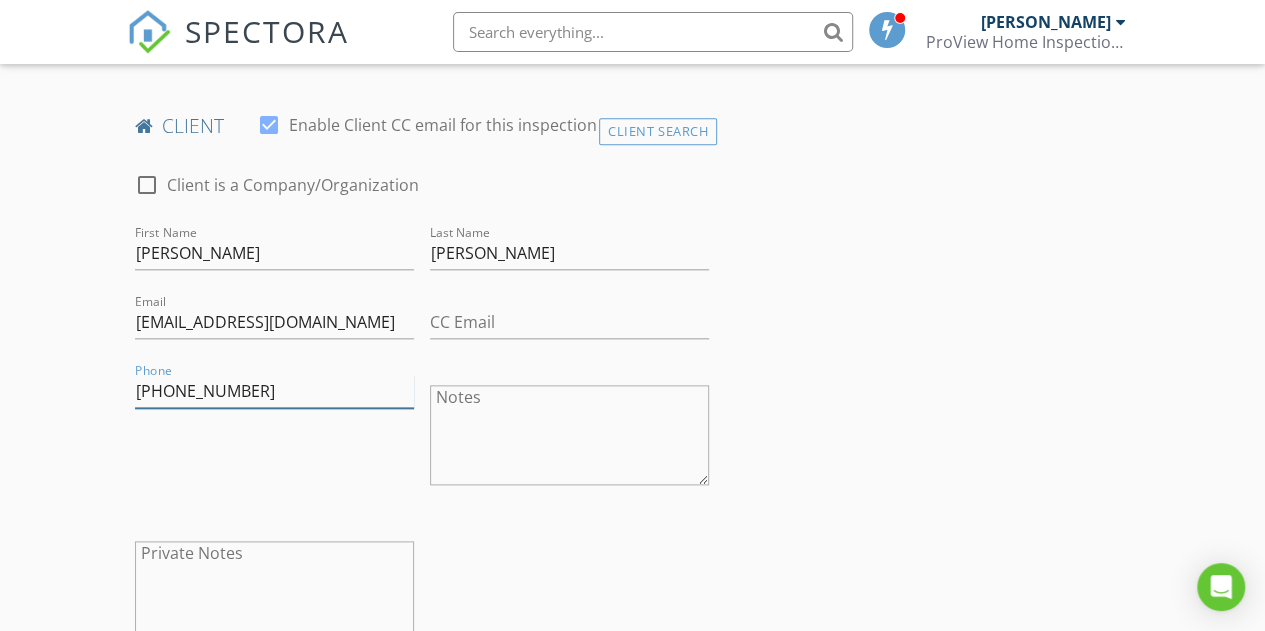 type on "850-348-0433" 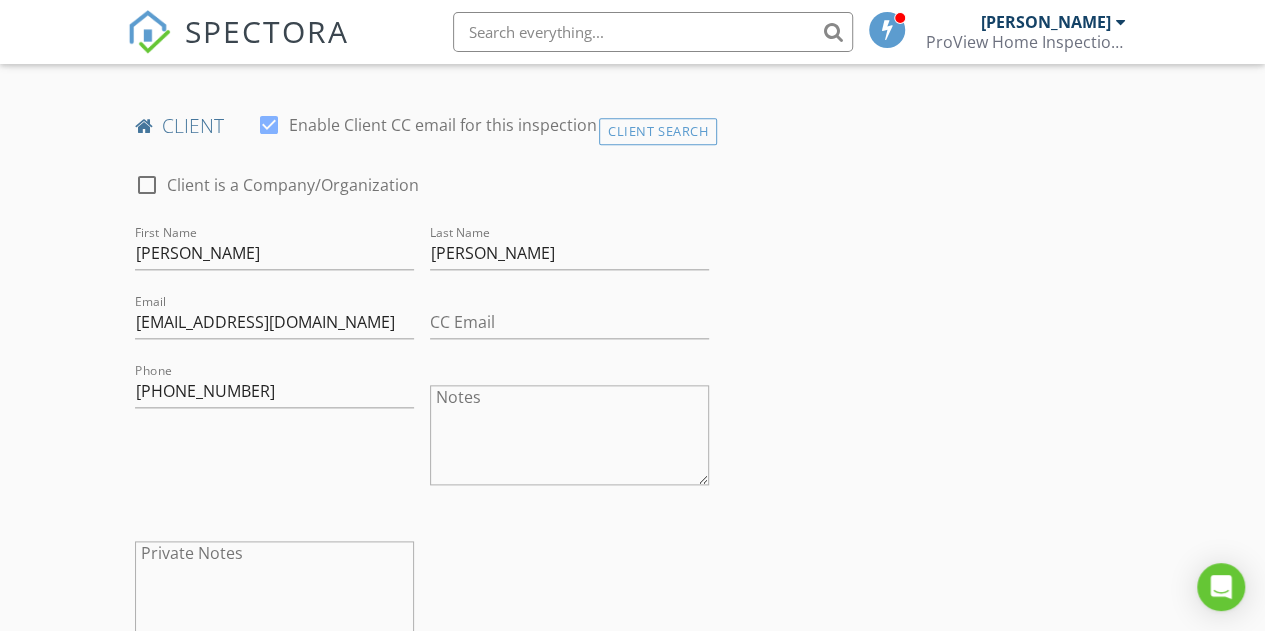 click on "Phone 850-348-0433" at bounding box center [274, 437] 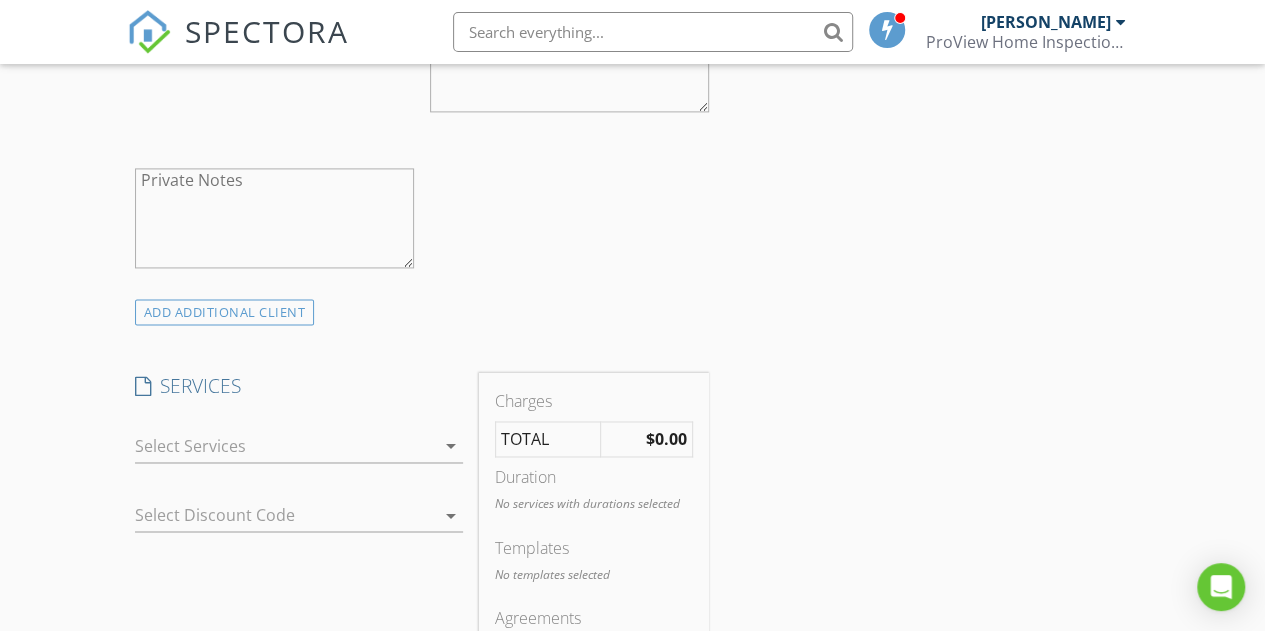 scroll, scrollTop: 1400, scrollLeft: 0, axis: vertical 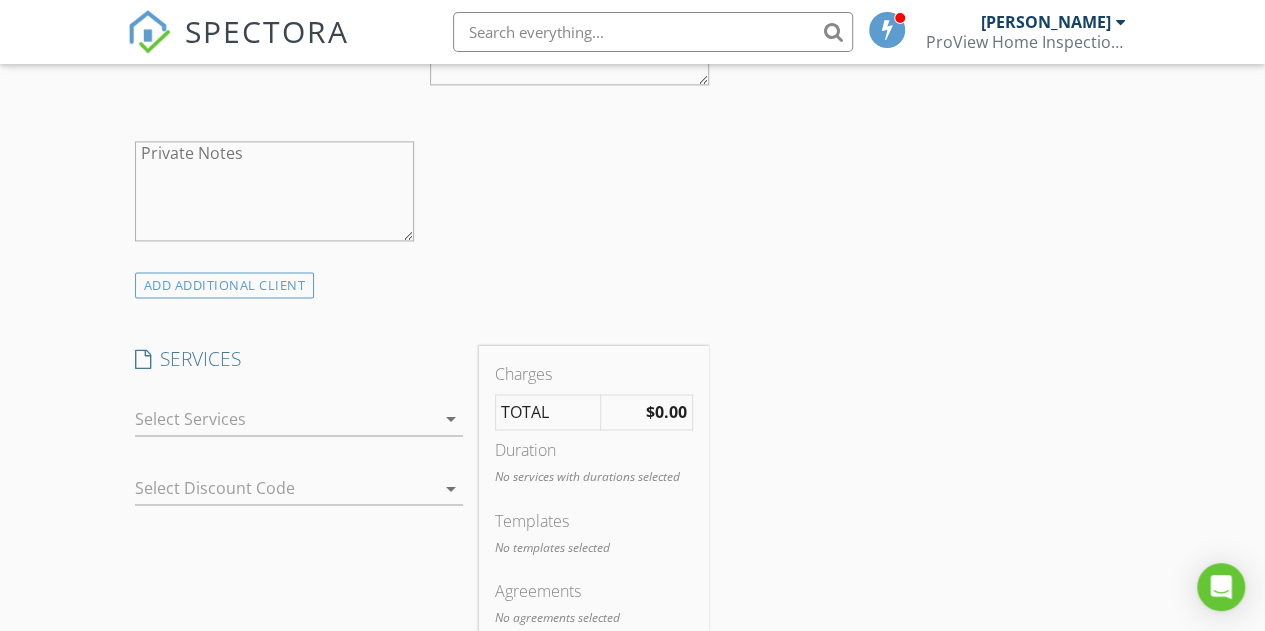 click at bounding box center (285, 419) 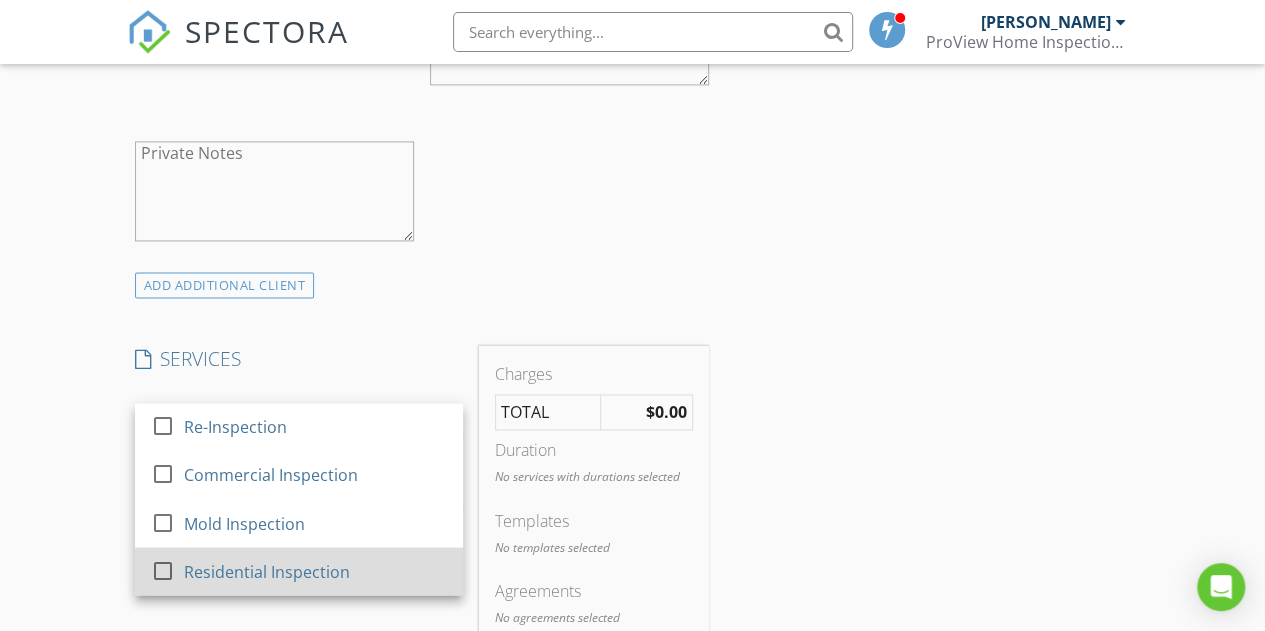 click at bounding box center [163, 569] 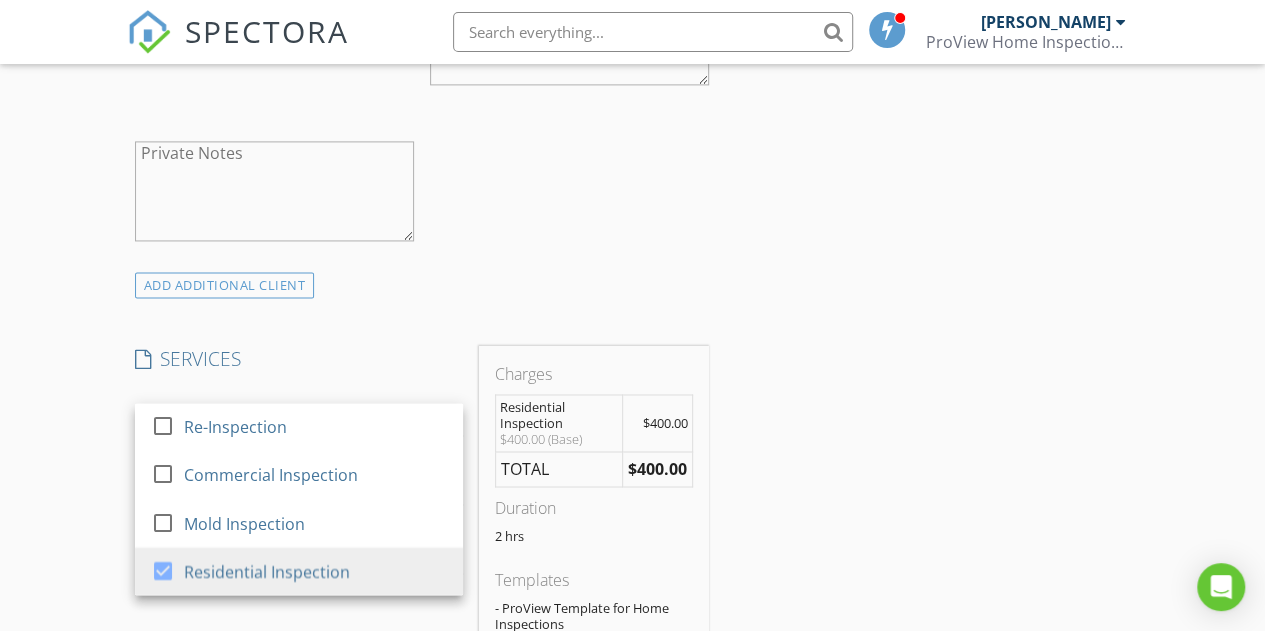 click on "New Inspection
Click here to use the New Order Form
INSPECTOR(S)
check_box   Nick Rodebush   PRIMARY   Nick Rodebush arrow_drop_down   check_box_outline_blank Nick Rodebush specifically requested
Date/Time
07/12/2025 11:30 AM
Location
Address Search       Address 4923 Red Hill Rd   Unit   City Alma   State AR   Zip 72921   County Crawford     Square Feet 1392   Year Built 1971   Foundation Crawlspace arrow_drop_down     Nick Rodebush     24.7 miles     (41 minutes)
client
check_box Enable Client CC email for this inspection   Client Search     check_box_outline_blank Client is a Company/Organization     First Name Barb   Last Name Lovenduski   Email barblovenduski@yahoo.com   CC Email   Phone 850-348-0433           Notes   Private Notes
ADD ADDITIONAL client
check_box_outline_blank" at bounding box center [632, 501] 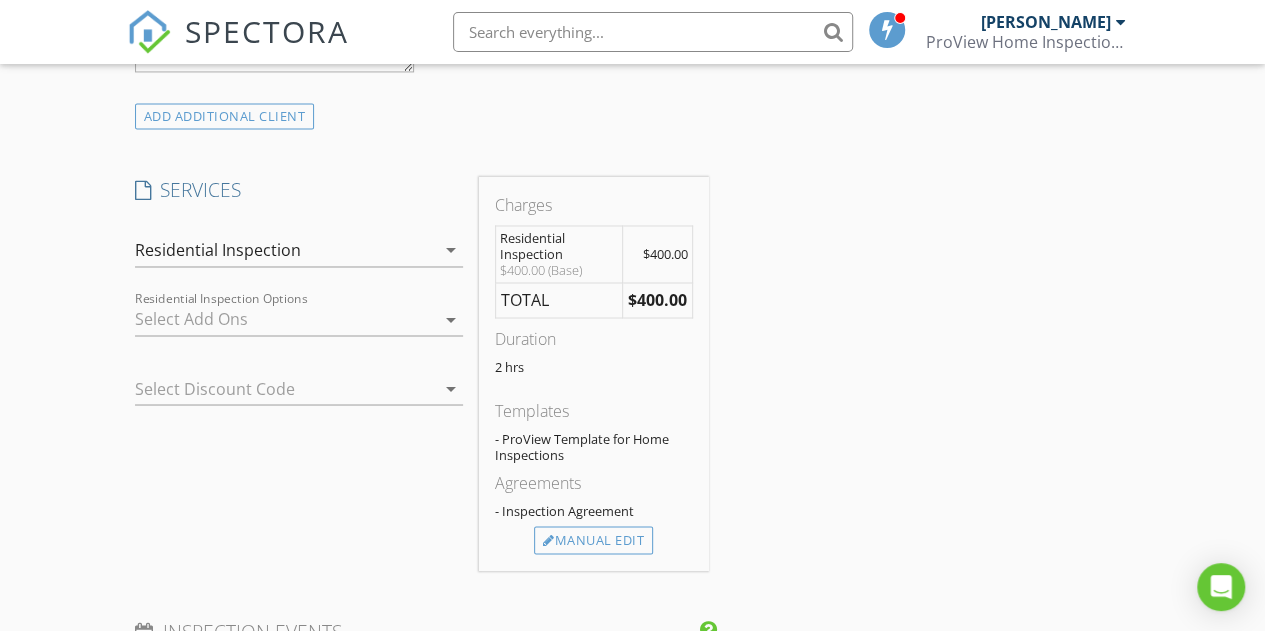 scroll, scrollTop: 1600, scrollLeft: 0, axis: vertical 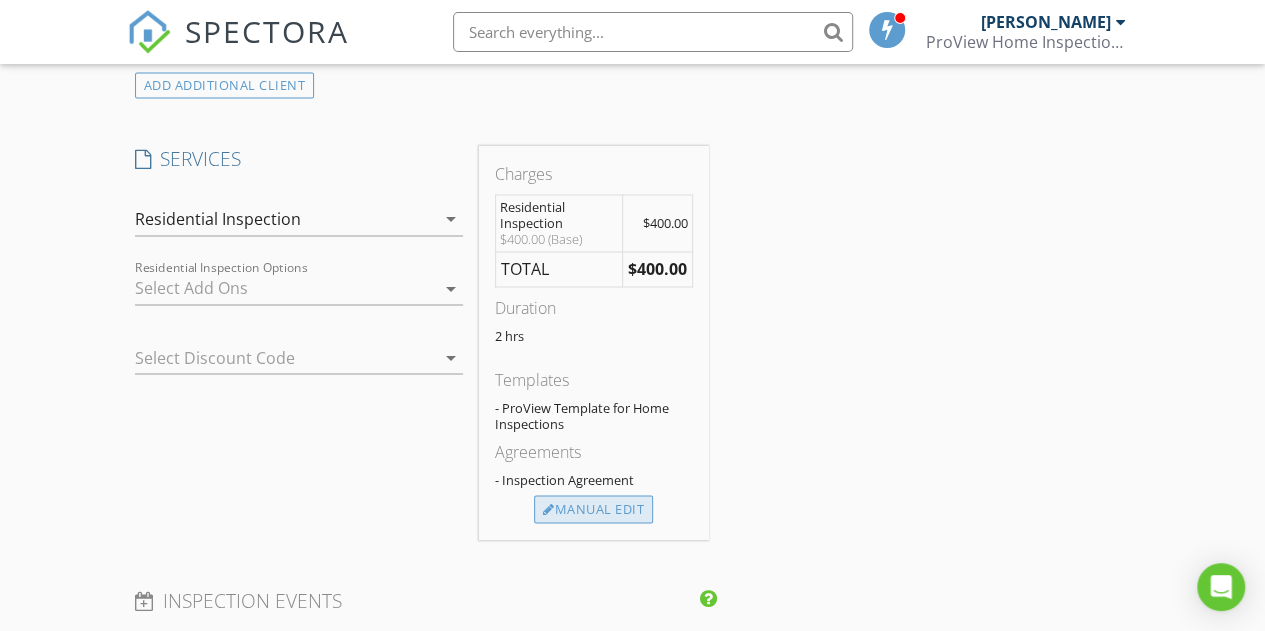 click on "Manual Edit" at bounding box center (593, 509) 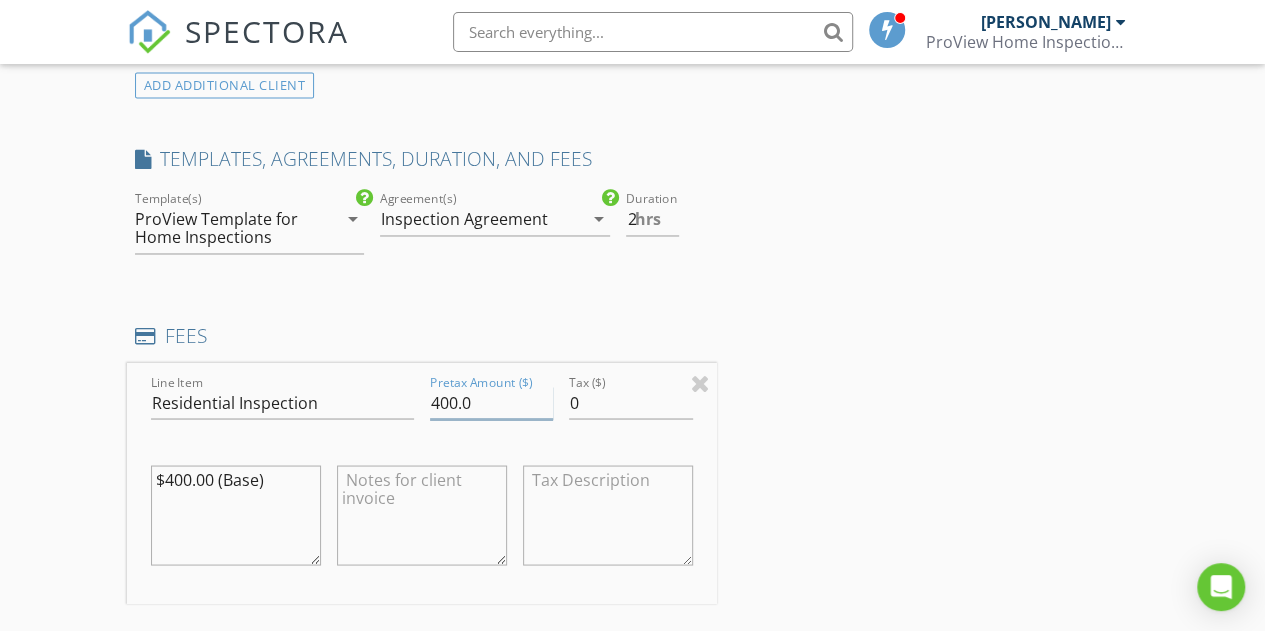 drag, startPoint x: 478, startPoint y: 405, endPoint x: 402, endPoint y: 409, distance: 76.105194 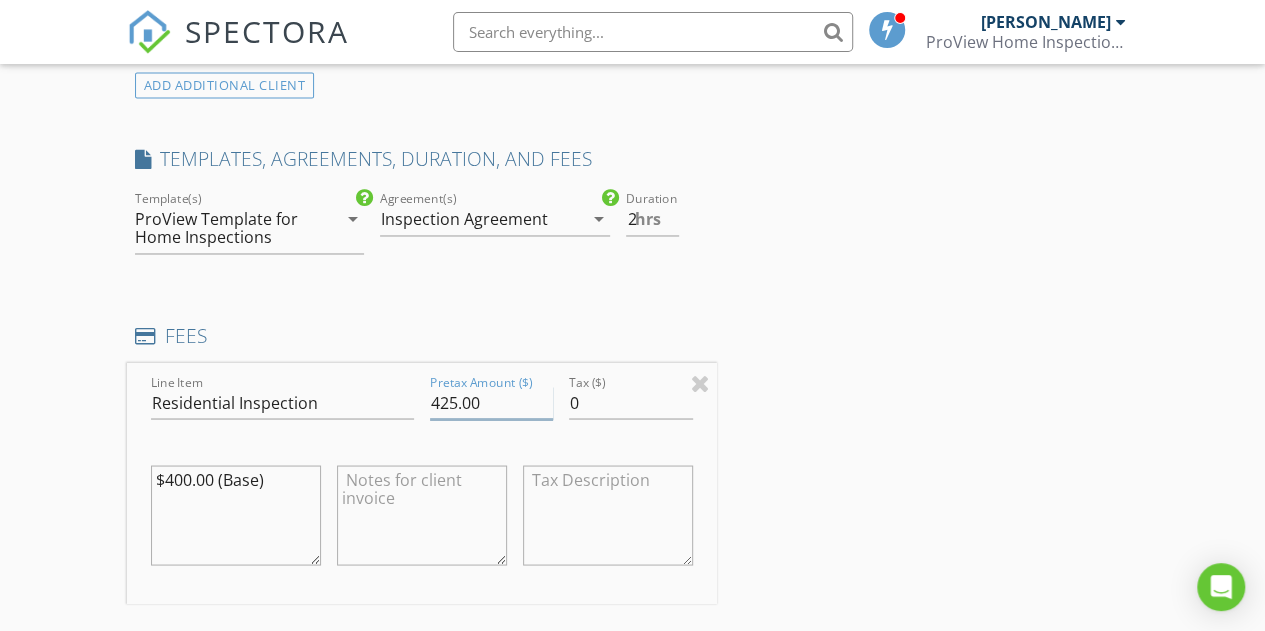 type on "425.00" 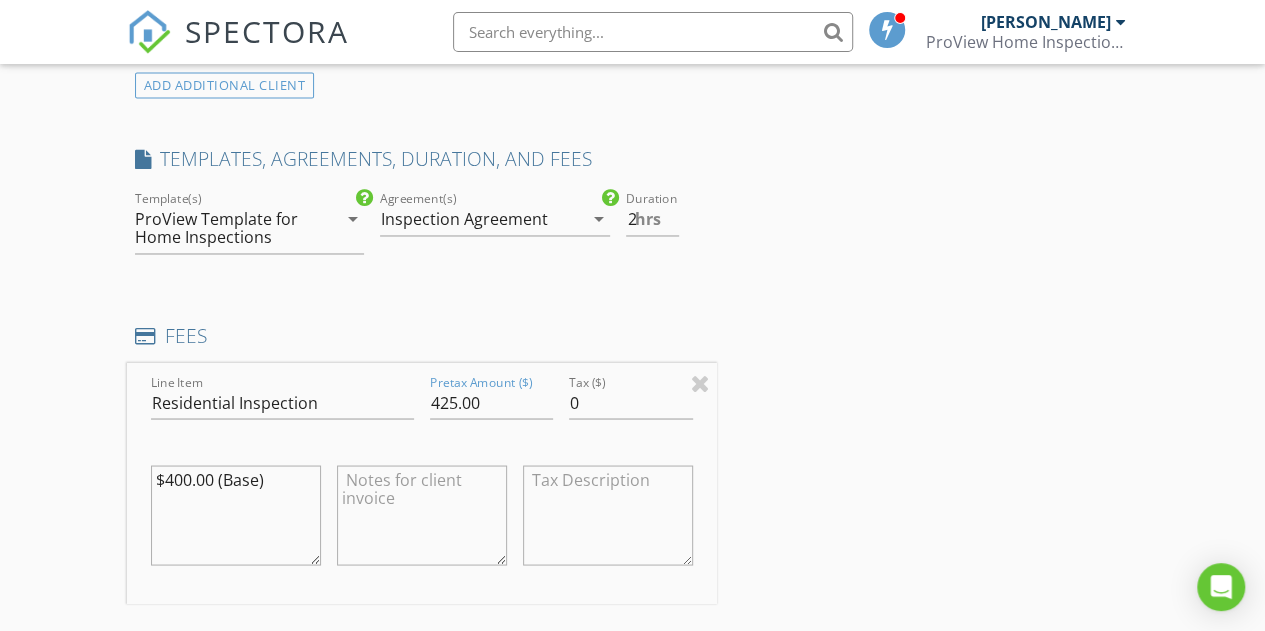 click on "$400.00 (Base)" at bounding box center [236, 515] 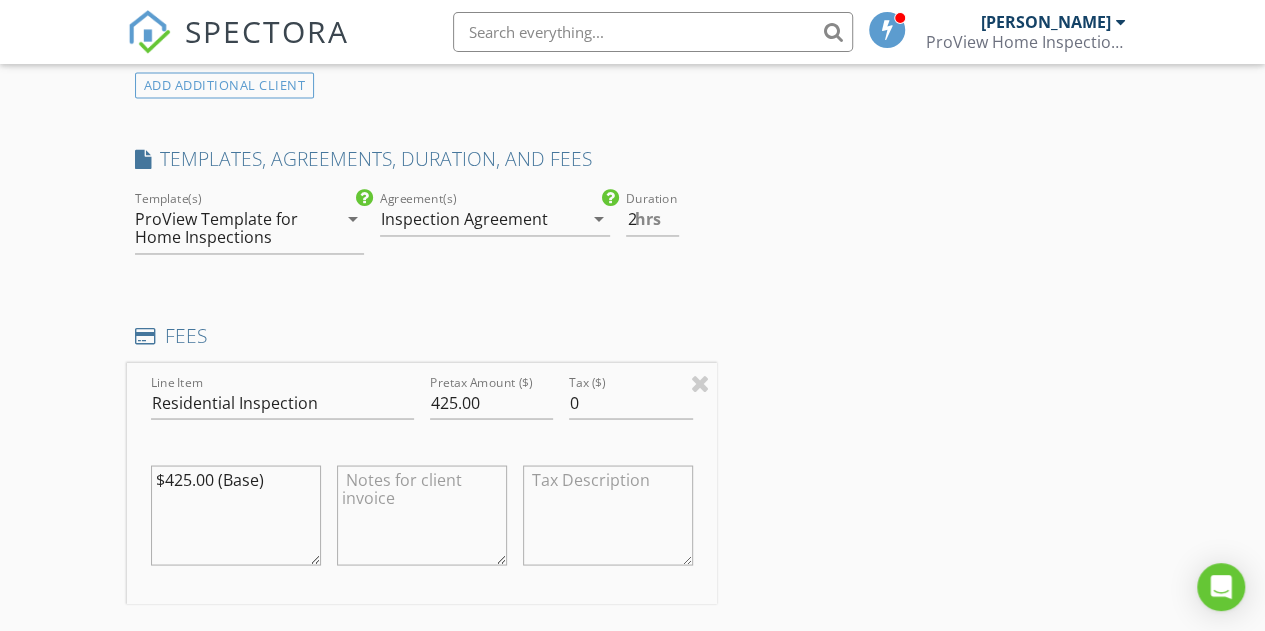 type on "$425.00 (Base)" 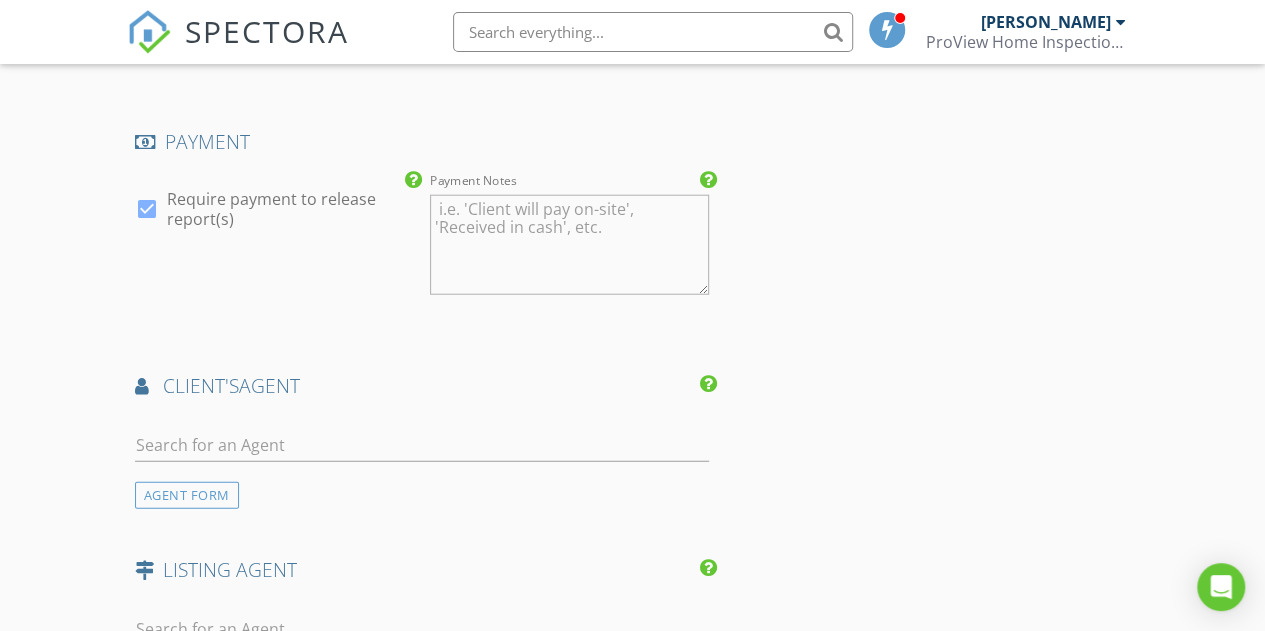 scroll, scrollTop: 2500, scrollLeft: 0, axis: vertical 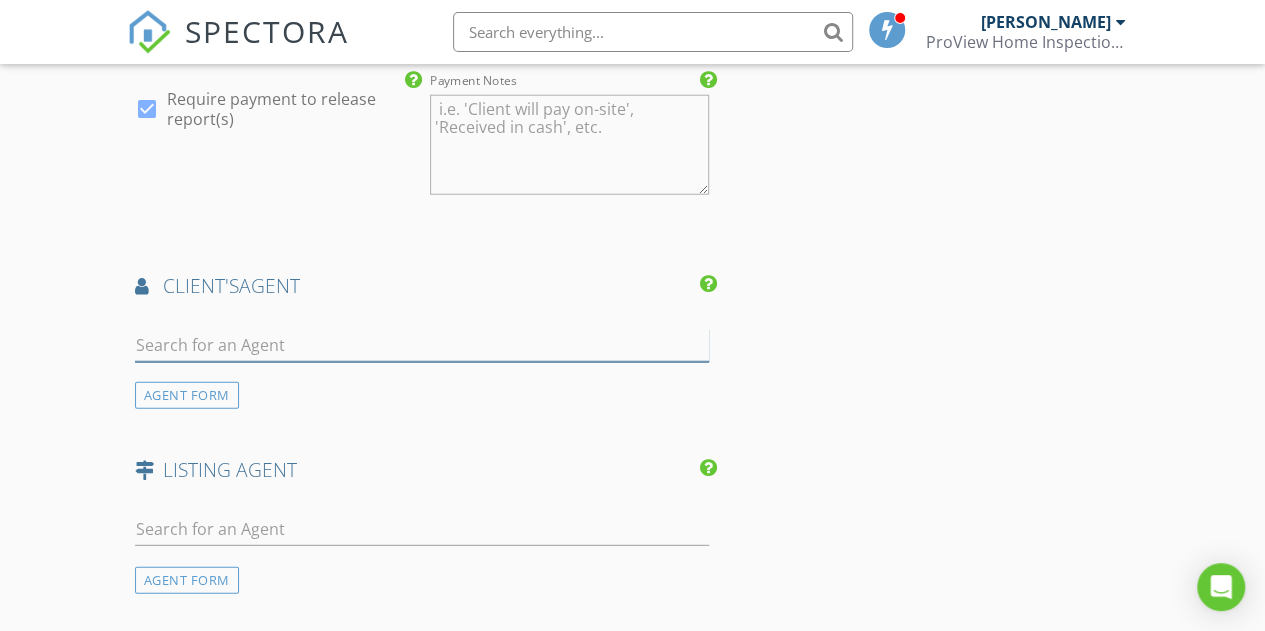 click at bounding box center (422, 345) 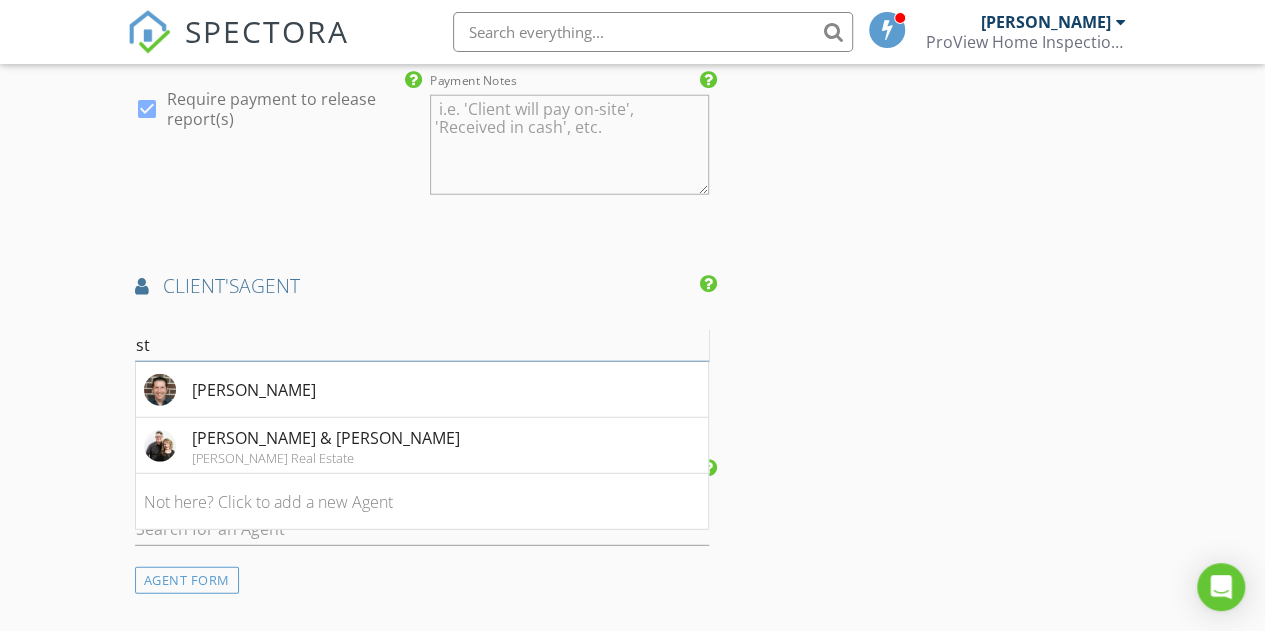 type on "s" 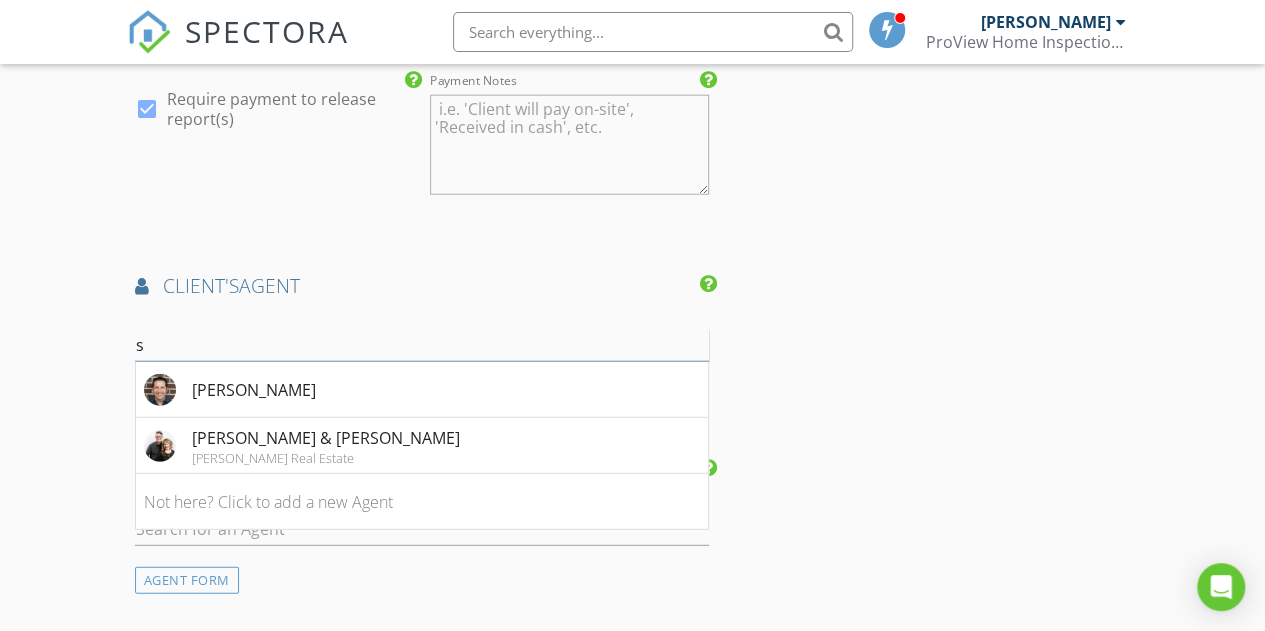 type 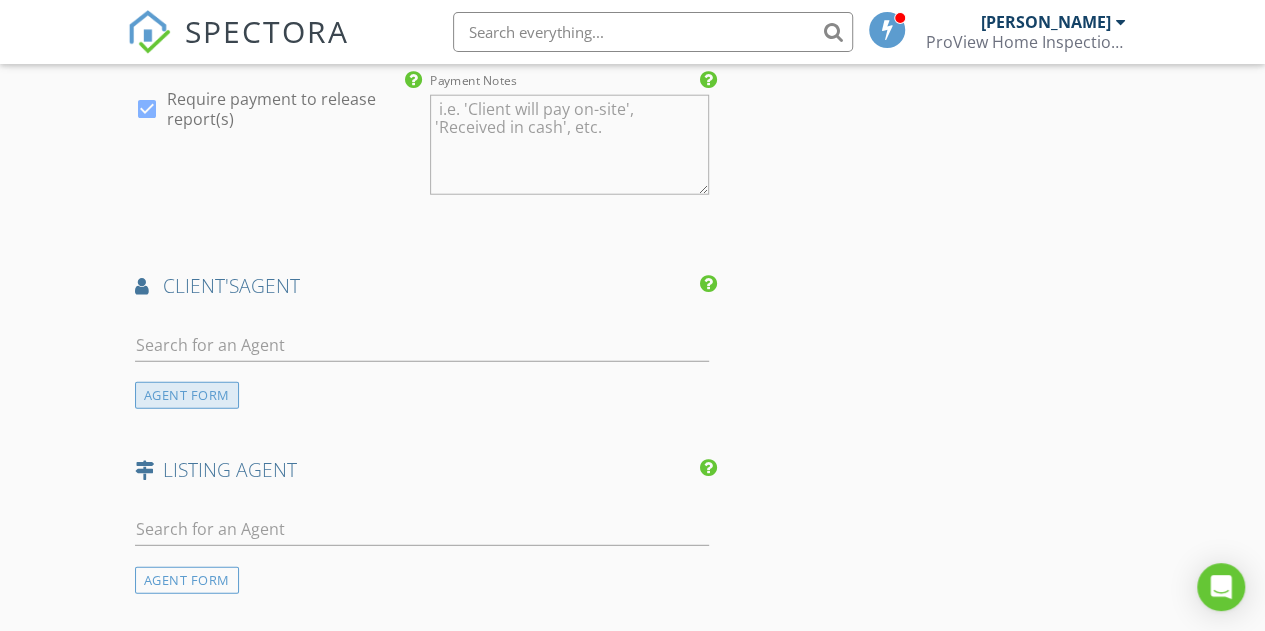 click on "AGENT FORM" at bounding box center (187, 395) 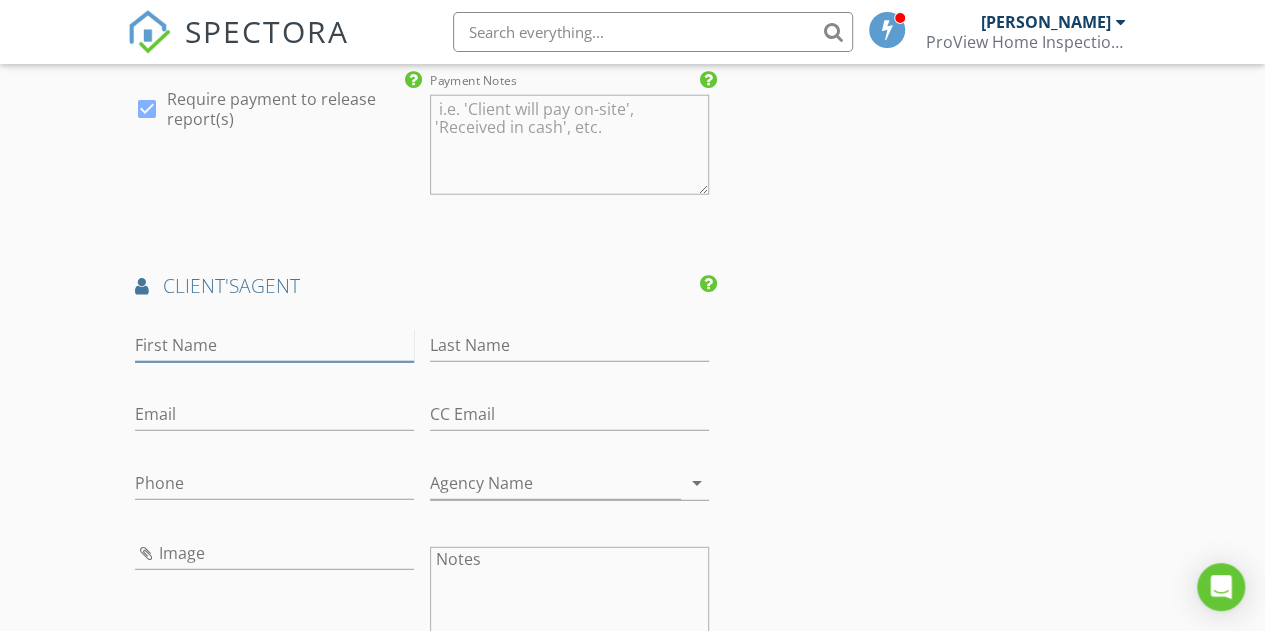 click on "First Name" at bounding box center [274, 345] 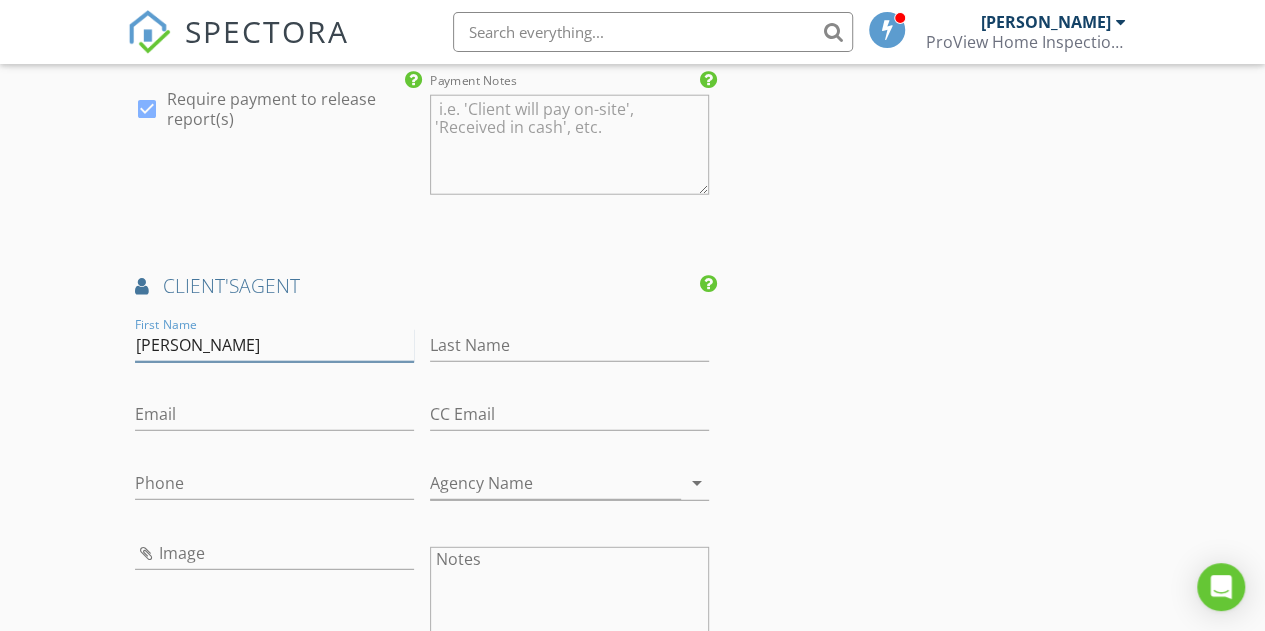 type on "Steve" 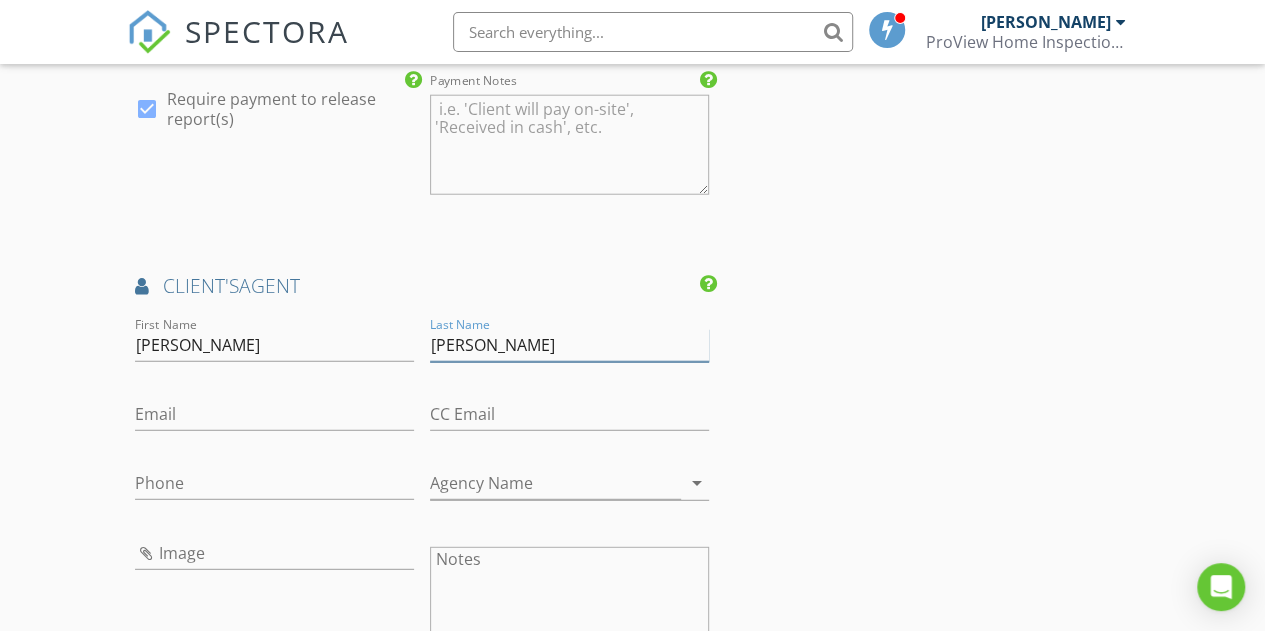 type on "Hudson" 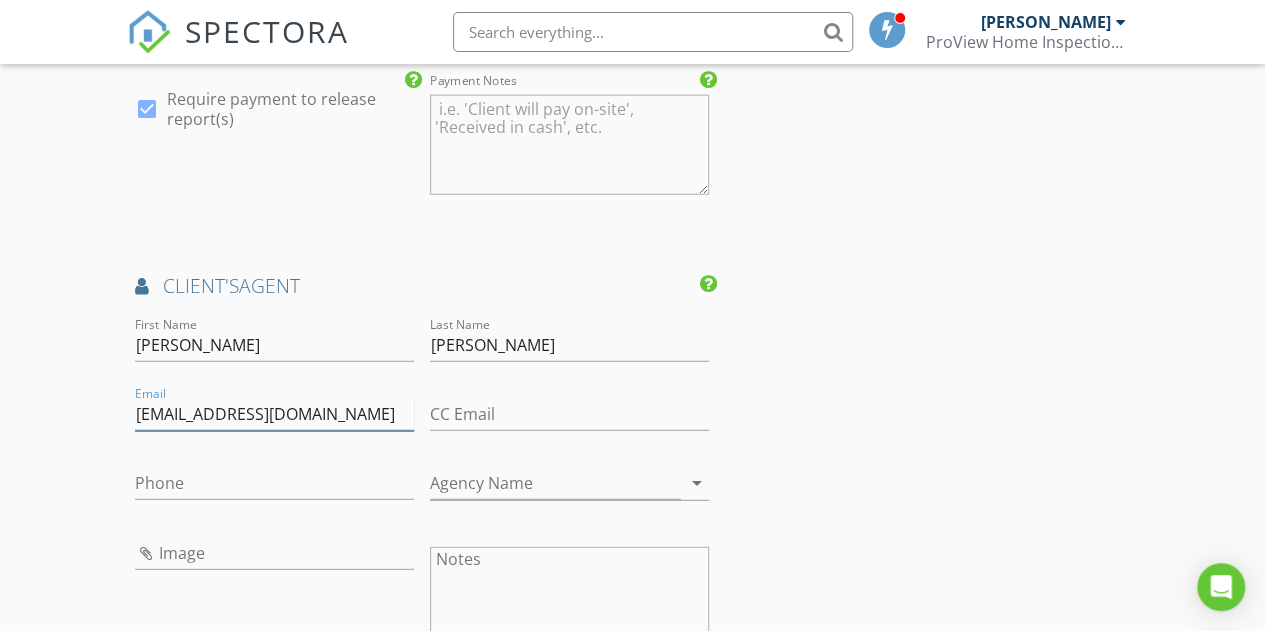 type on "stevehudsonrealtor@gmail.com" 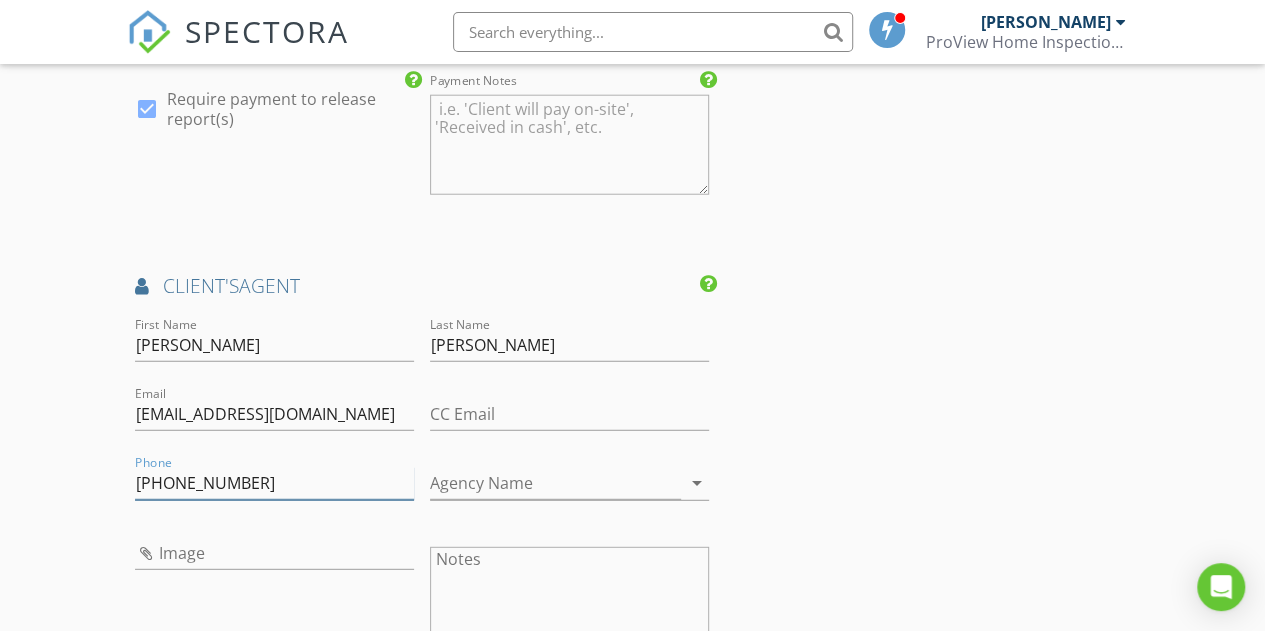 type on "479-381-1289" 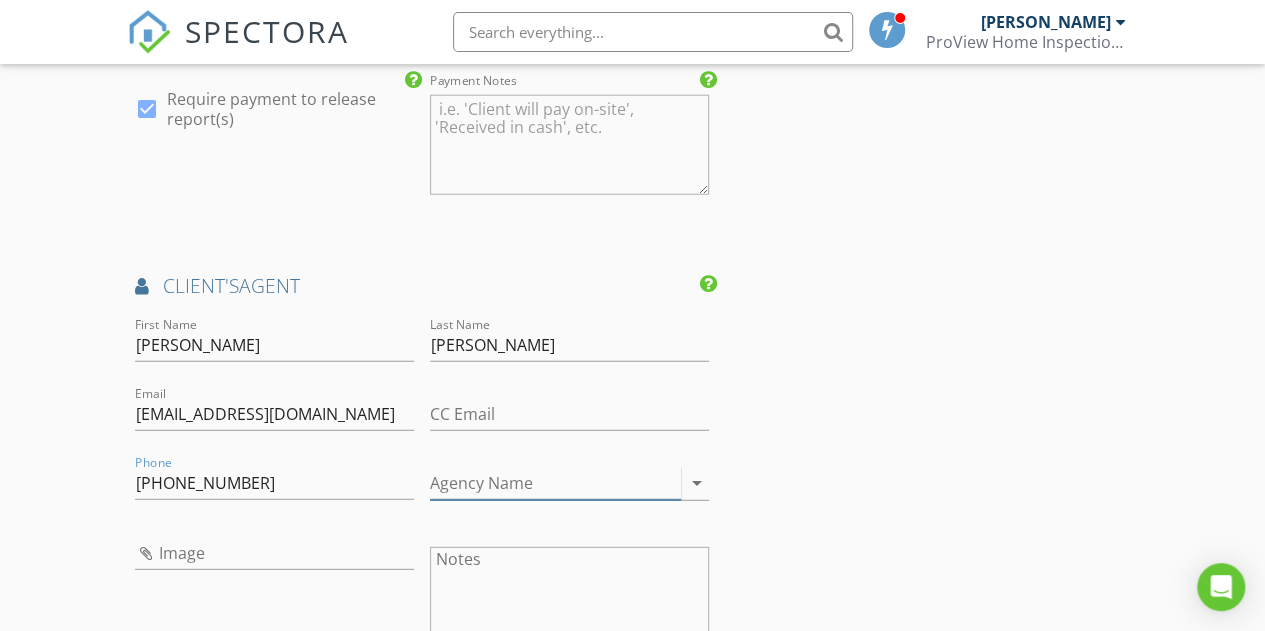 click on "Agency Name" at bounding box center (555, 483) 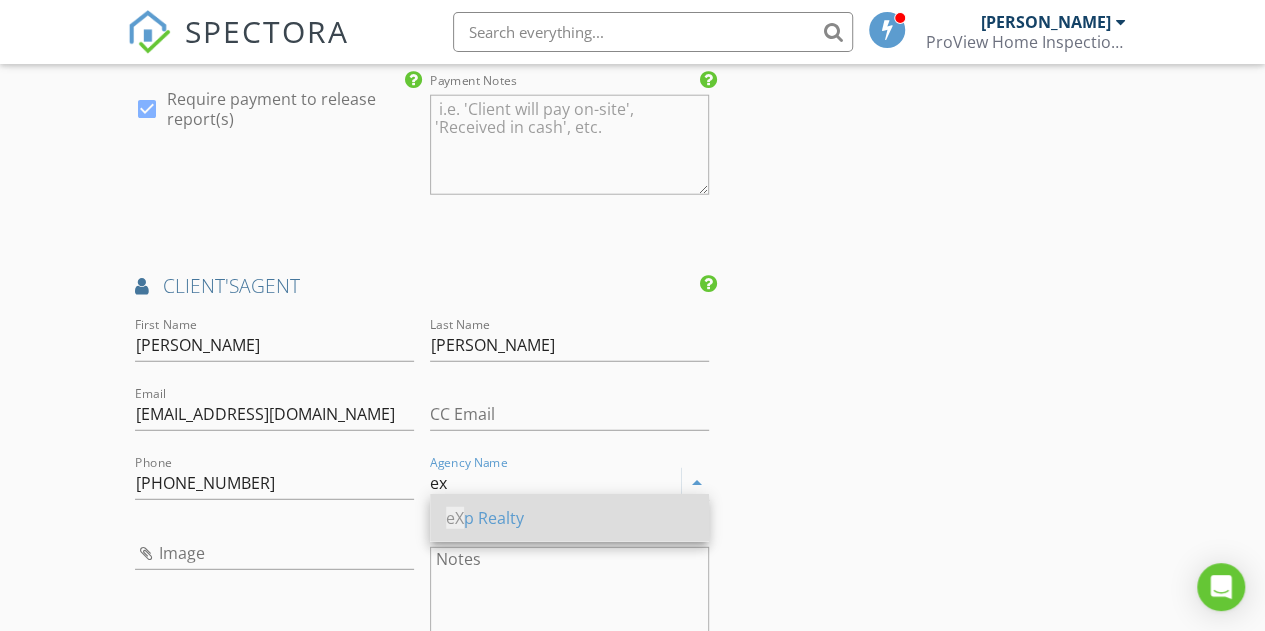 click on "eX p Realty" at bounding box center (569, 518) 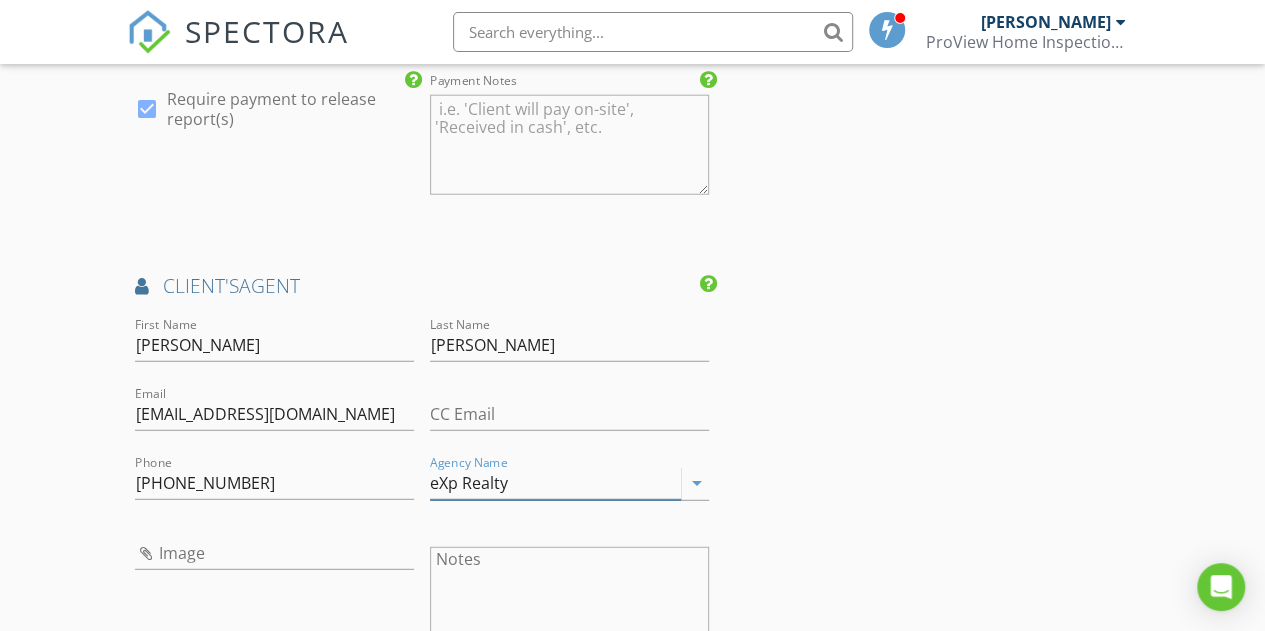 type on "eXp Realty" 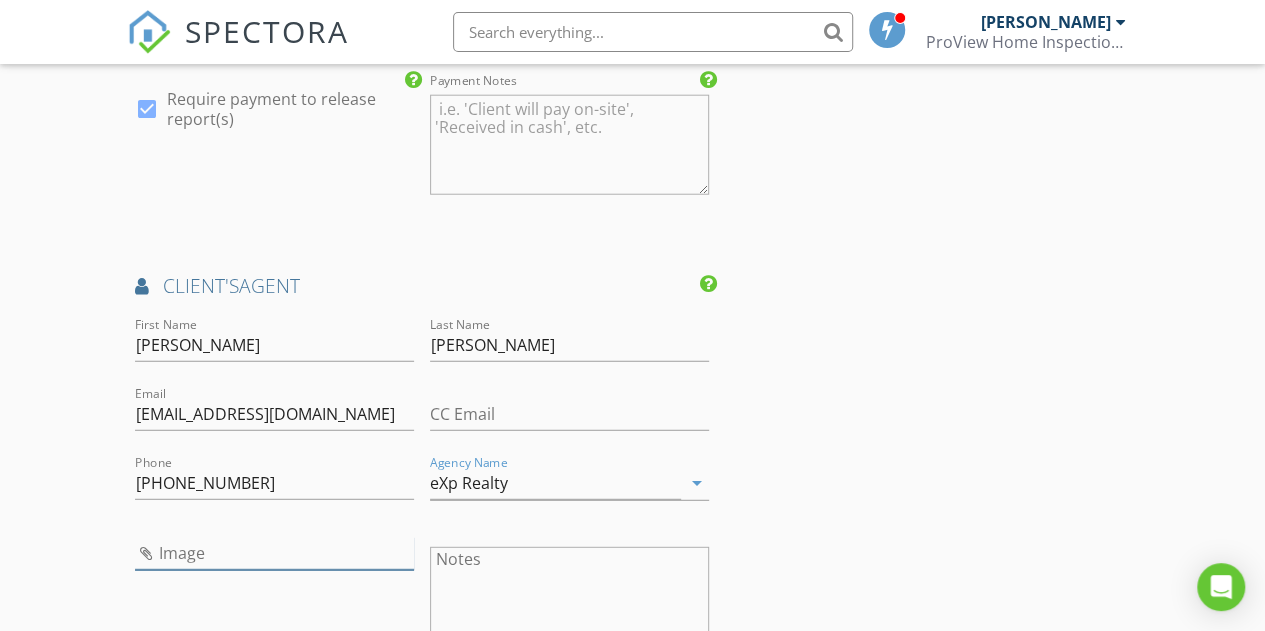 click at bounding box center (274, 553) 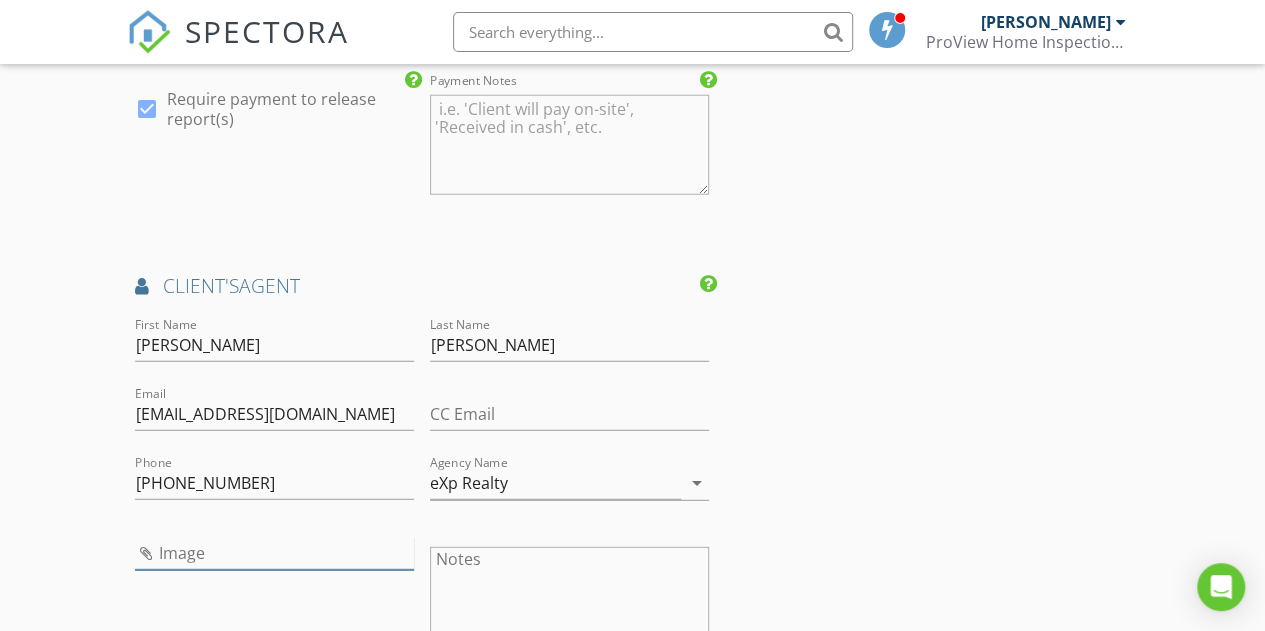 type on "63e91c1d7c0dd0b836ef8522aadc9849-h_l.jpg" 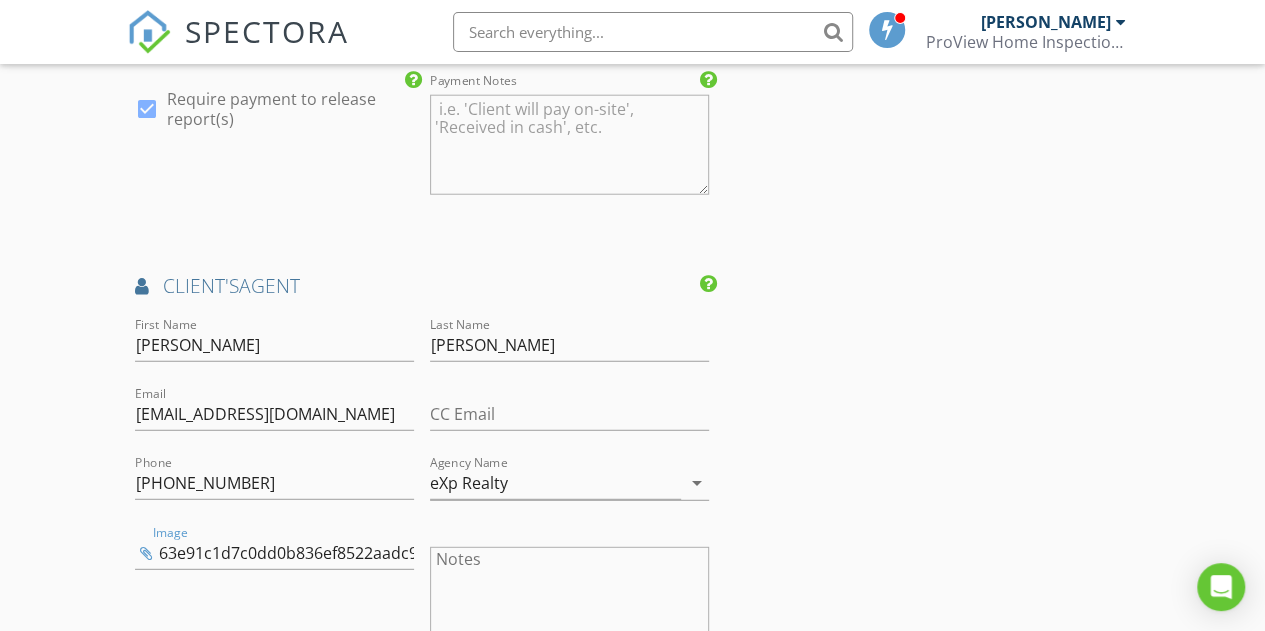 click on "INSPECTOR(S)
check_box   Nick Rodebush   PRIMARY   Nick Rodebush arrow_drop_down   check_box_outline_blank Nick Rodebush specifically requested
Date/Time
07/12/2025 11:30 AM
Location
Address Search       Address 4923 Red Hill Rd   Unit   City Alma   State AR   Zip 72921   County Crawford     Square Feet 1392   Year Built 1971   Foundation Crawlspace arrow_drop_down     Nick Rodebush     24.7 miles     (41 minutes)
client
check_box Enable Client CC email for this inspection   Client Search     check_box_outline_blank Client is a Company/Organization     First Name Barb   Last Name Lovenduski   Email barblovenduski@yahoo.com   CC Email   Phone 850-348-0433           Notes   Private Notes
ADD ADDITIONAL client
SERVICES
check_box_outline_blank   Re-Inspection" at bounding box center [633, -244] 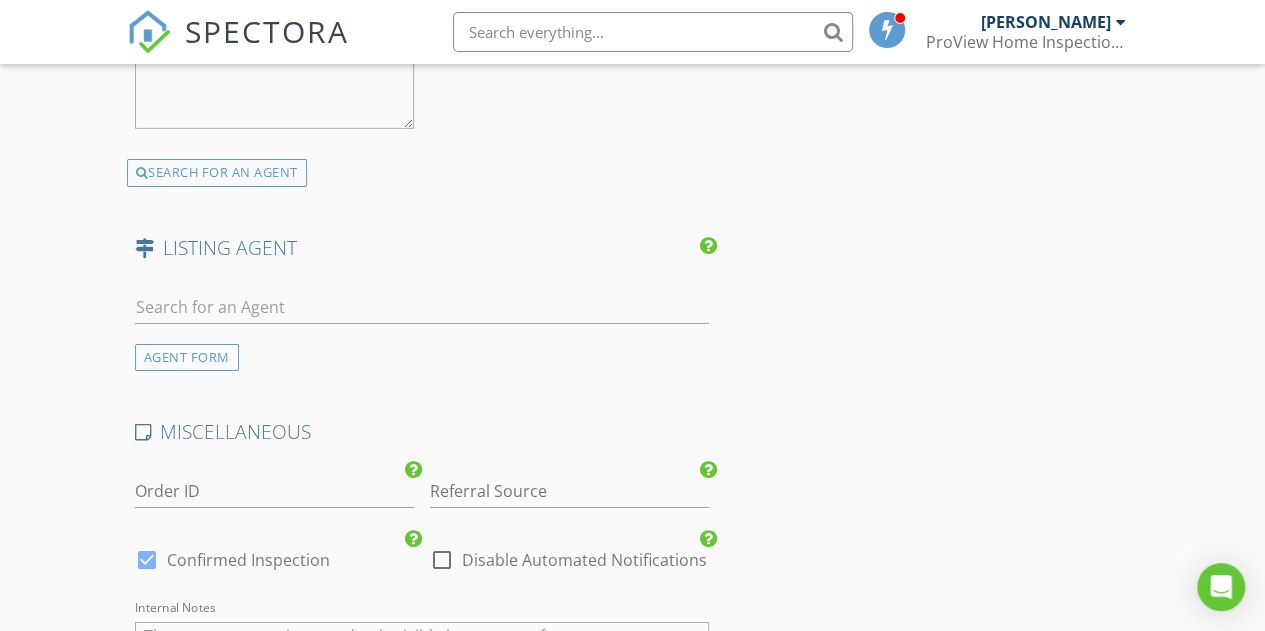 scroll, scrollTop: 3200, scrollLeft: 0, axis: vertical 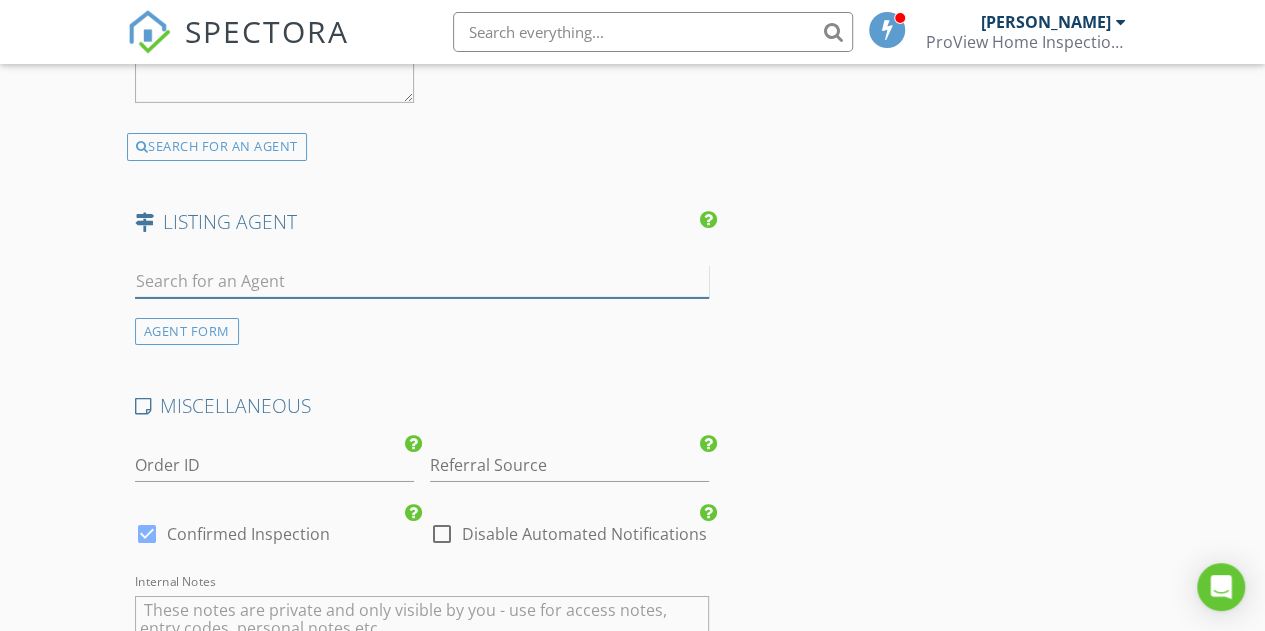 click at bounding box center [422, 281] 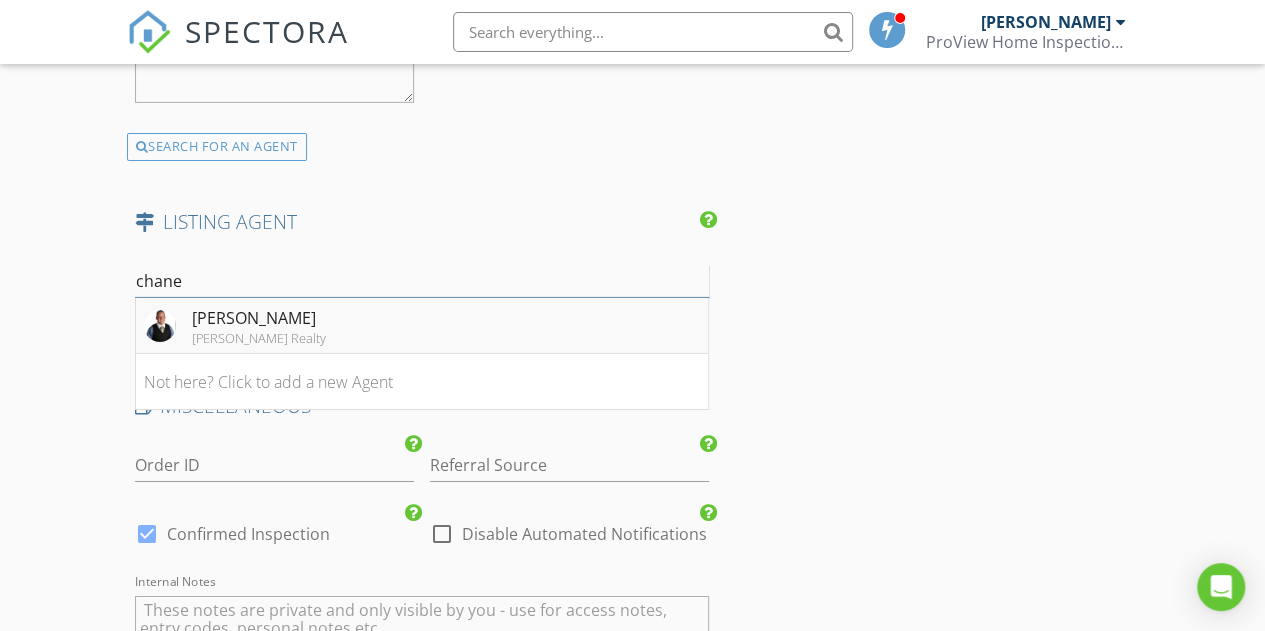 type on "chane" 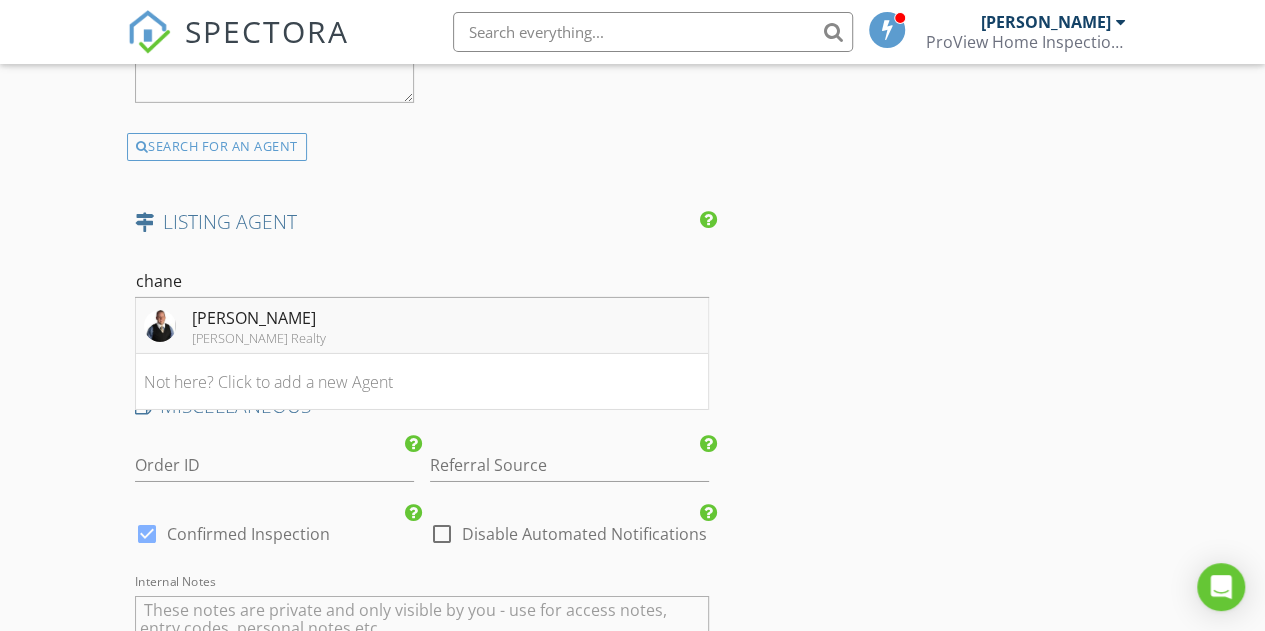 click on "Chaney Brewer" at bounding box center (259, 318) 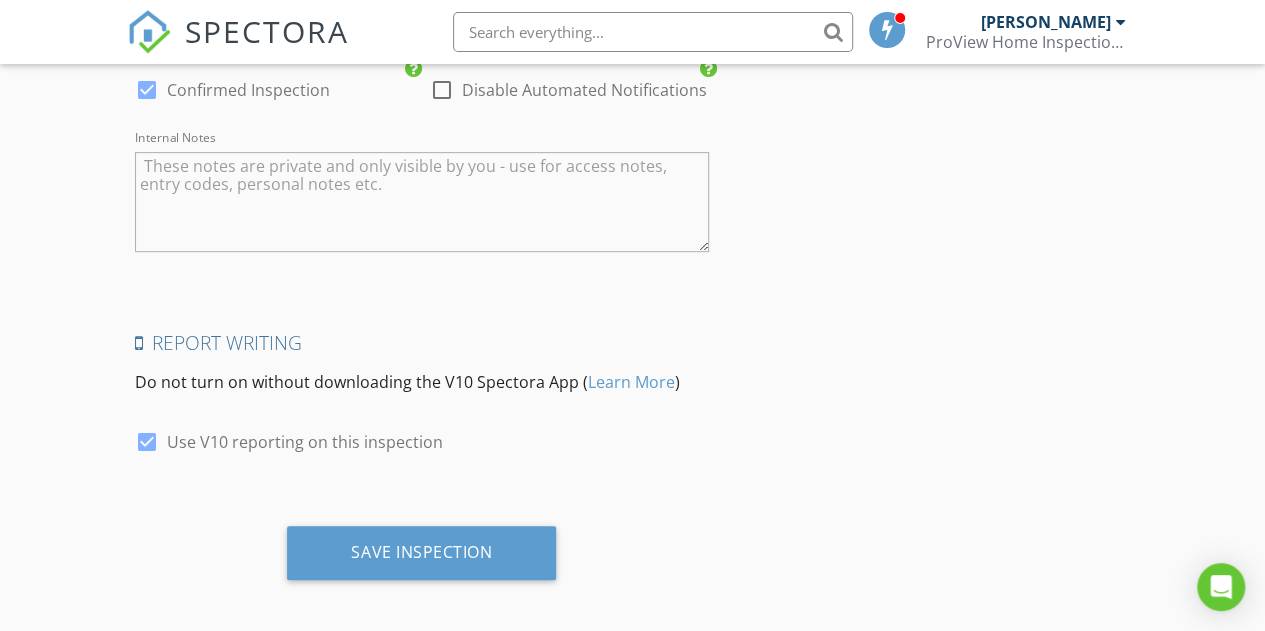 scroll, scrollTop: 4100, scrollLeft: 0, axis: vertical 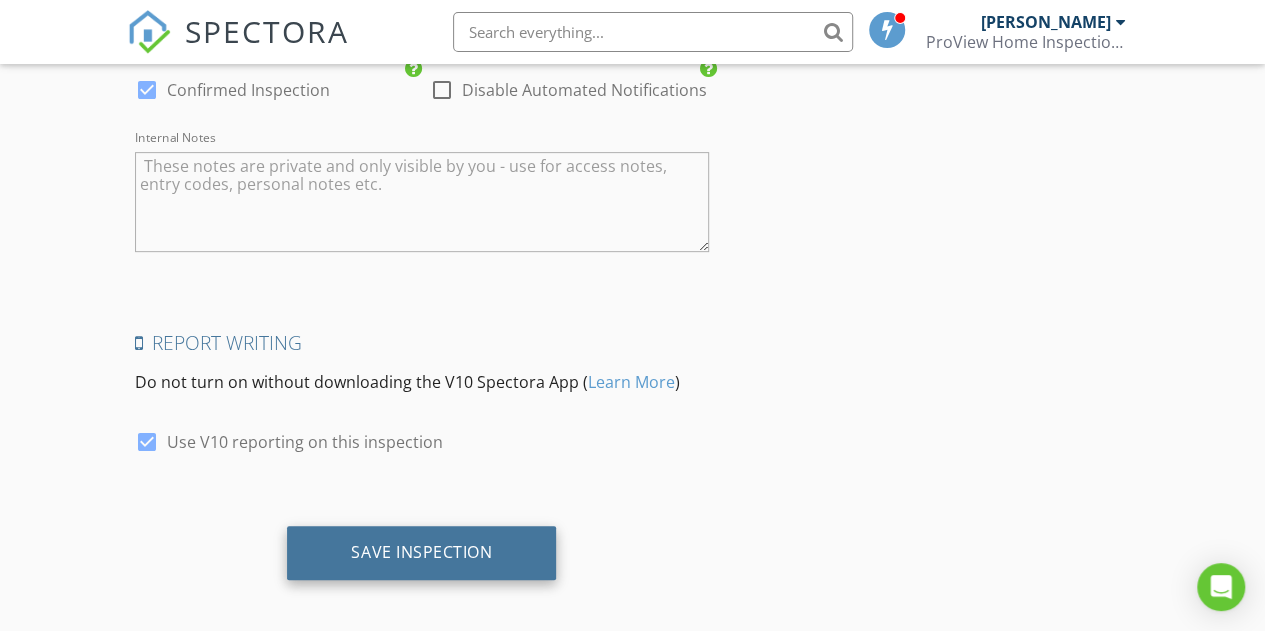 click on "Save Inspection" at bounding box center [421, 552] 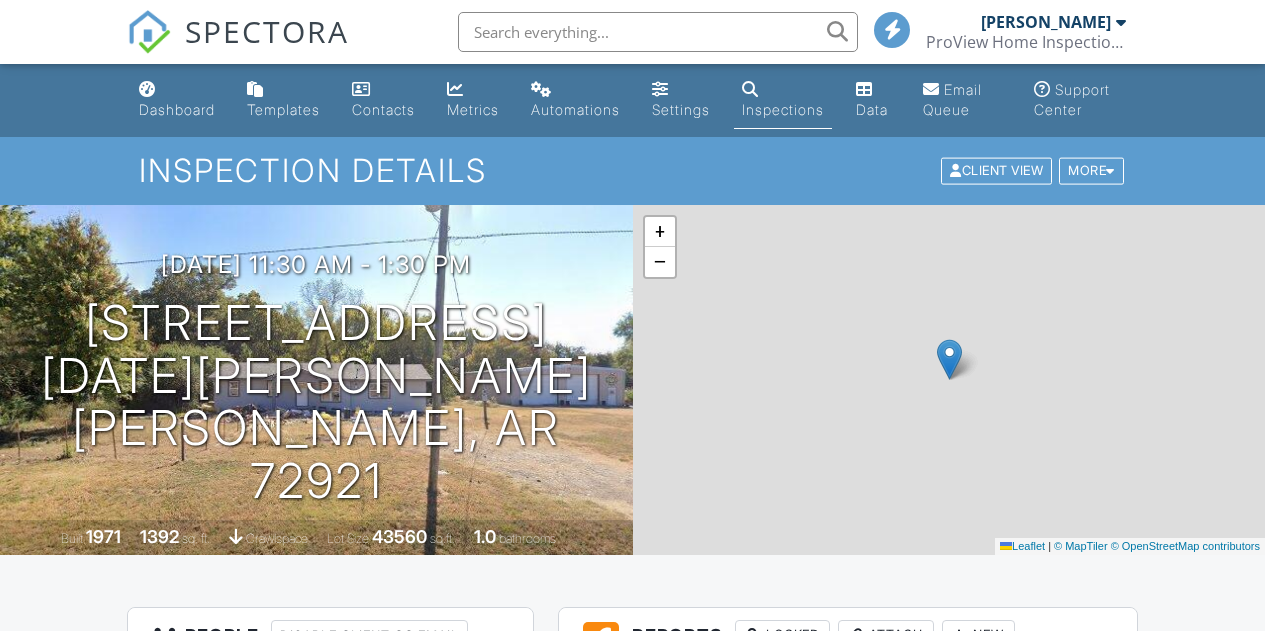 scroll, scrollTop: 0, scrollLeft: 0, axis: both 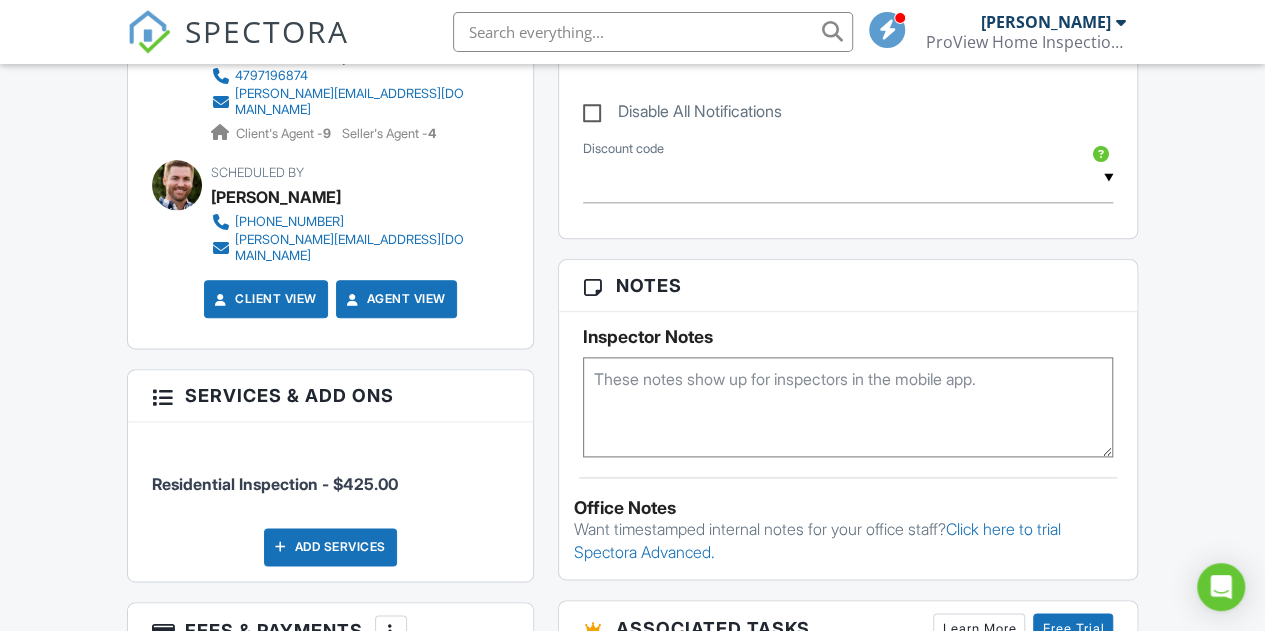 click at bounding box center (848, 407) 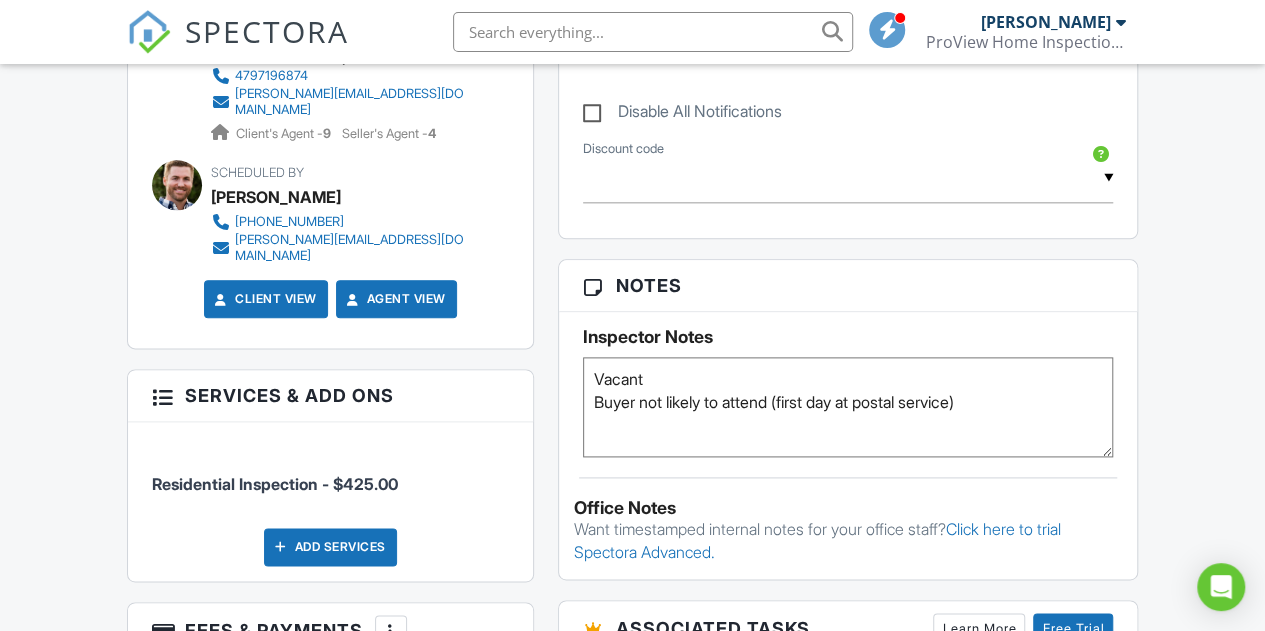 type on "Vacant
Buyer not likely to attend (first day at postal service)" 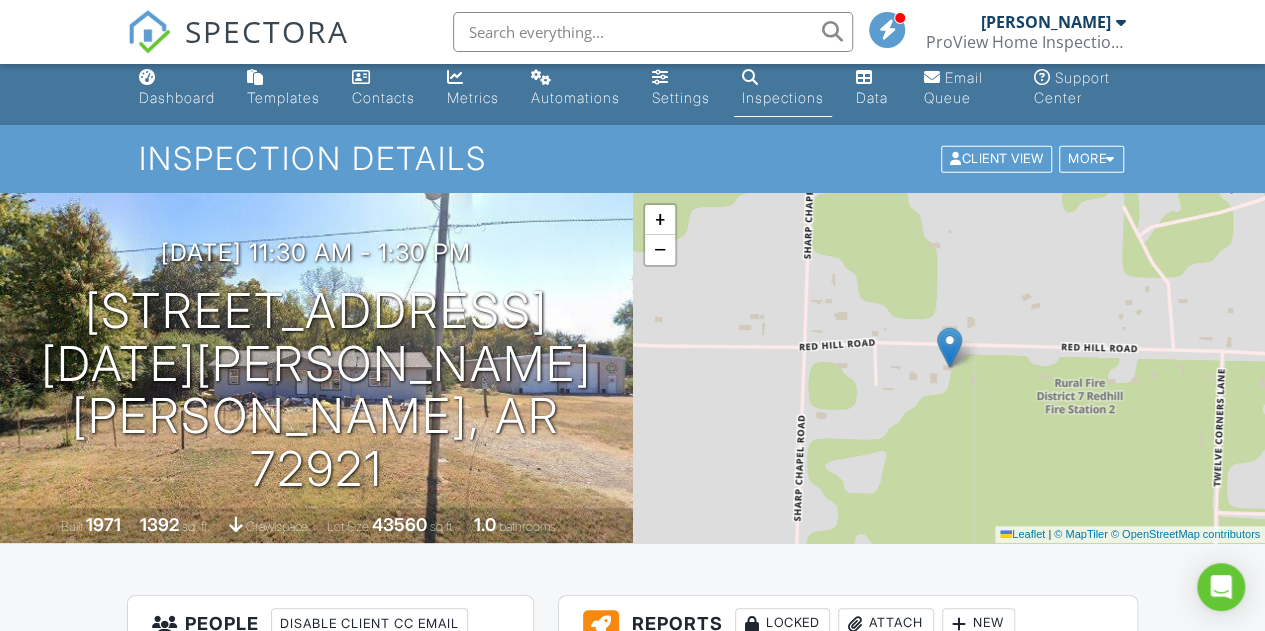 scroll, scrollTop: 0, scrollLeft: 0, axis: both 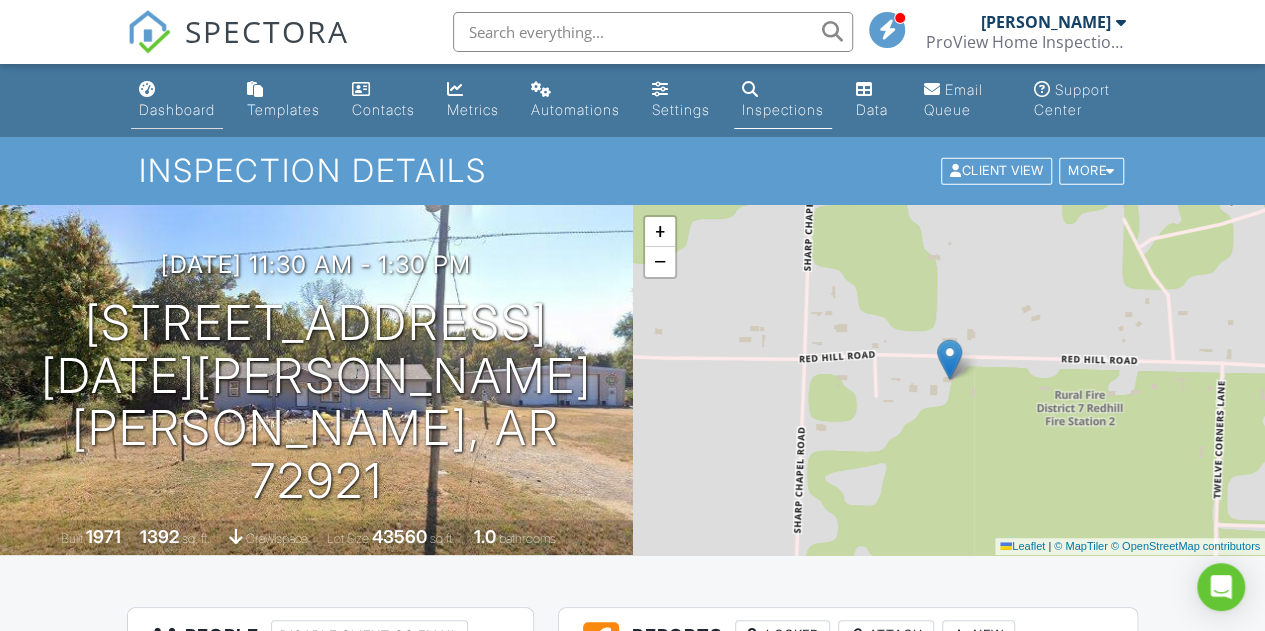 click on "Dashboard" at bounding box center [177, 109] 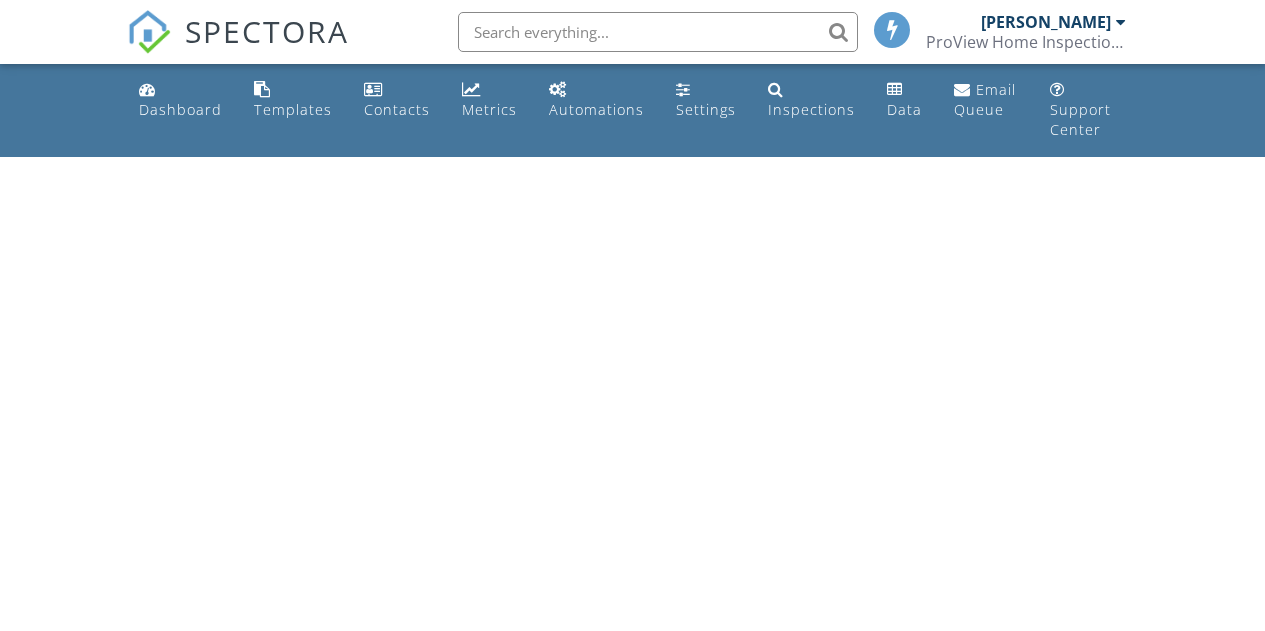 scroll, scrollTop: 0, scrollLeft: 0, axis: both 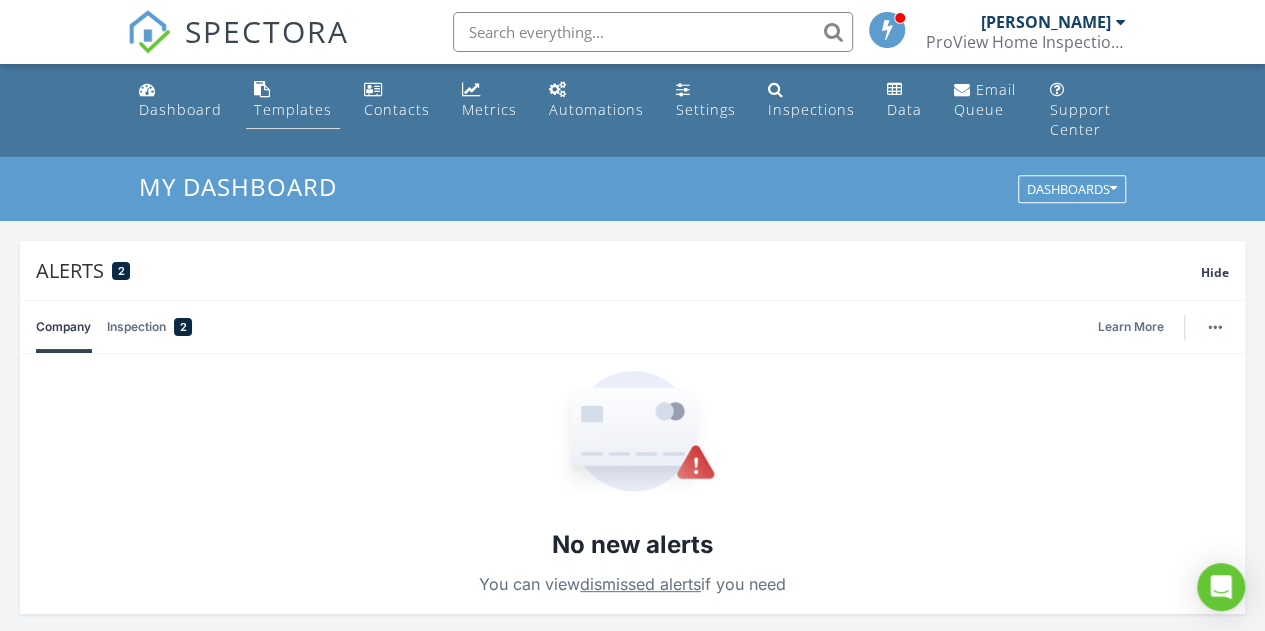 click on "Templates" at bounding box center [293, 109] 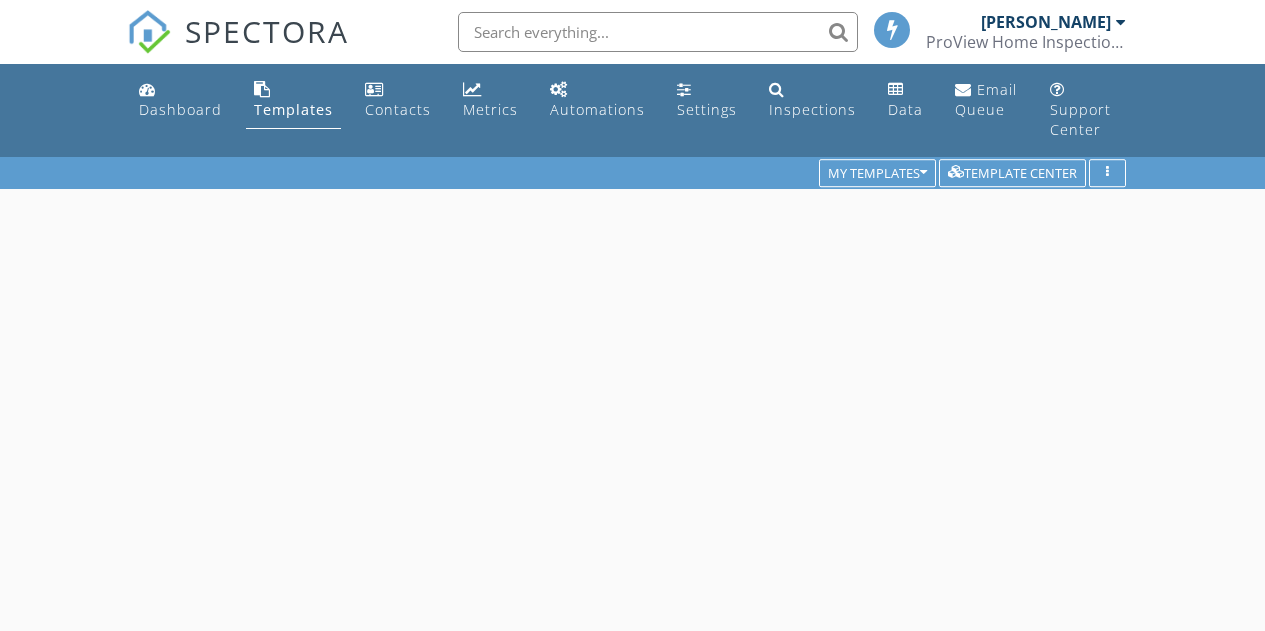 scroll, scrollTop: 0, scrollLeft: 0, axis: both 